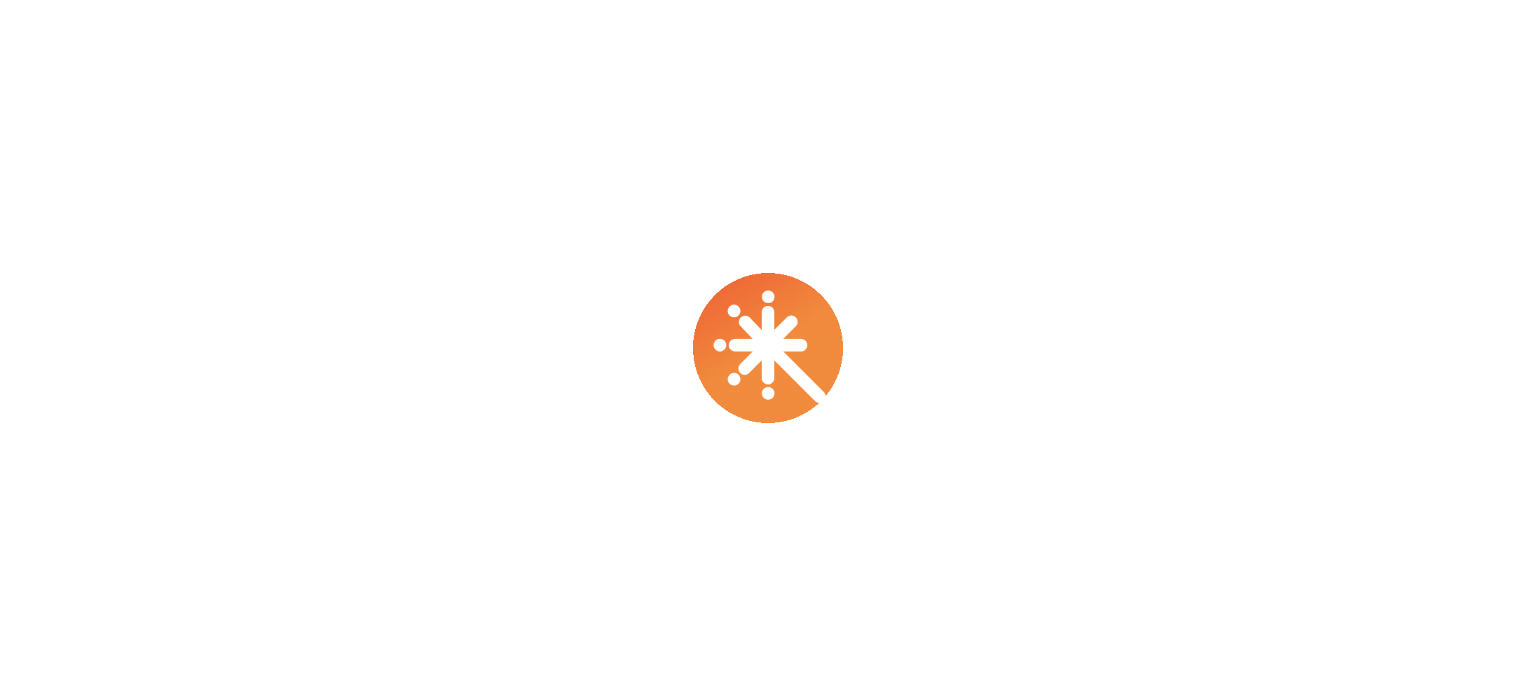 scroll, scrollTop: 0, scrollLeft: 0, axis: both 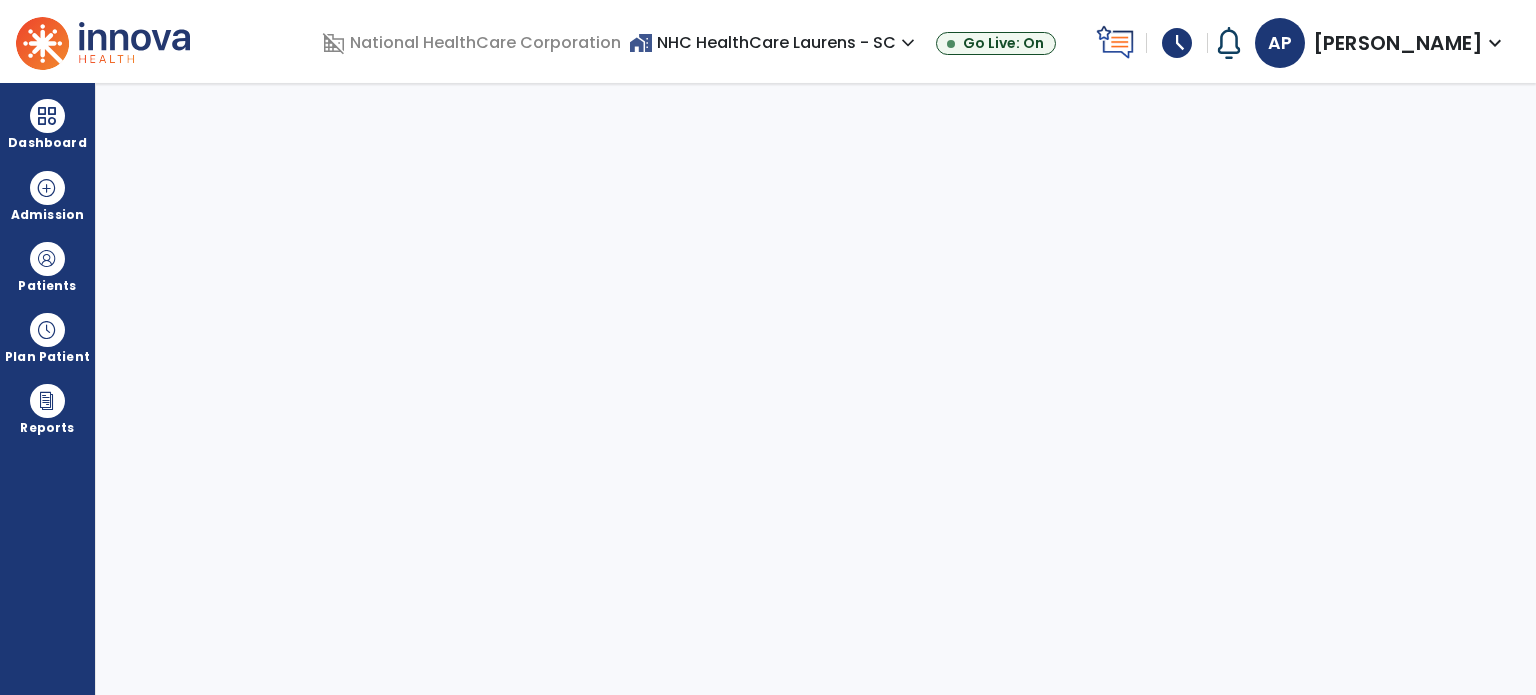 select on "****" 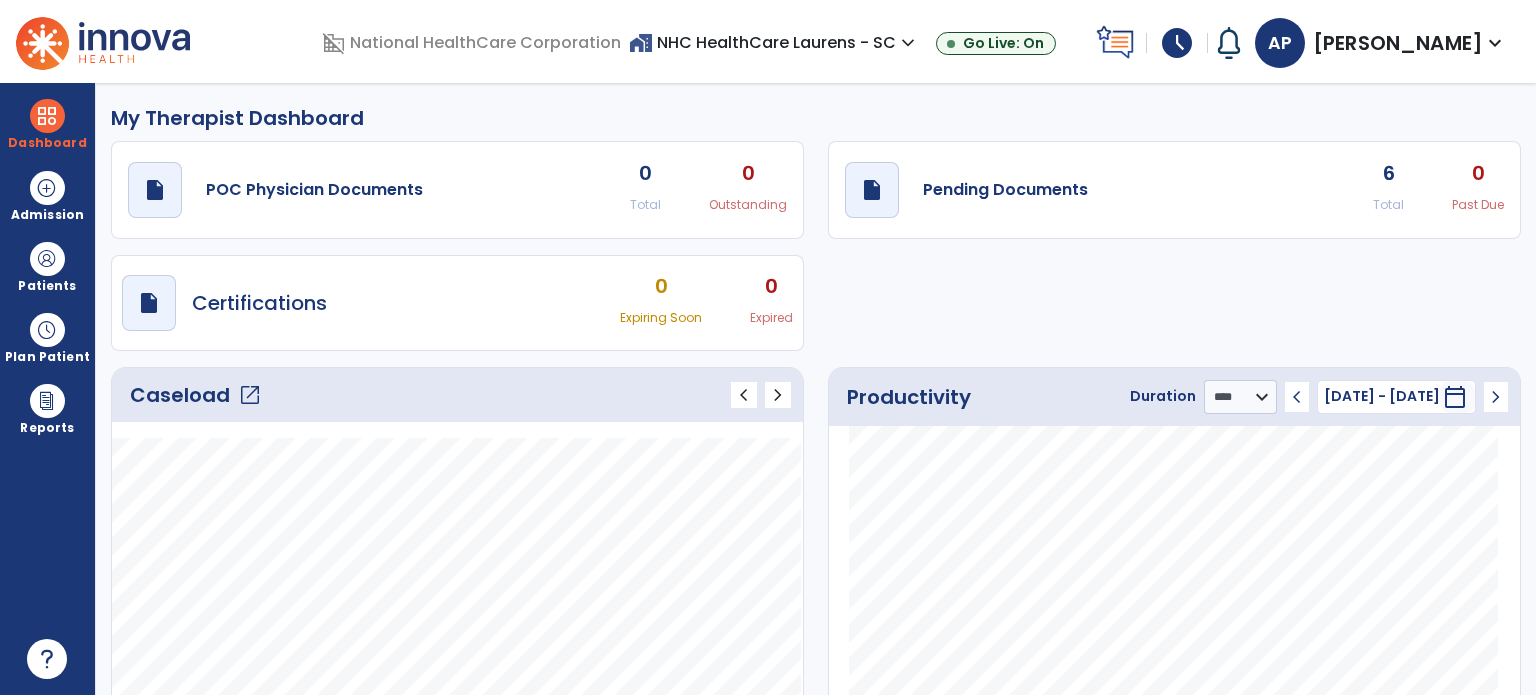 click on "open_in_new" 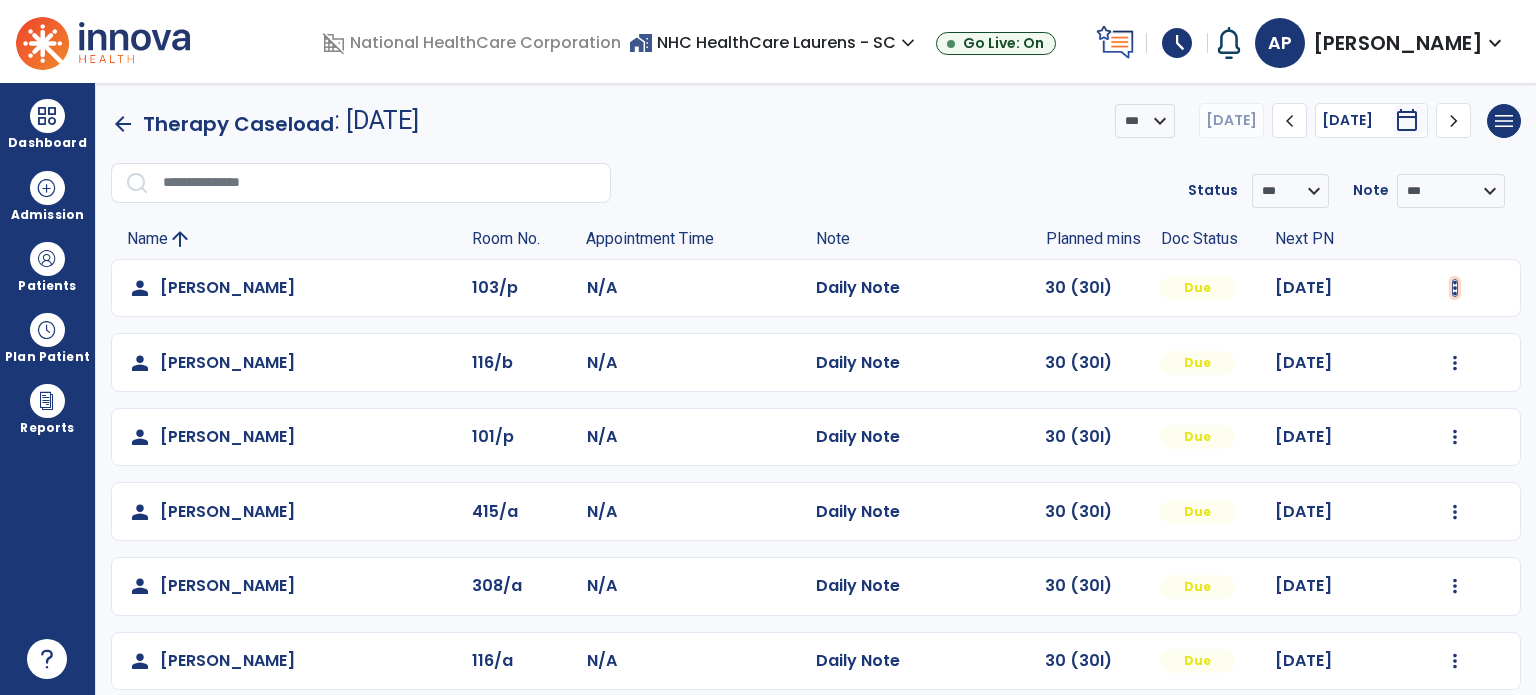 click at bounding box center [1455, 288] 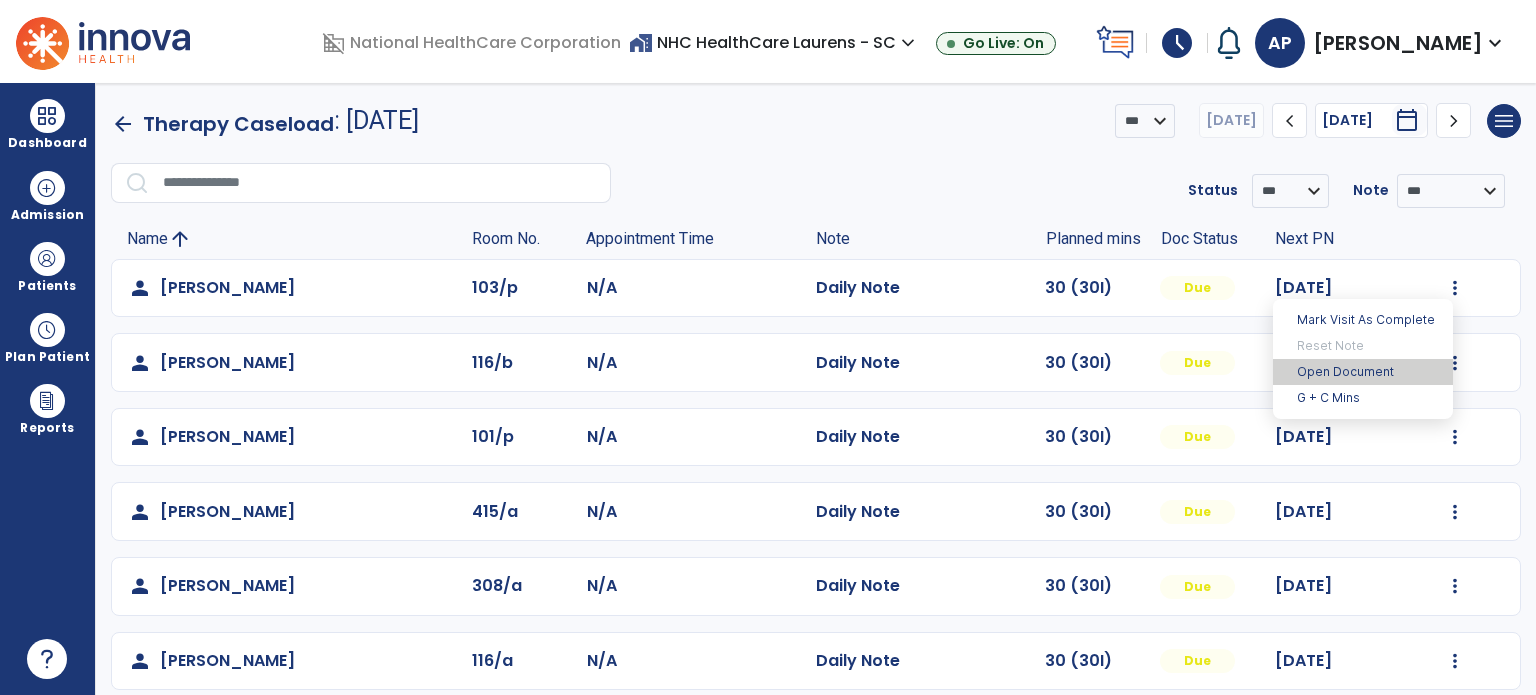 click on "Open Document" at bounding box center [1363, 372] 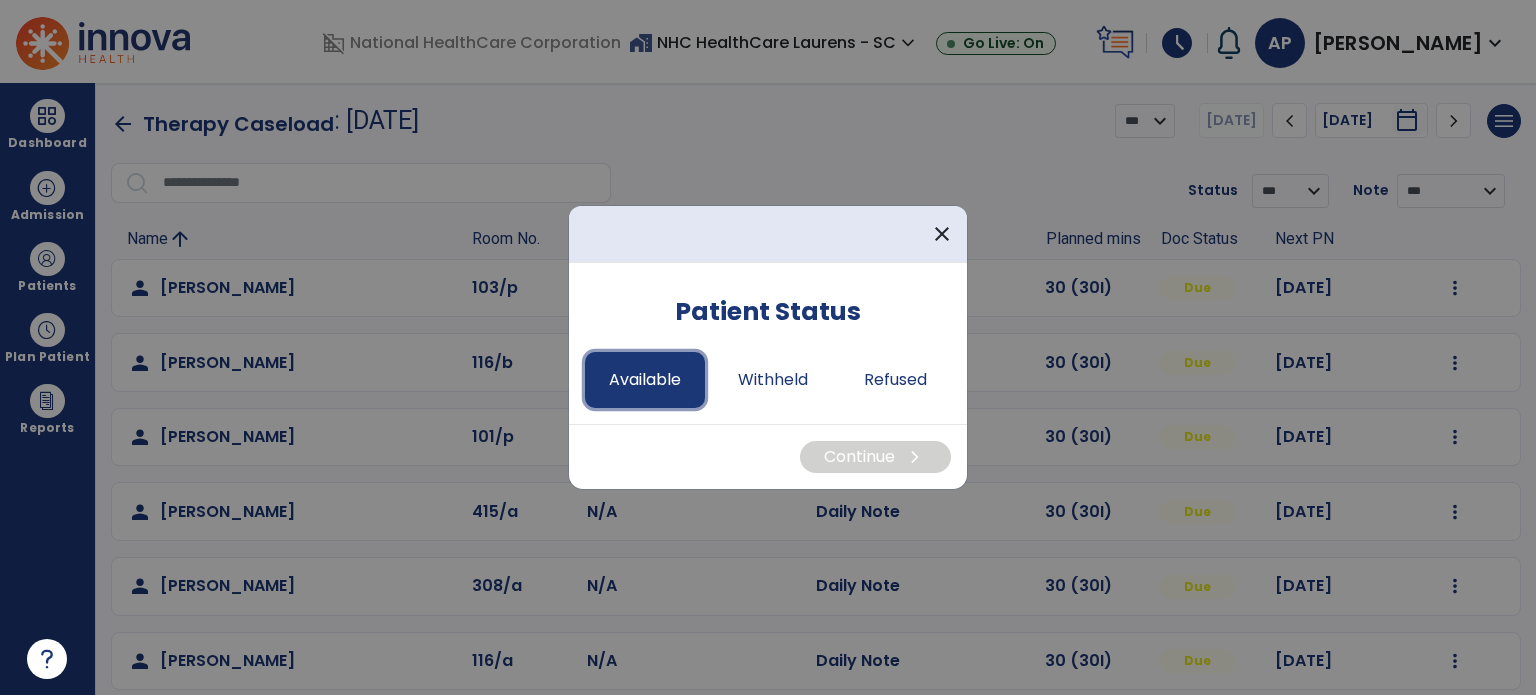 click on "Available" at bounding box center (645, 380) 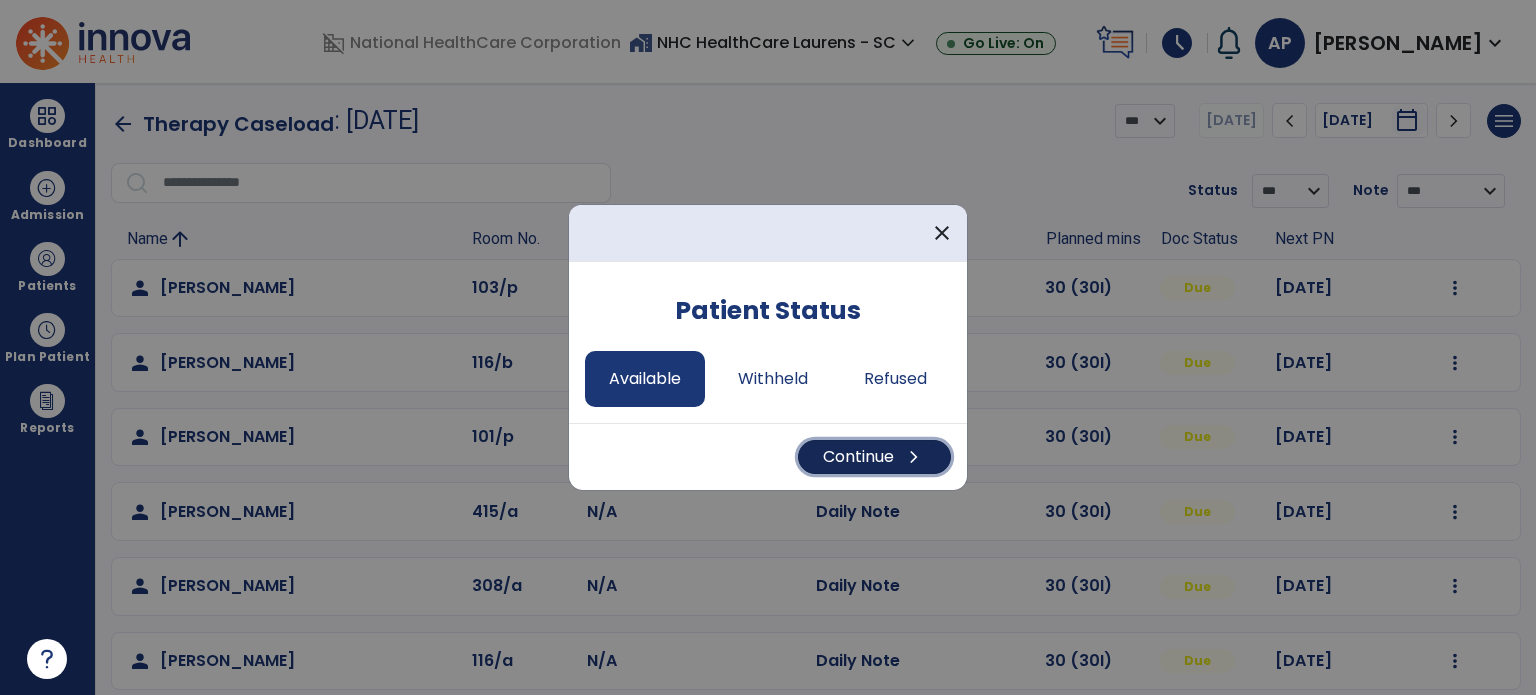 click on "Continue   chevron_right" at bounding box center (874, 457) 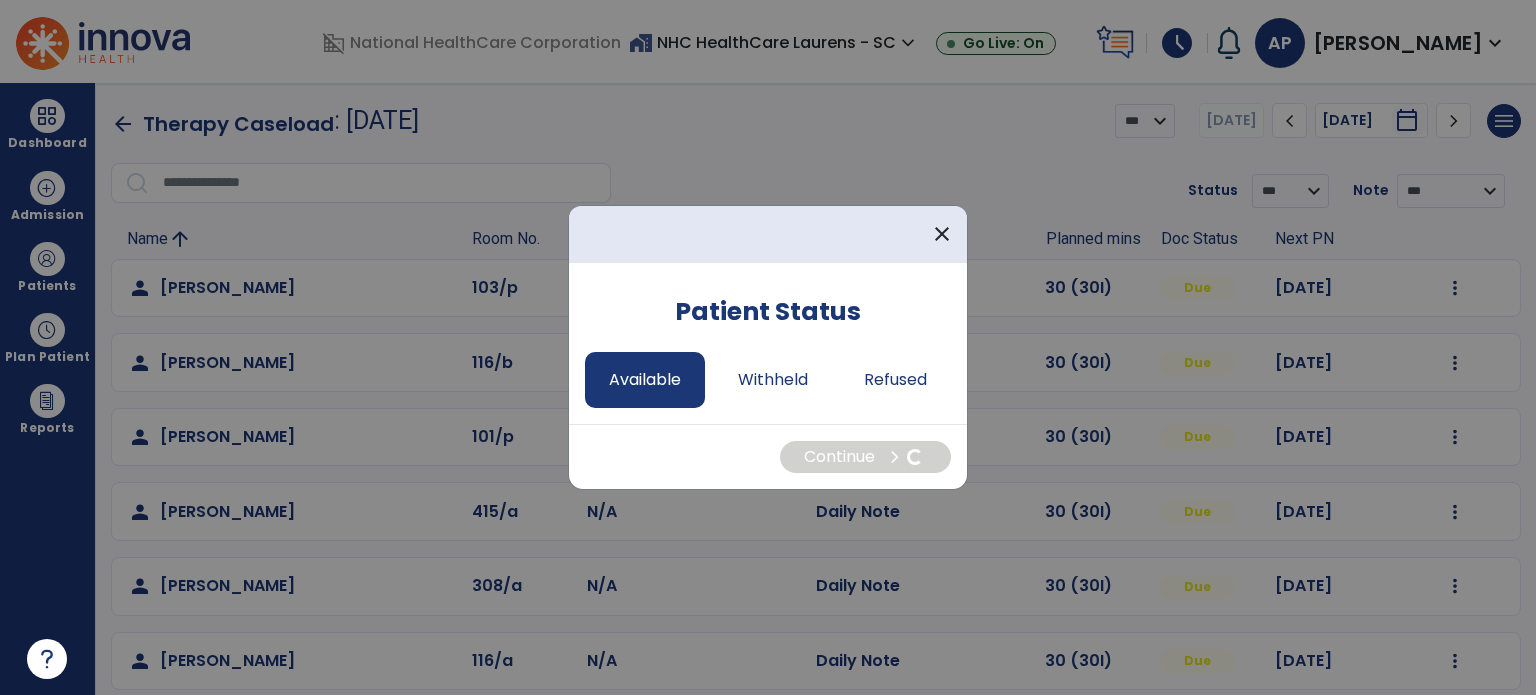 select on "*" 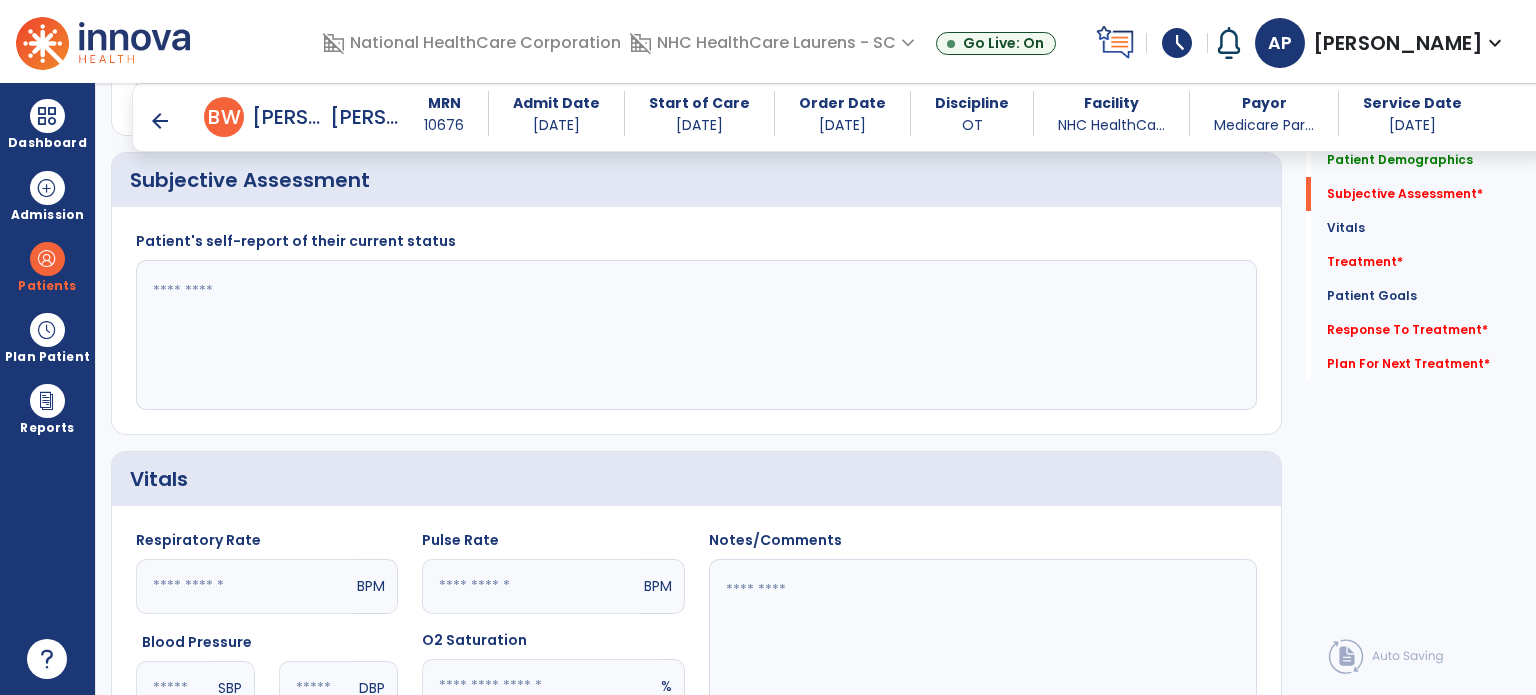 scroll, scrollTop: 391, scrollLeft: 0, axis: vertical 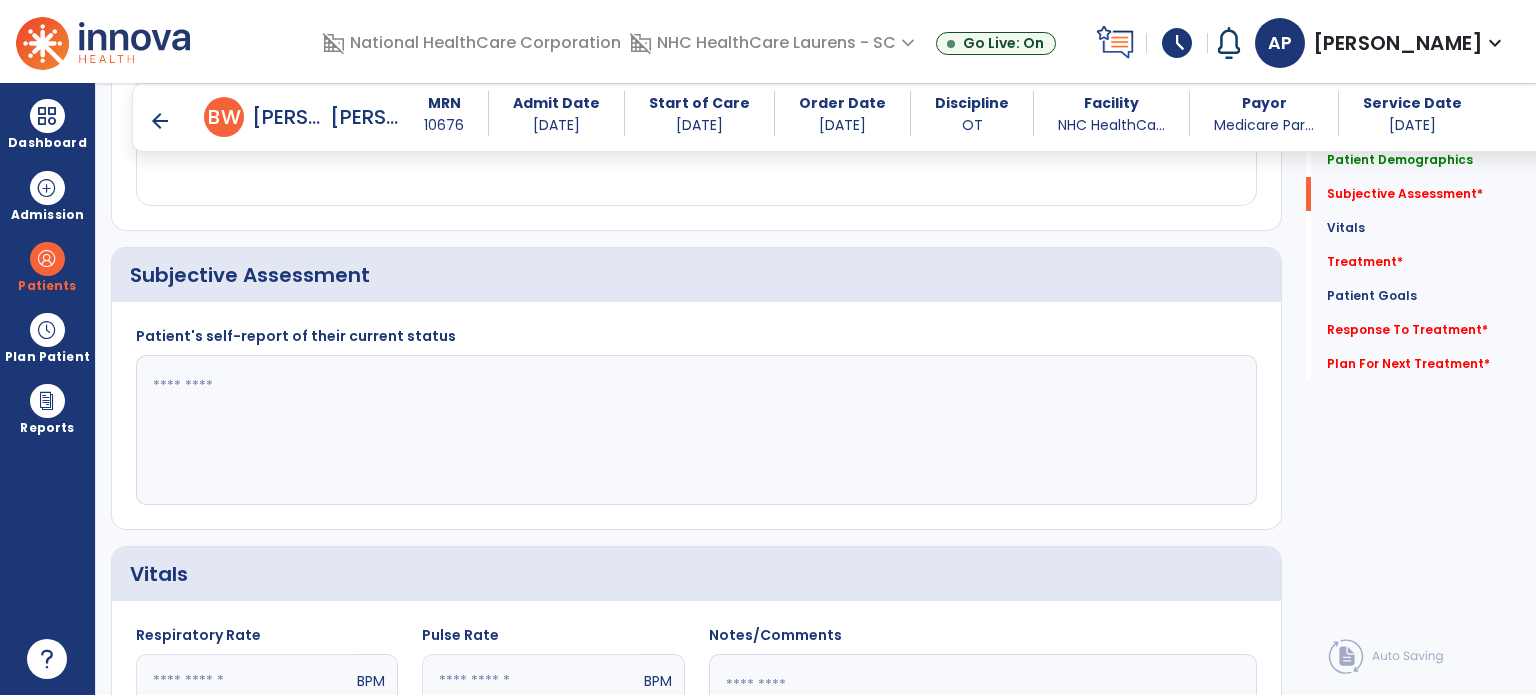 click 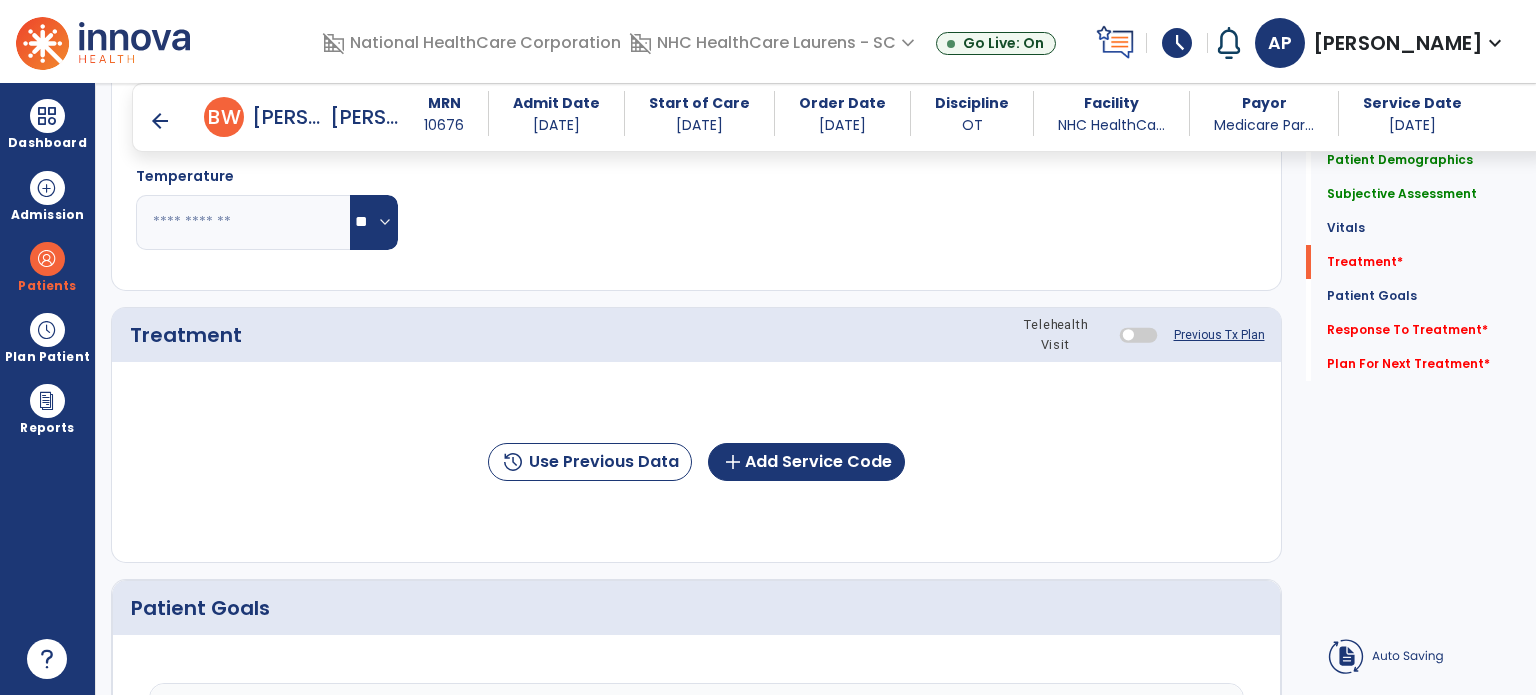 scroll, scrollTop: 1082, scrollLeft: 0, axis: vertical 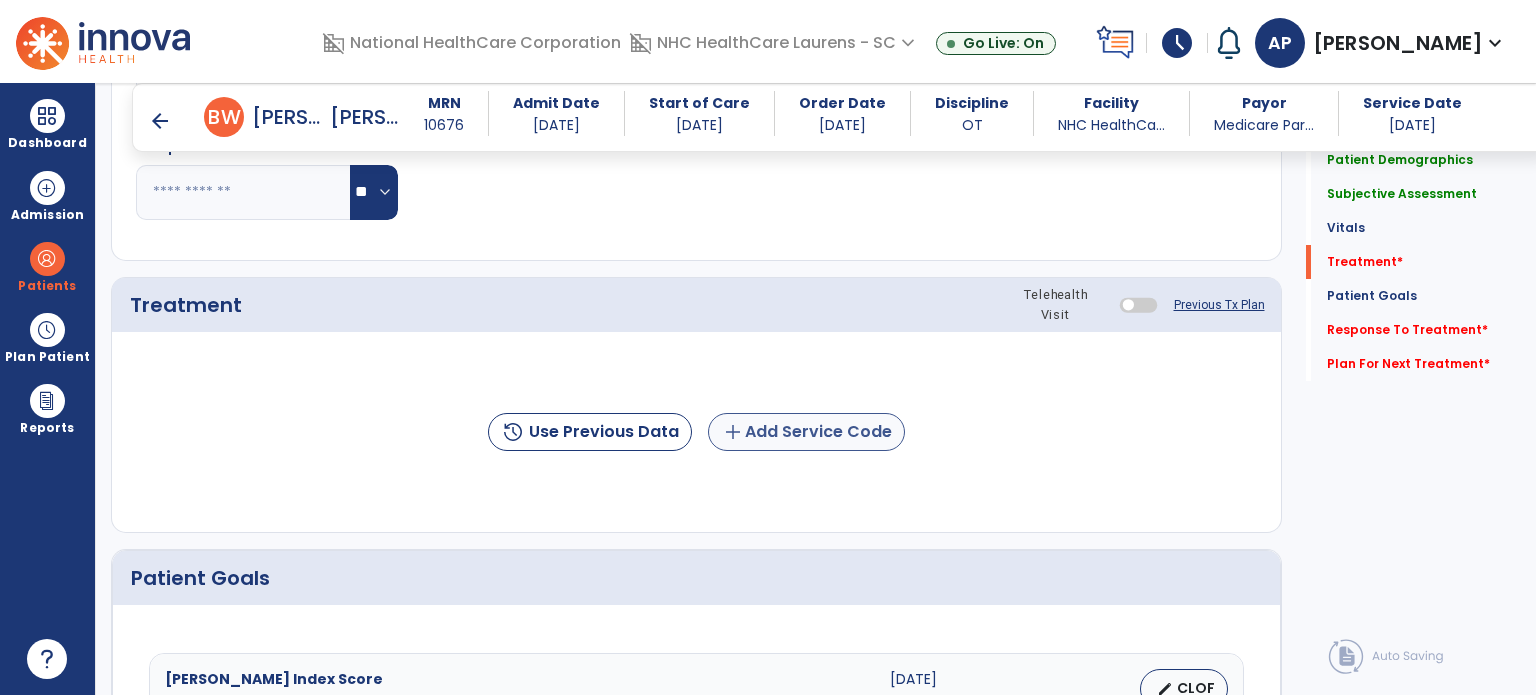 type on "**********" 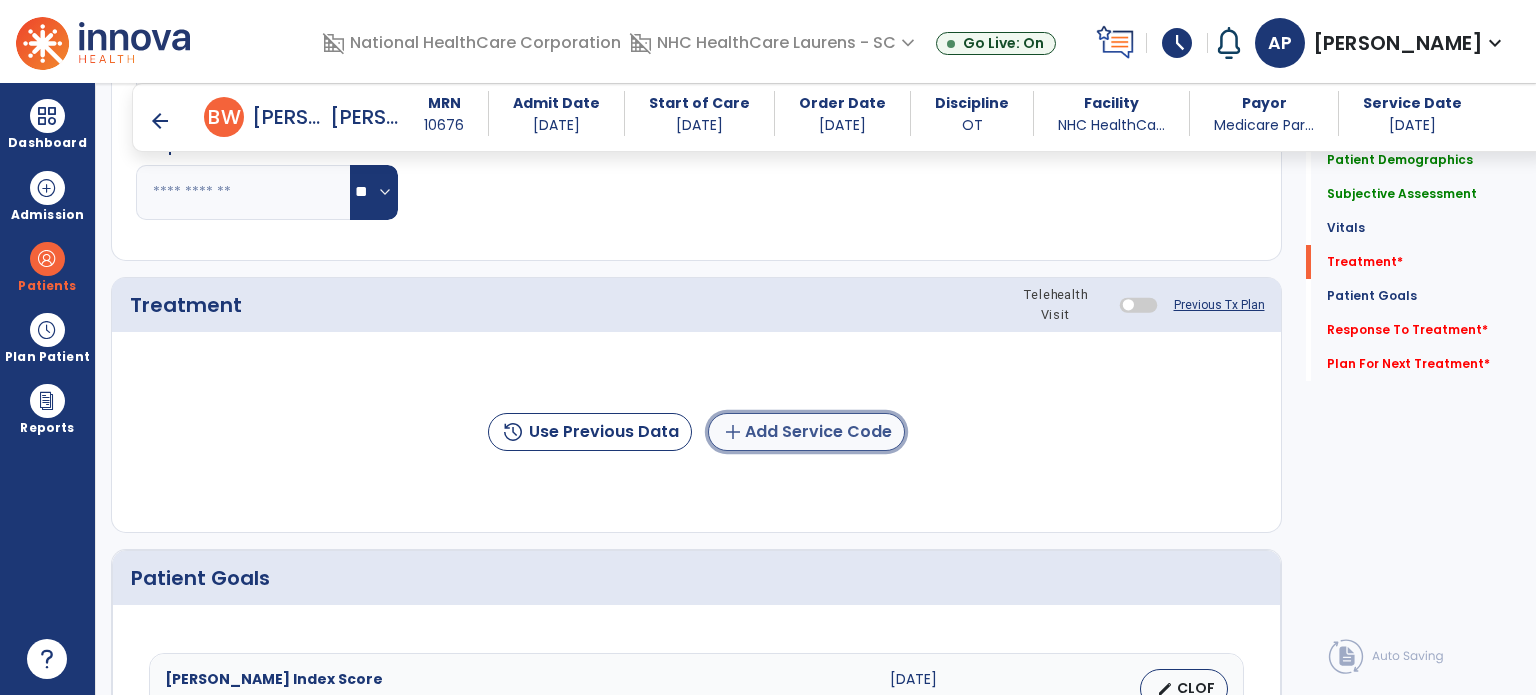 click on "add  Add Service Code" 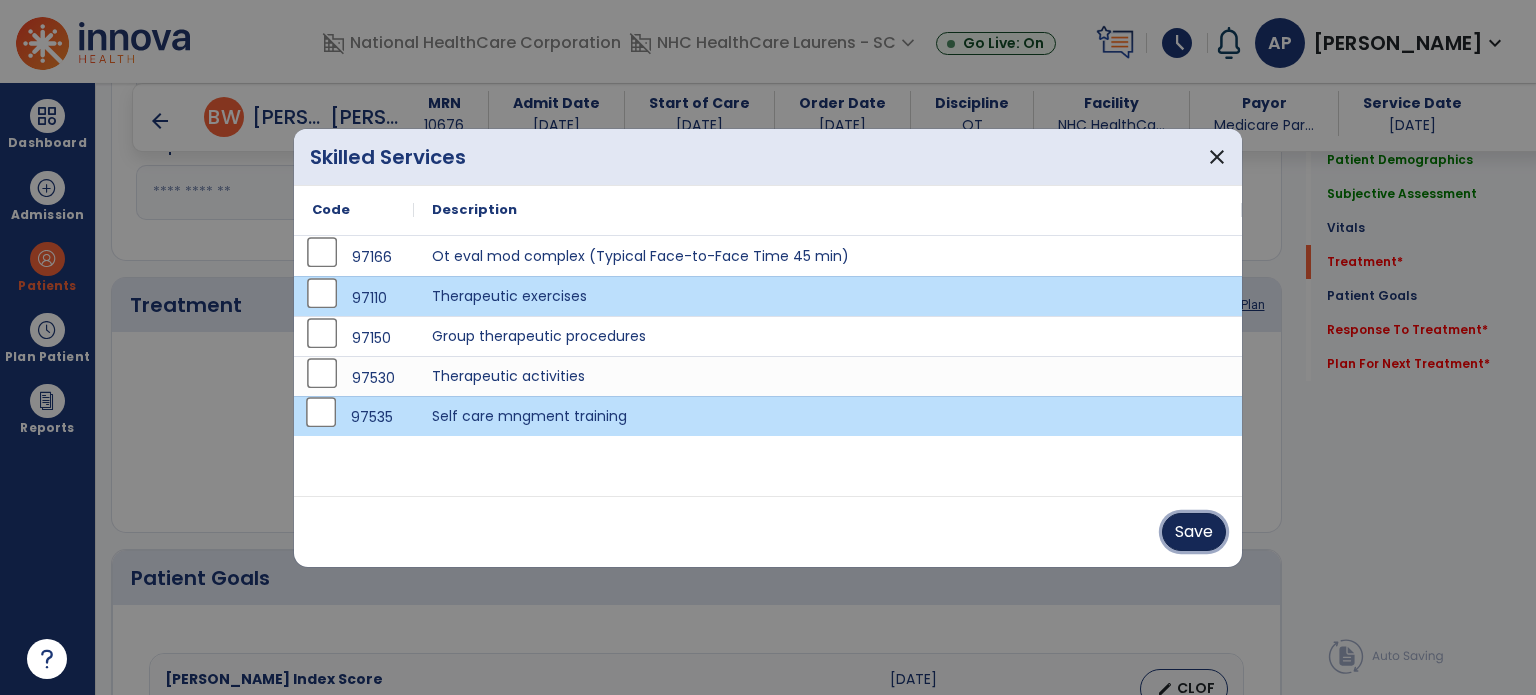 click on "Save" at bounding box center [1194, 532] 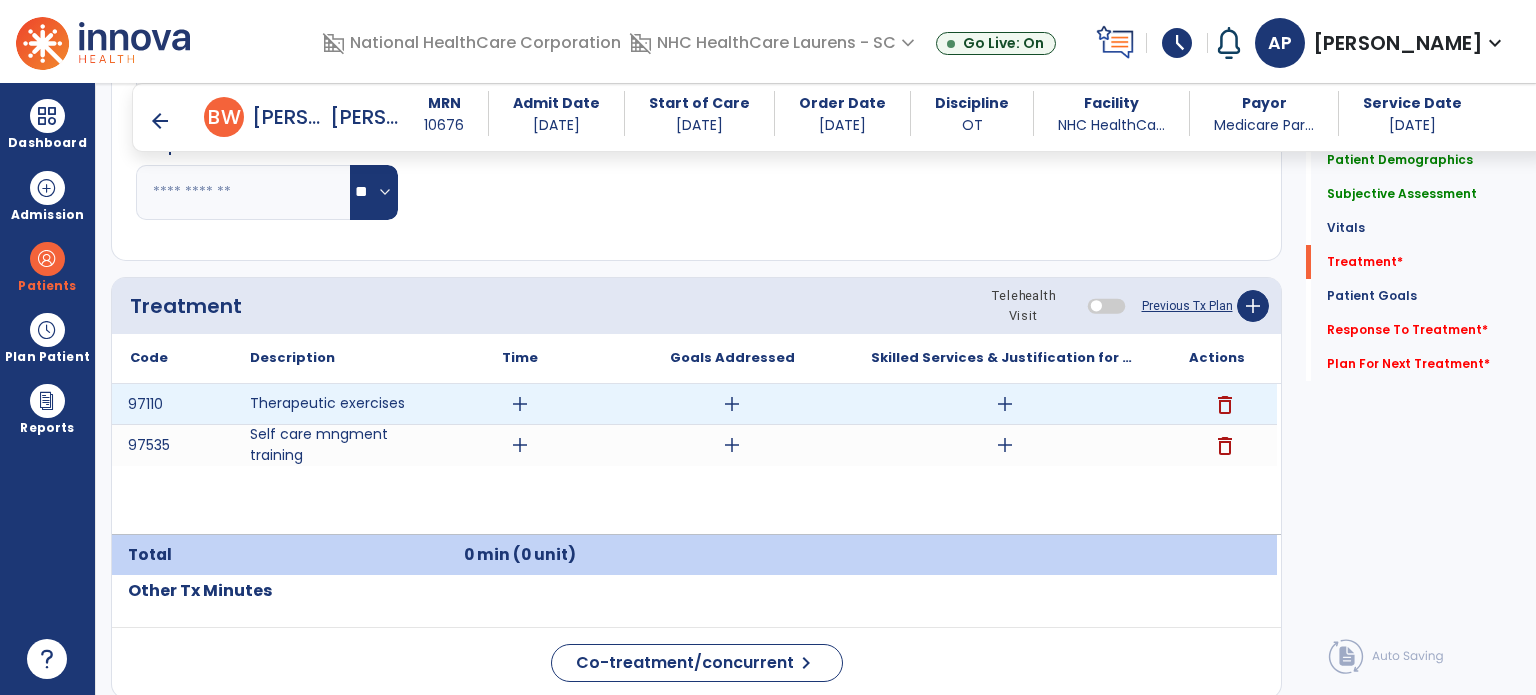 click on "add" at bounding box center (520, 404) 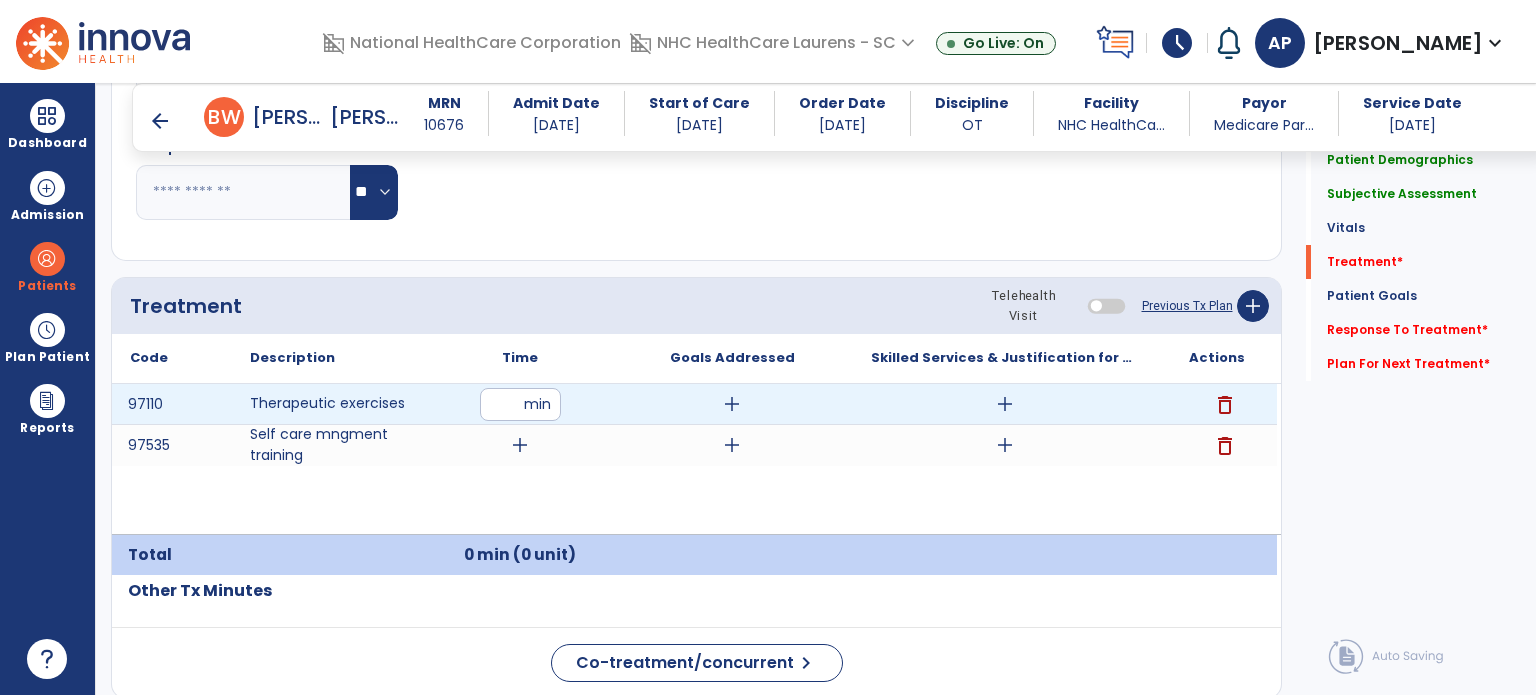 type on "**" 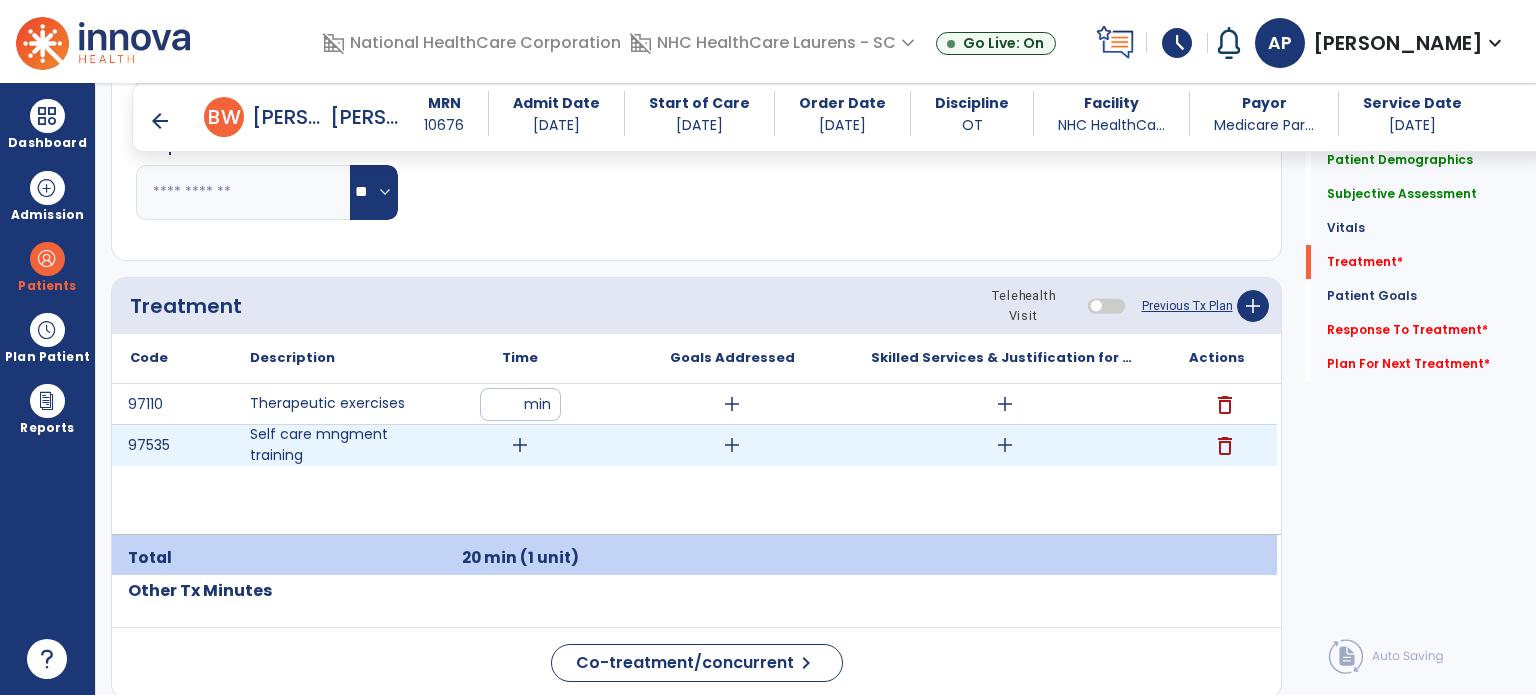 click on "add" at bounding box center (520, 445) 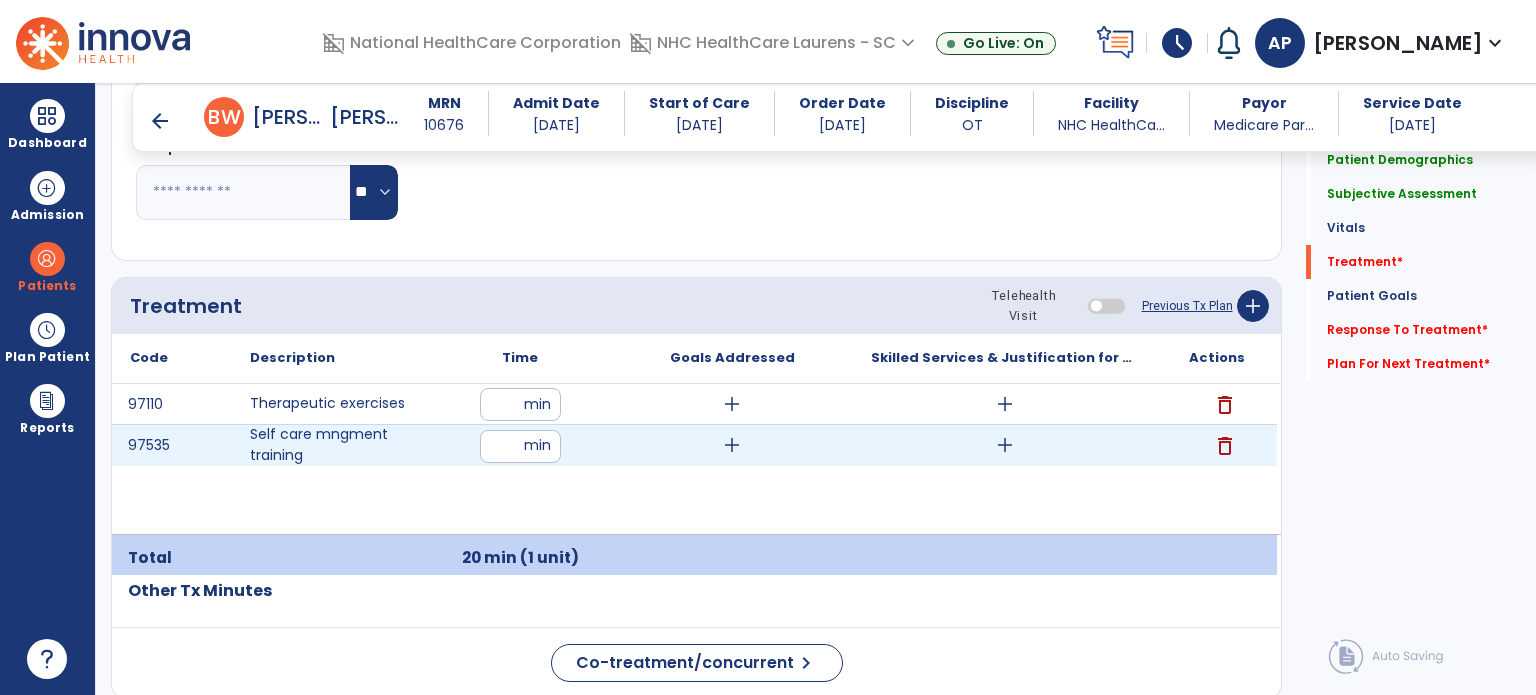type on "*" 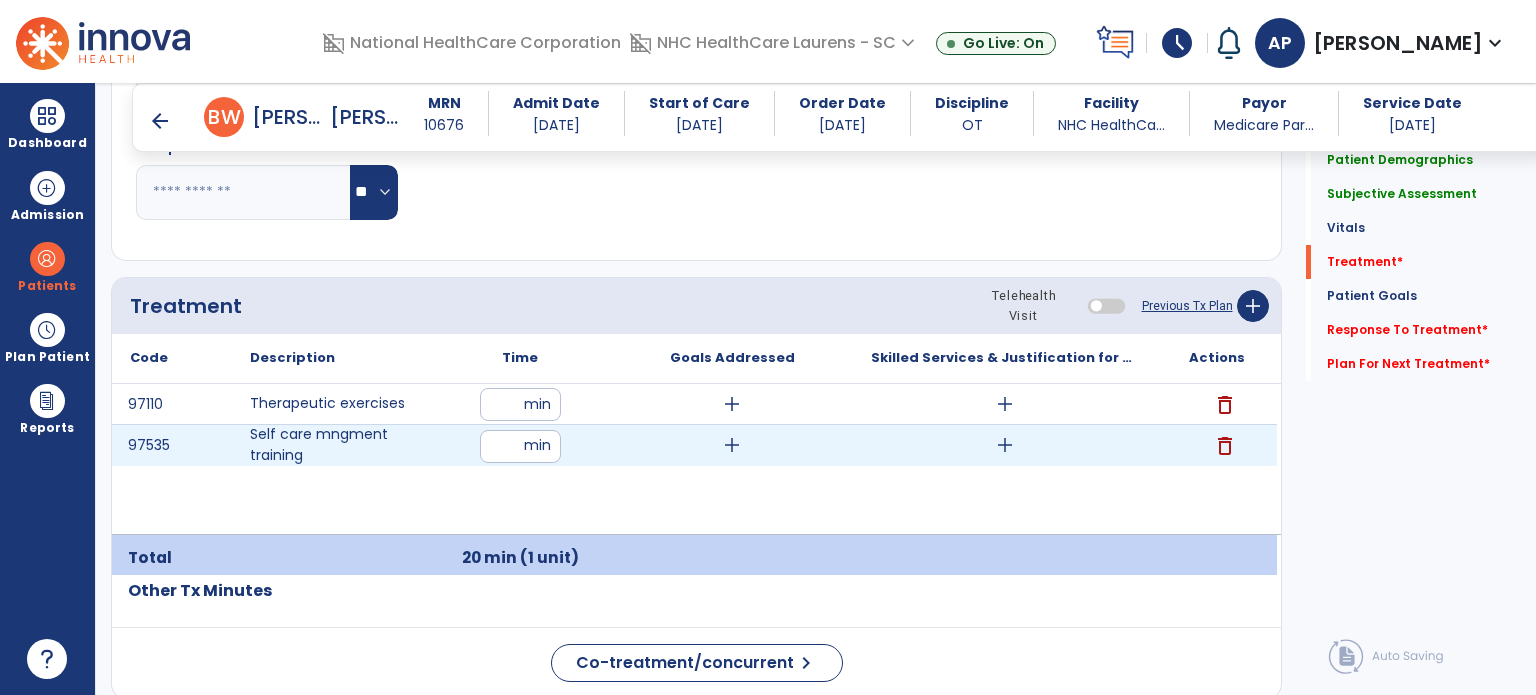type on "**" 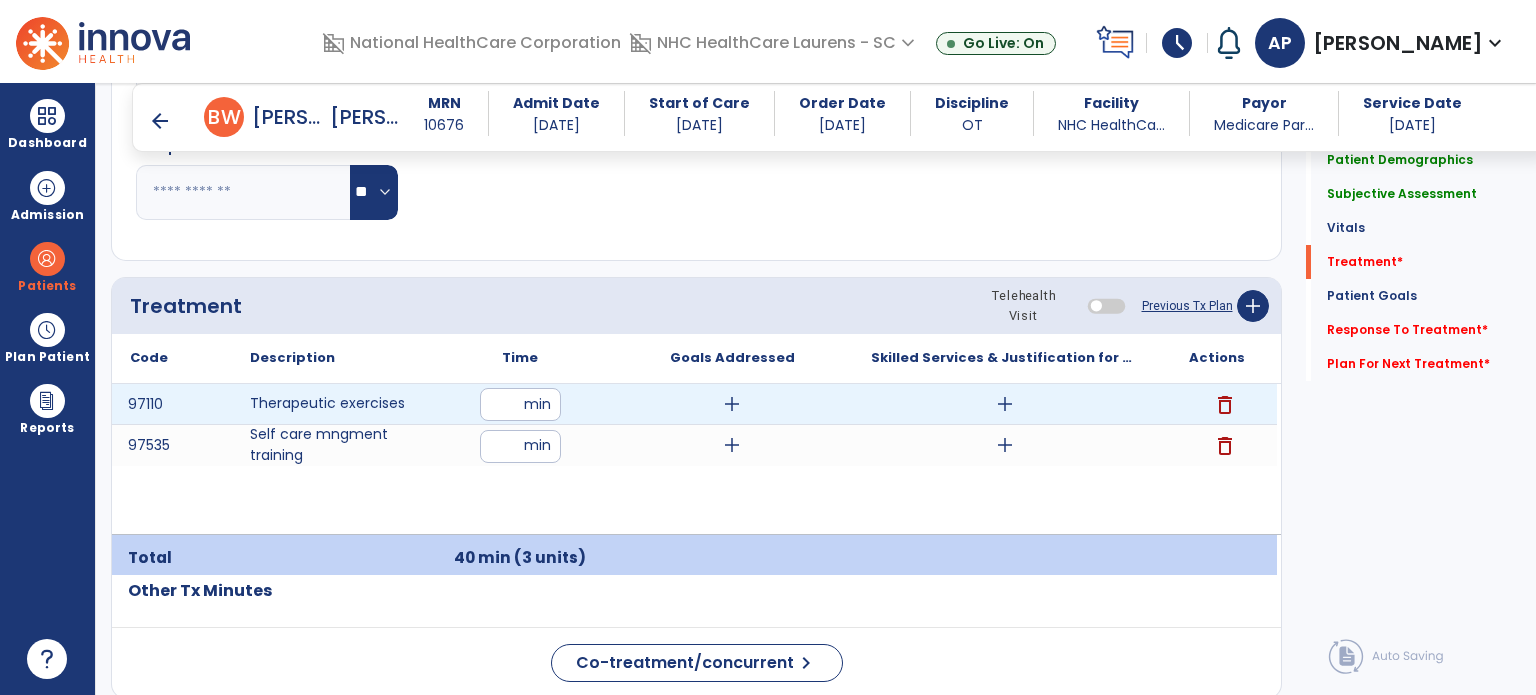 click on "**" at bounding box center (520, 404) 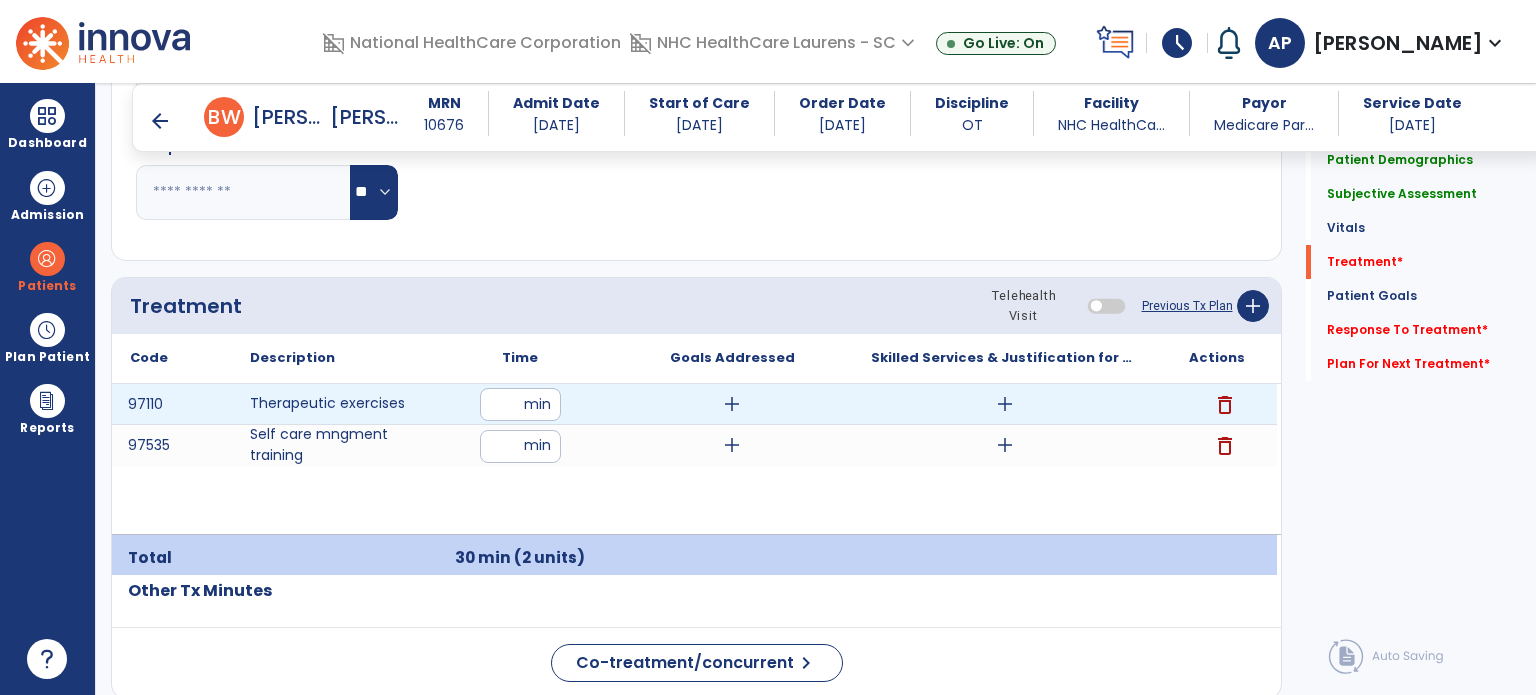 click on "add" at bounding box center [732, 404] 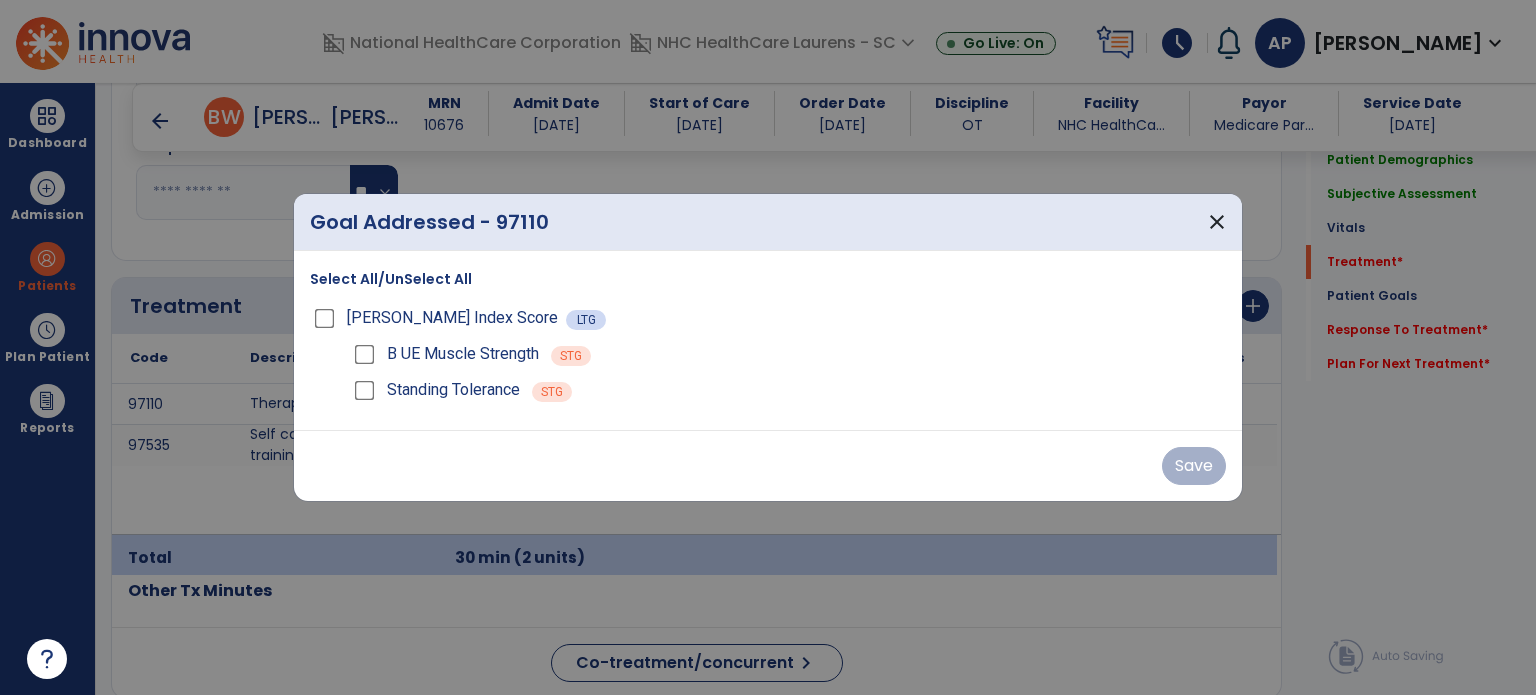 click on "Select All/UnSelect All" at bounding box center (391, 279) 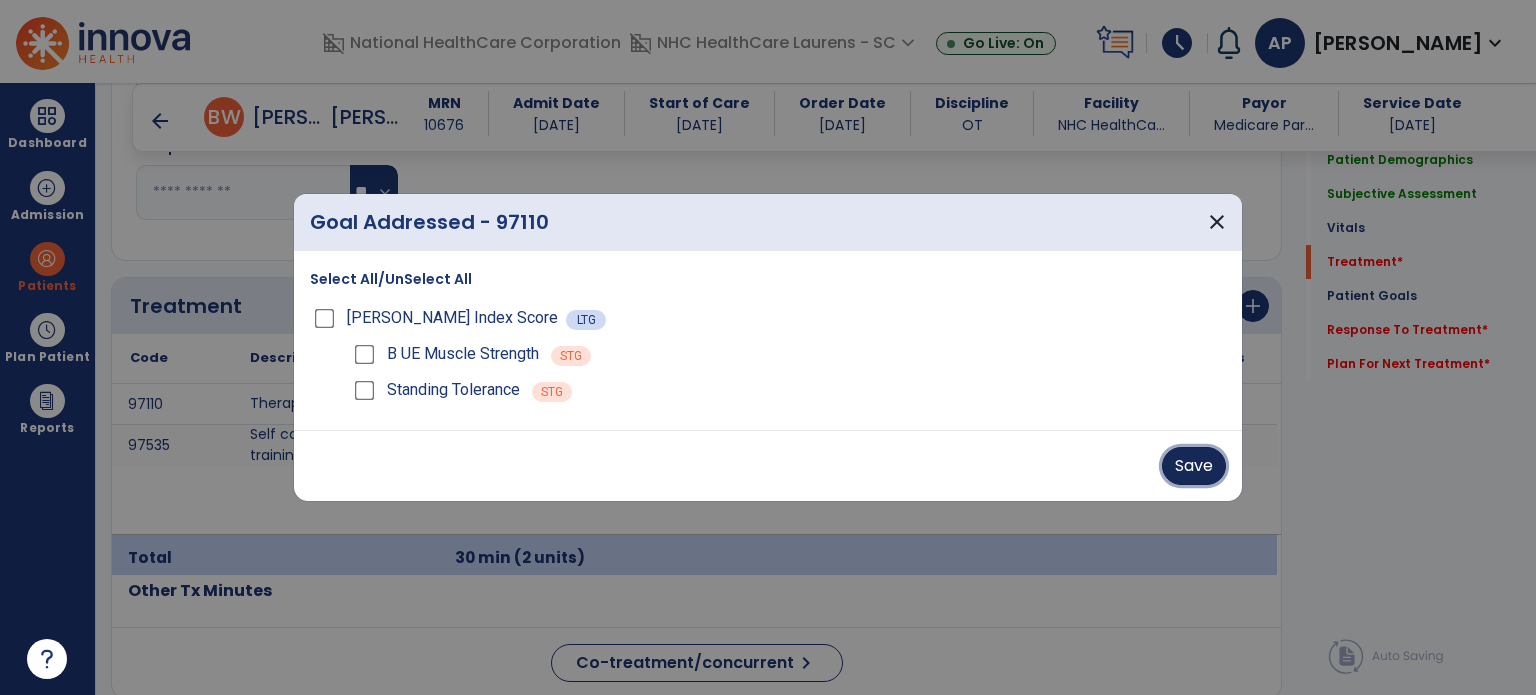 click on "Save" at bounding box center [1194, 466] 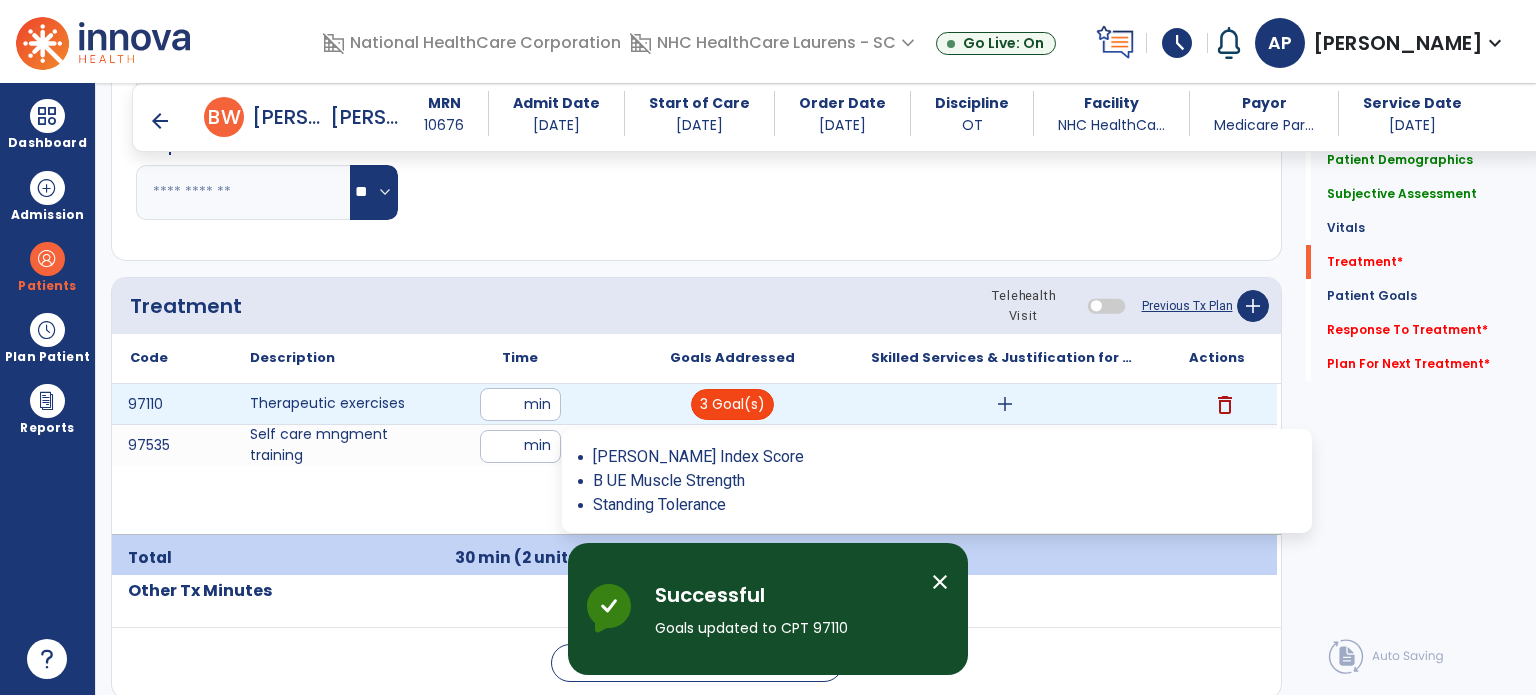 click on "3 Goal(s)" at bounding box center [732, 404] 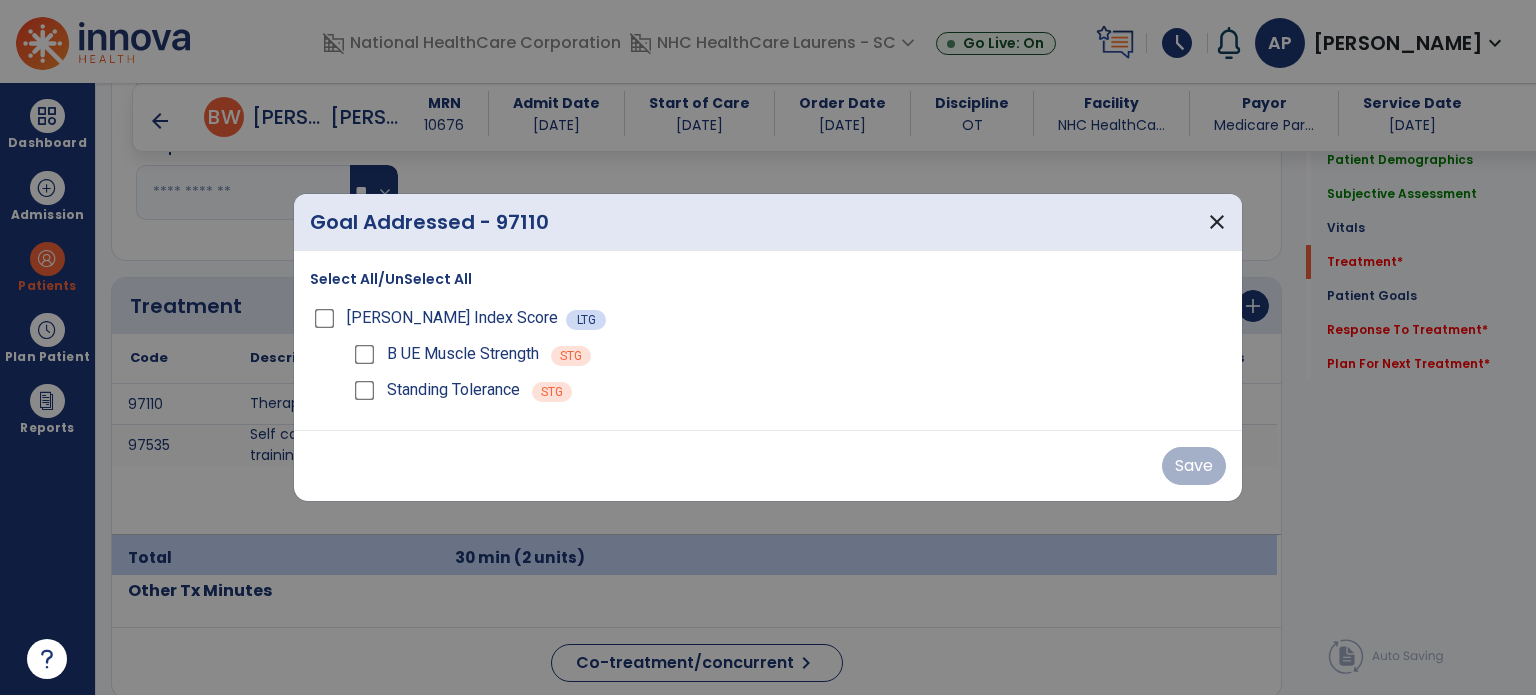 click on "Standing Tolerance" at bounding box center (435, 390) 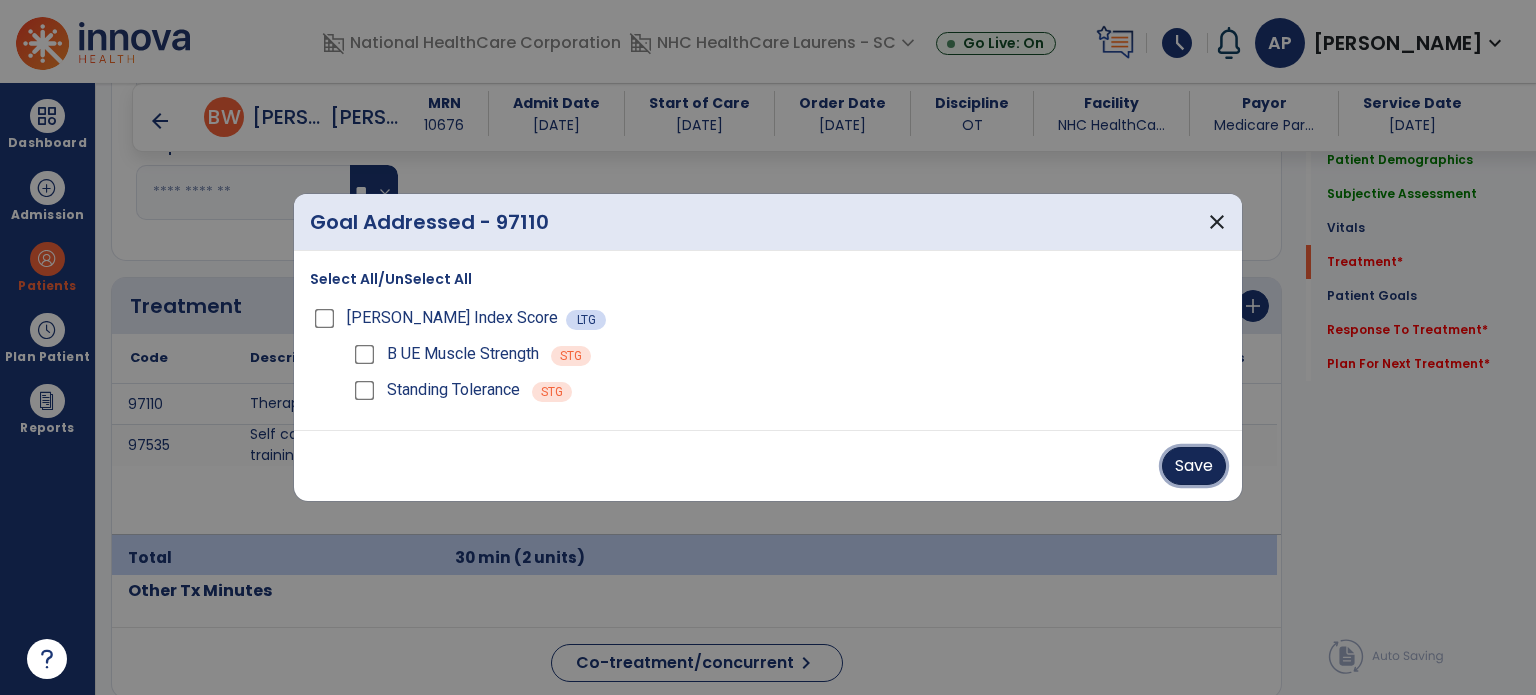 click on "Save" at bounding box center [1194, 466] 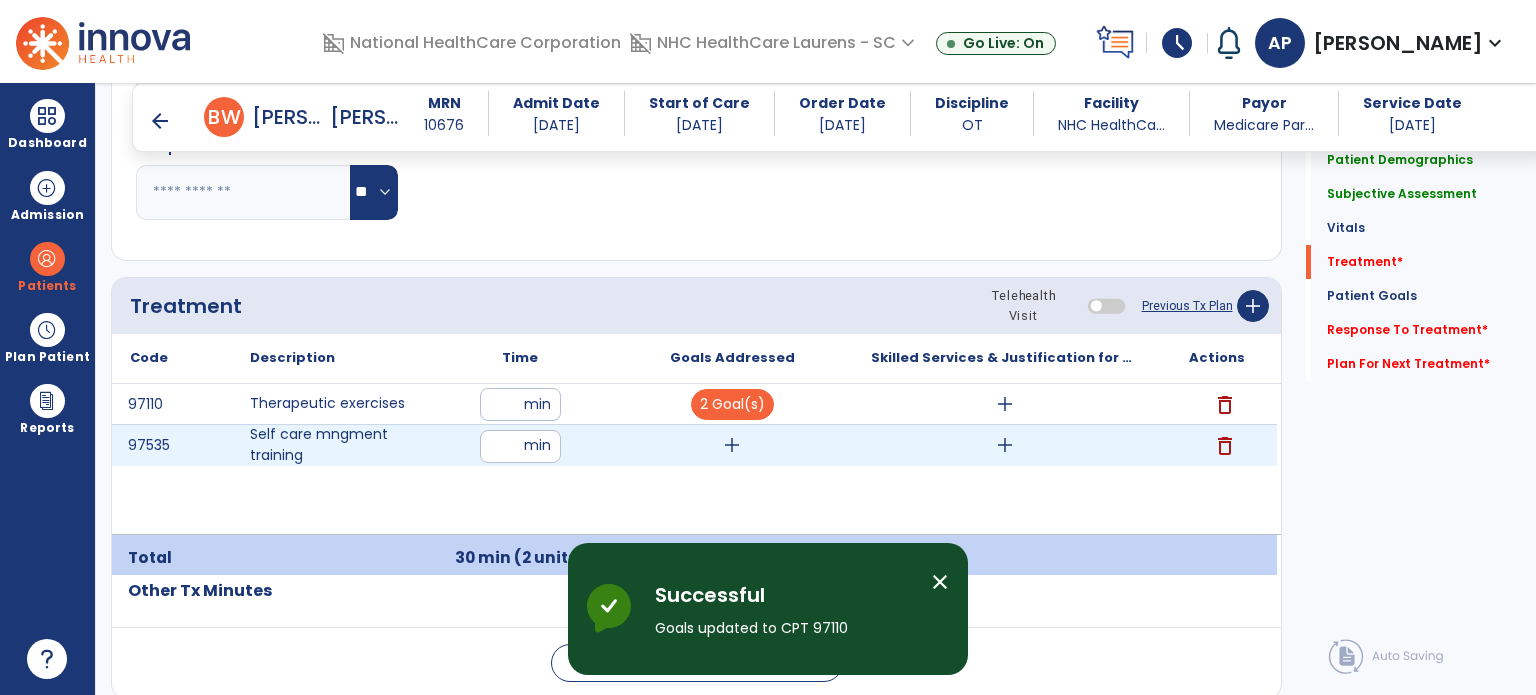 click on "add" at bounding box center [732, 445] 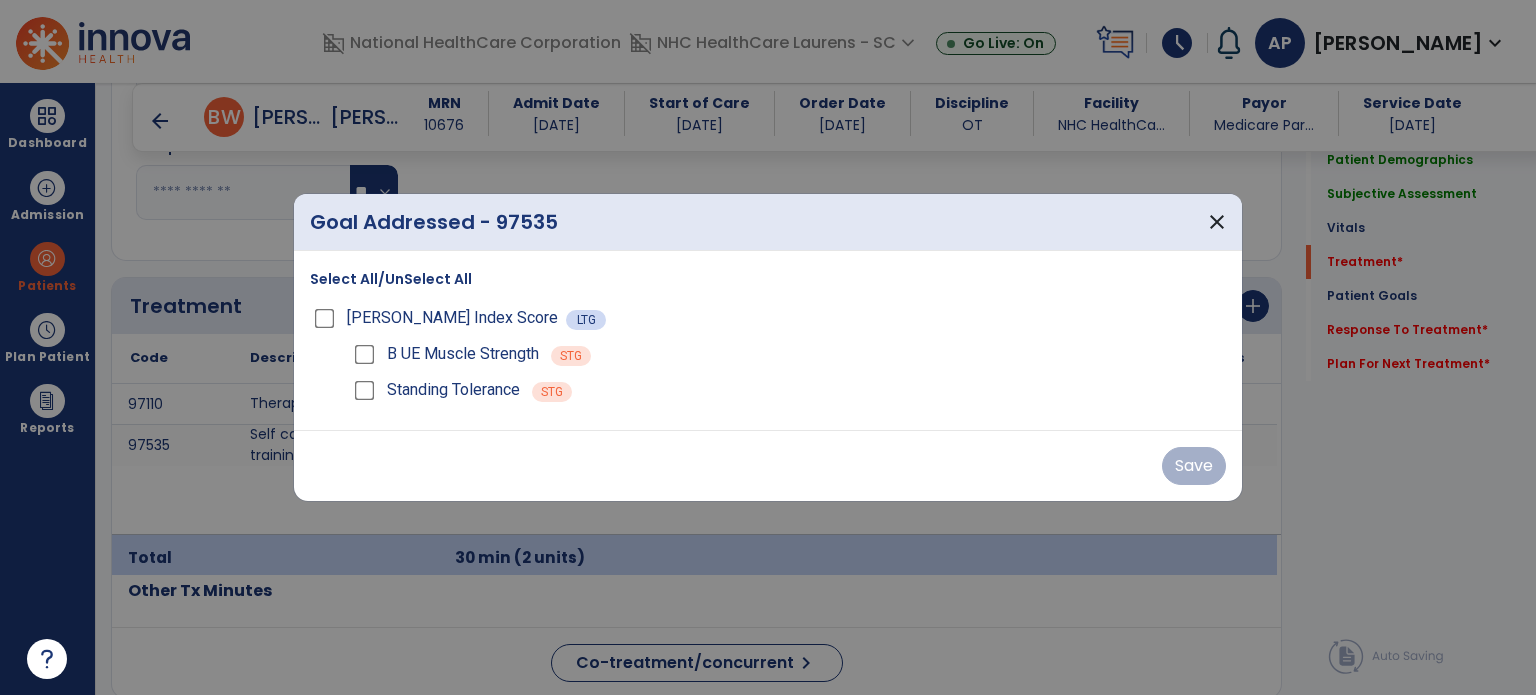 click on "Select All/UnSelect All" at bounding box center [391, 279] 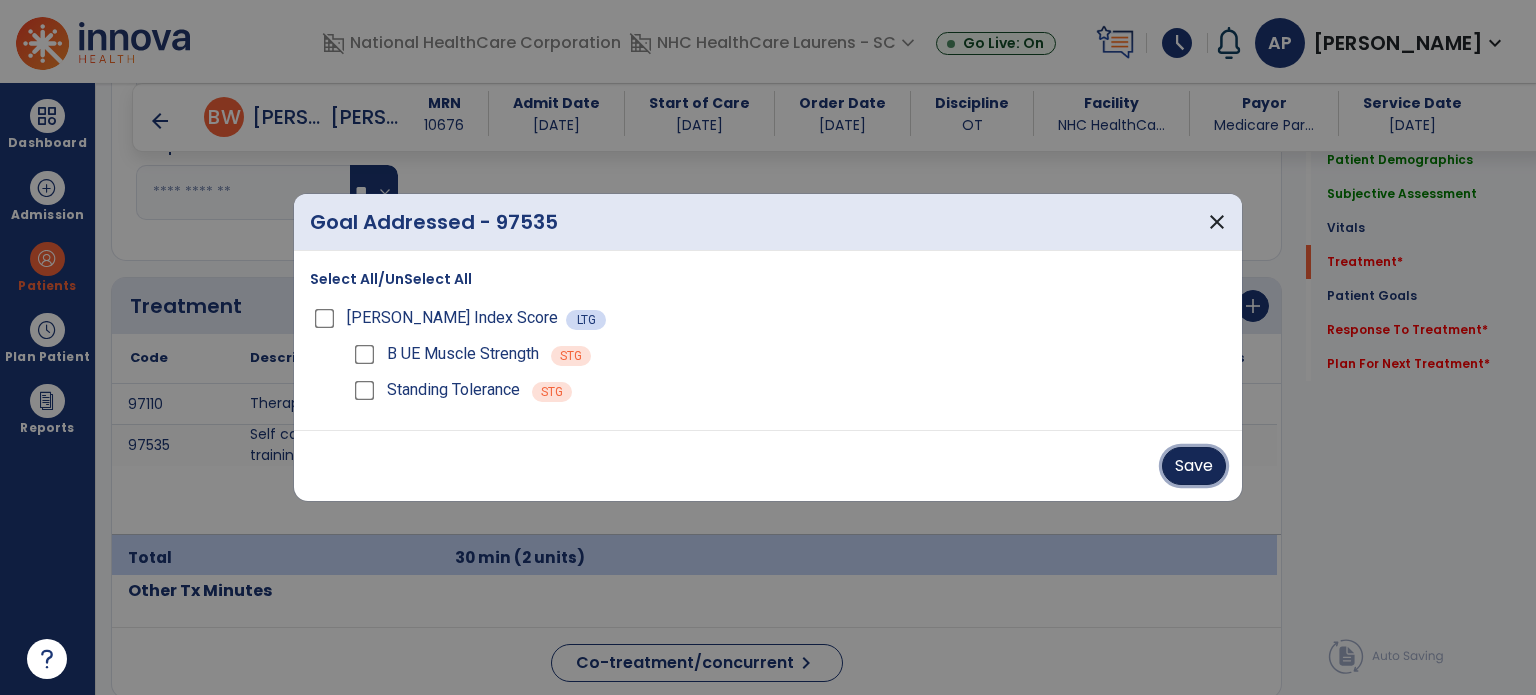 click on "Save" at bounding box center (1194, 466) 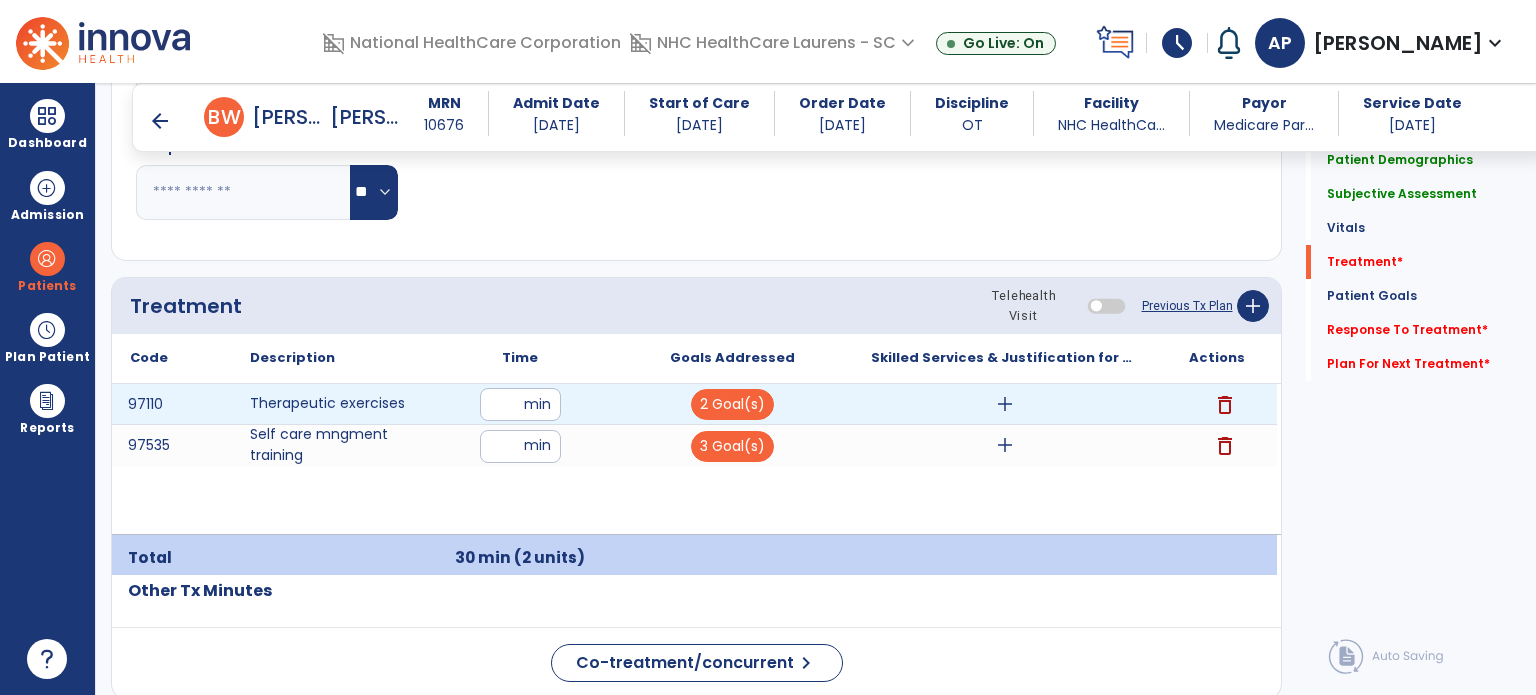 click on "add" at bounding box center (1005, 404) 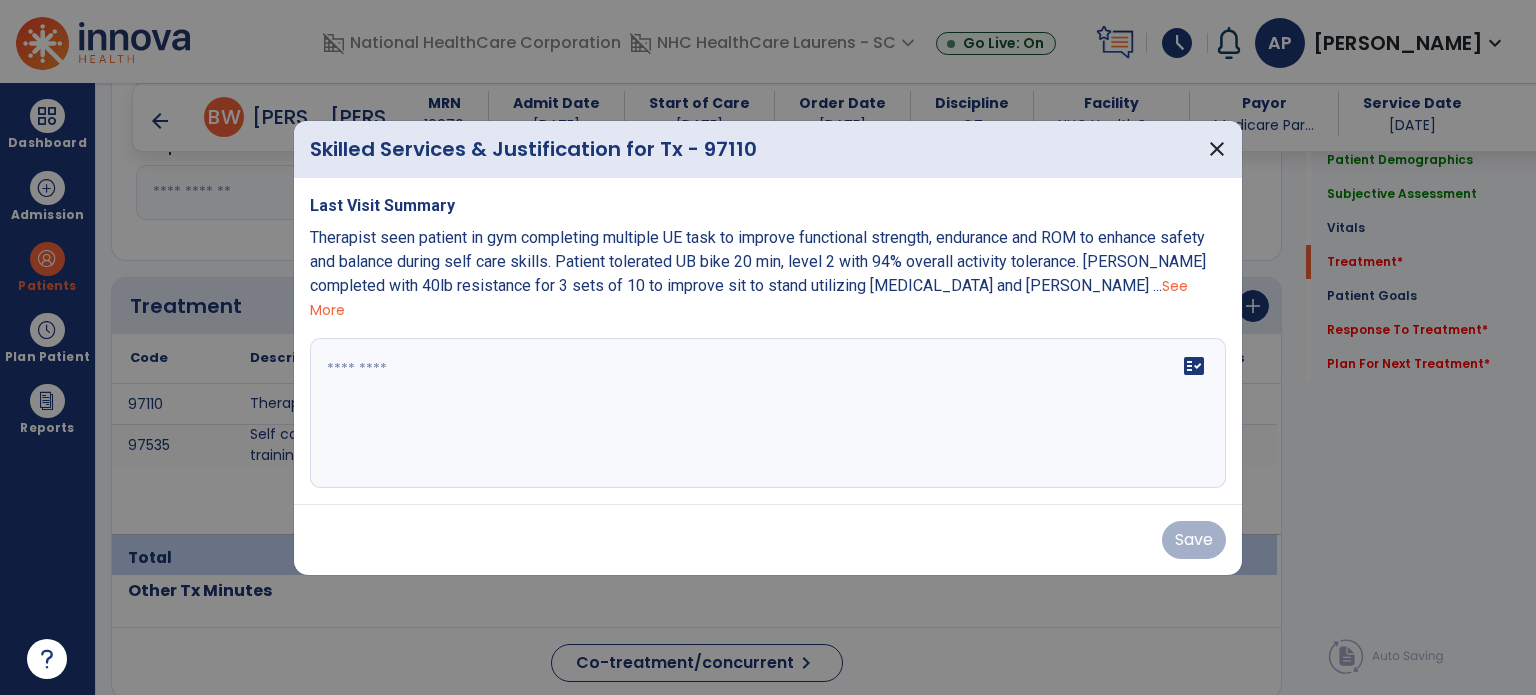 click on "fact_check" at bounding box center [768, 413] 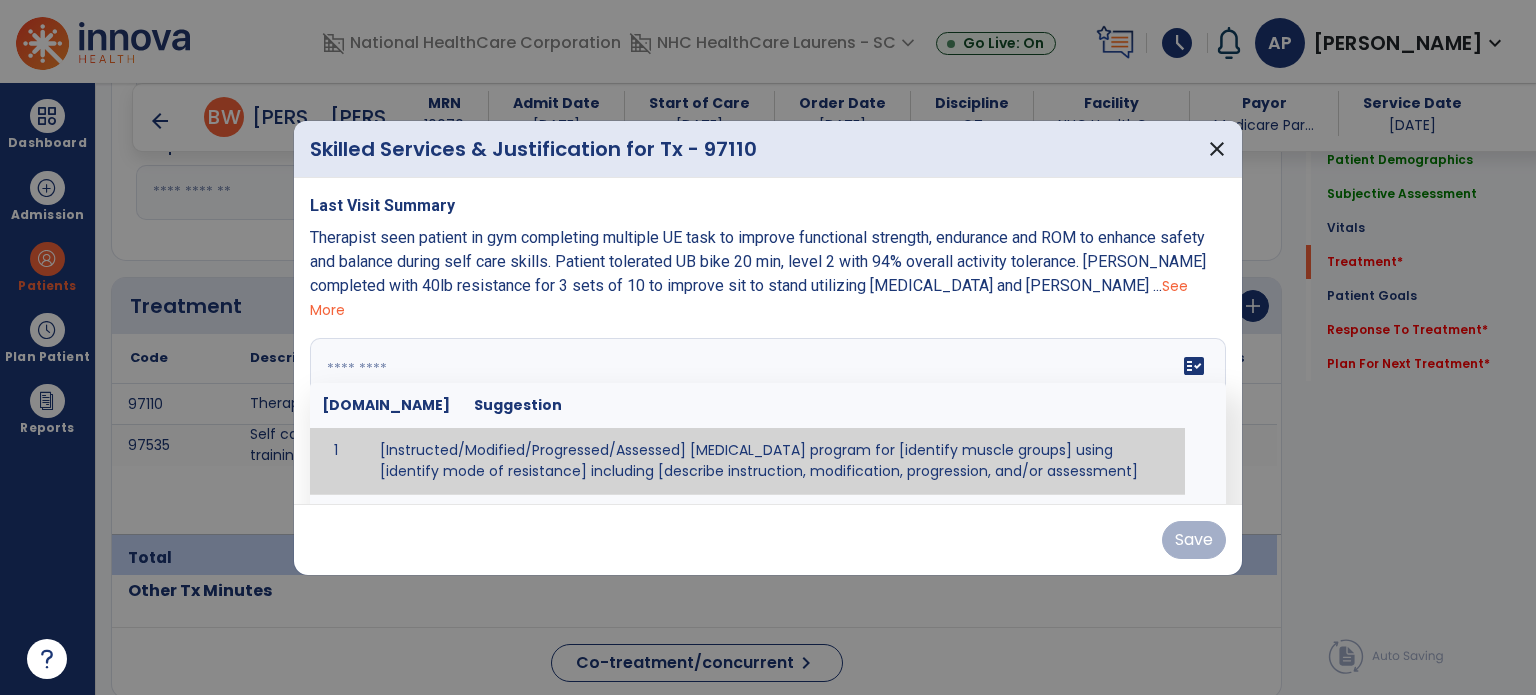 paste on "**********" 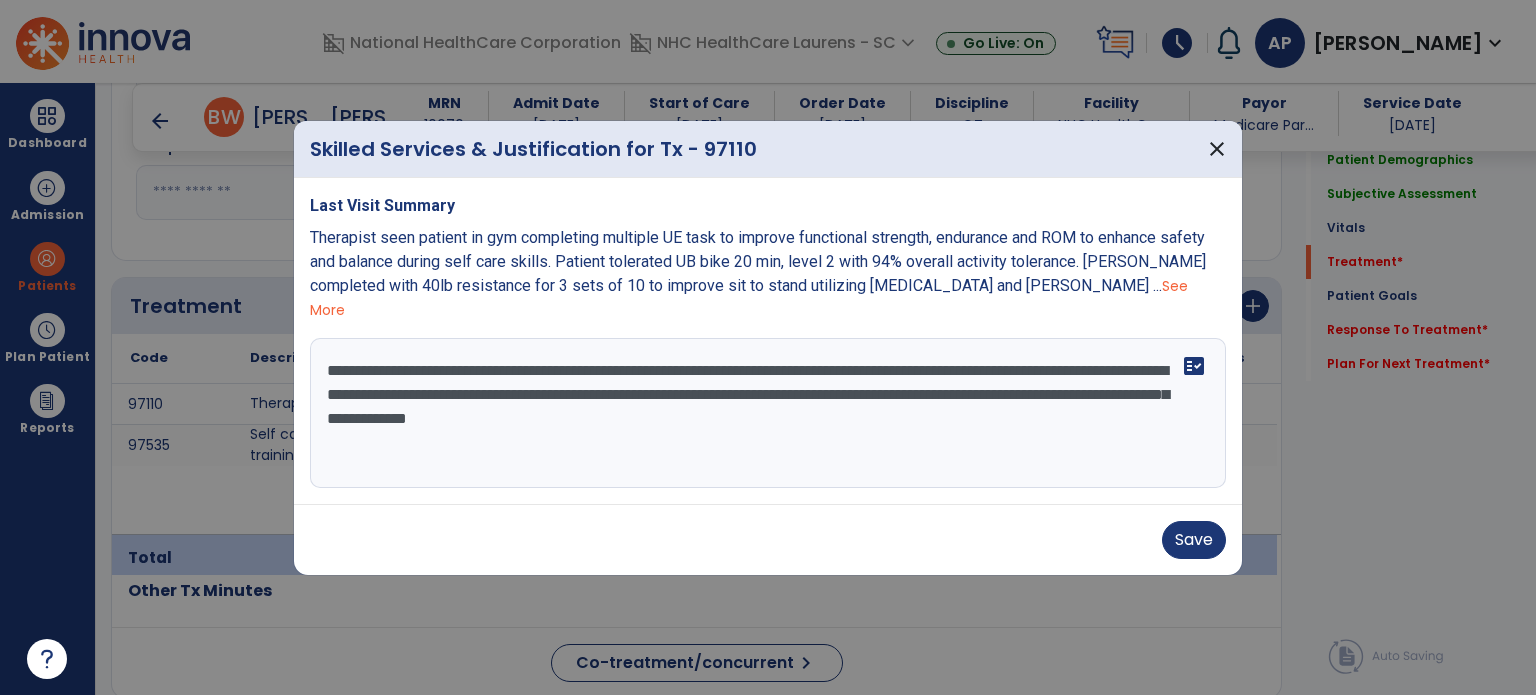 scroll, scrollTop: 0, scrollLeft: 0, axis: both 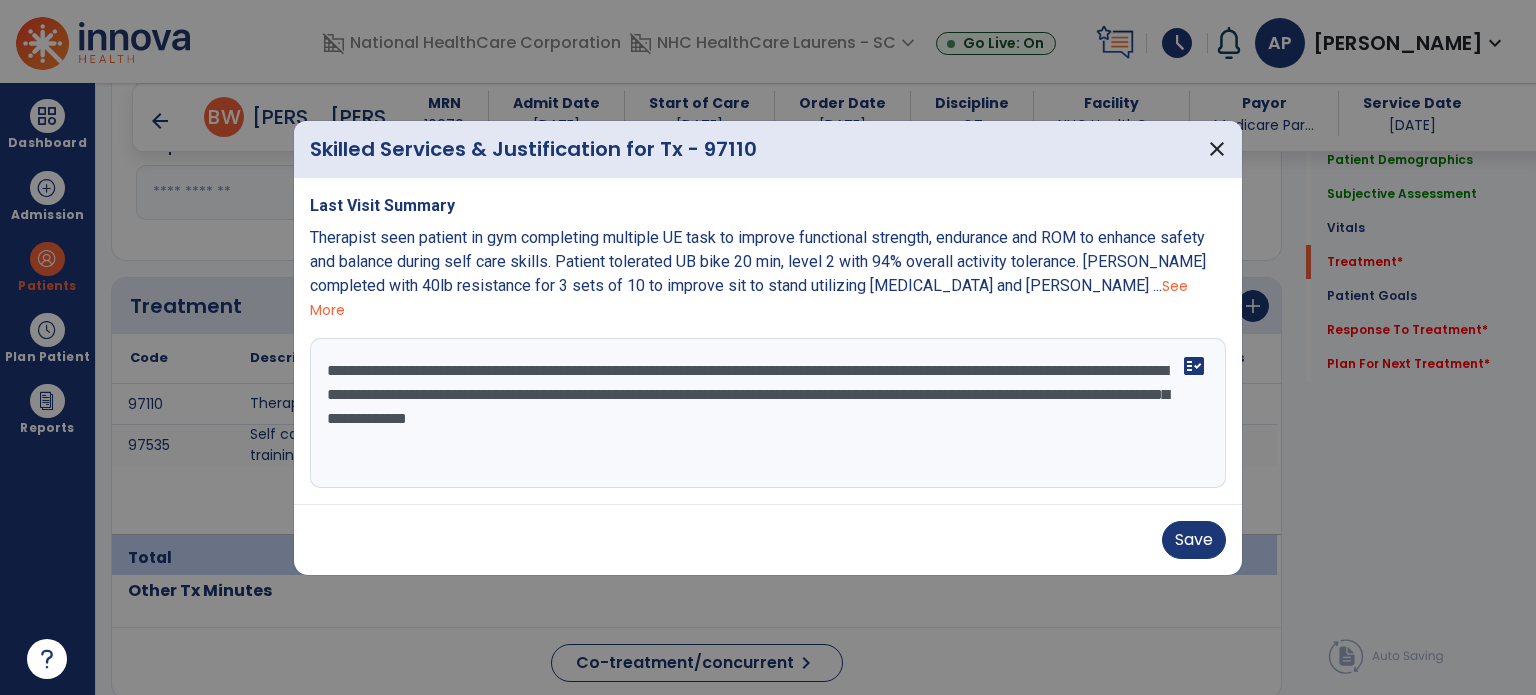 click on "**********" at bounding box center [768, 413] 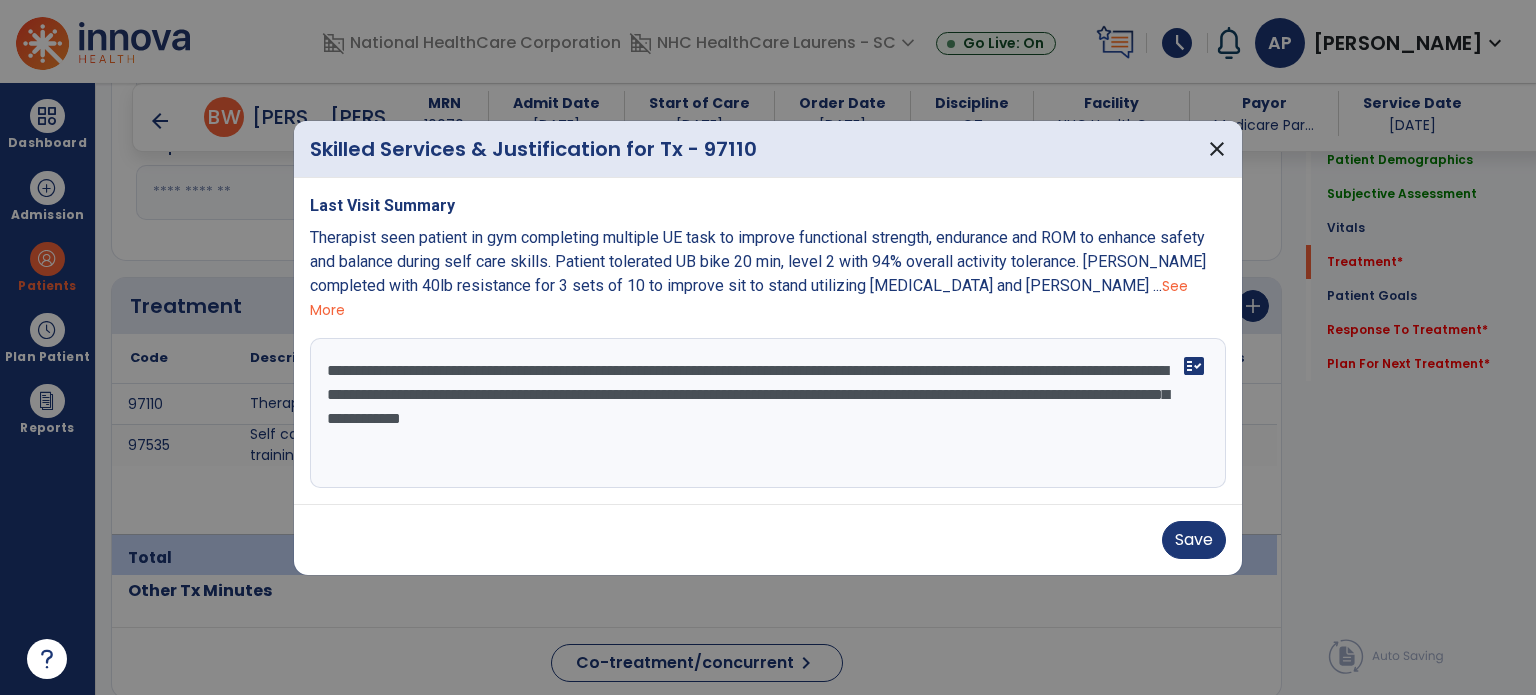 drag, startPoint x: 847, startPoint y: 386, endPoint x: 936, endPoint y: 383, distance: 89.050545 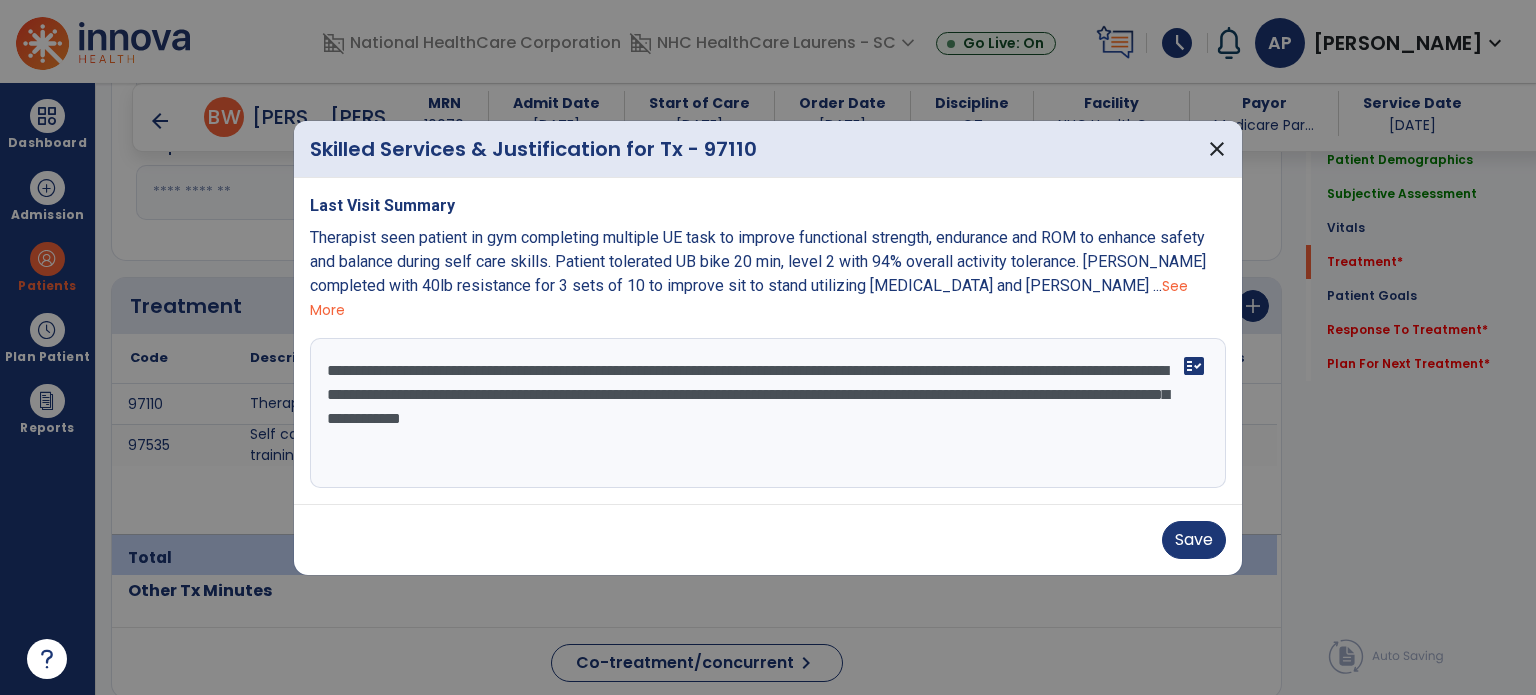click on "**********" at bounding box center (768, 413) 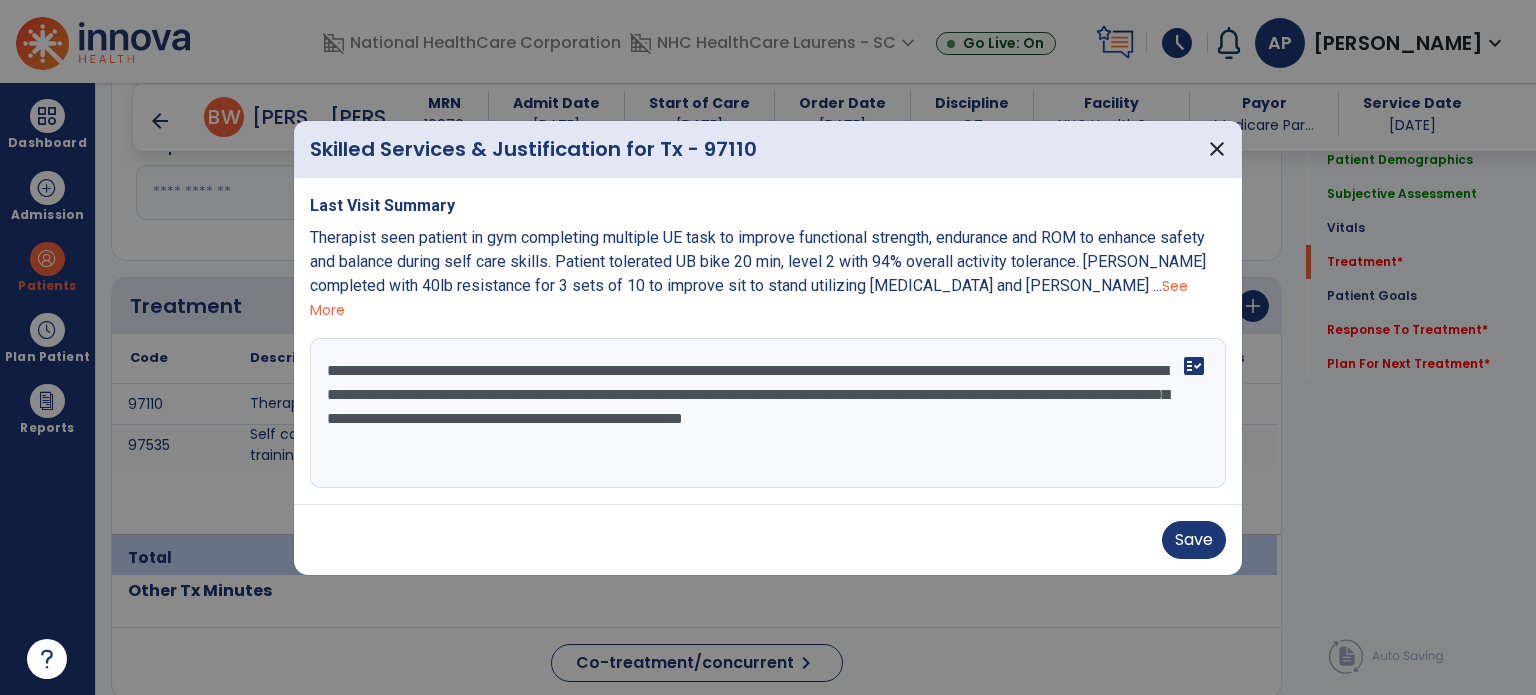 drag, startPoint x: 520, startPoint y: 411, endPoint x: 456, endPoint y: 411, distance: 64 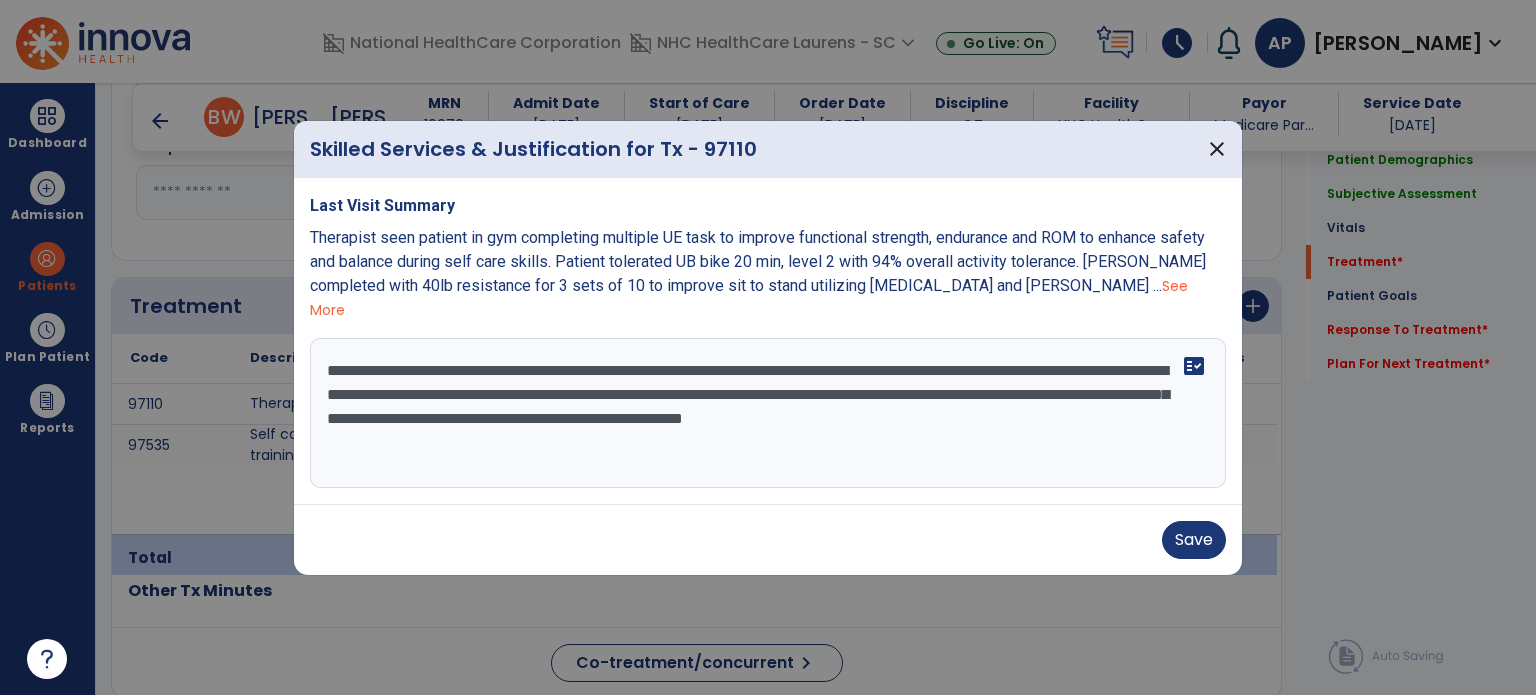 click on "**********" at bounding box center (768, 413) 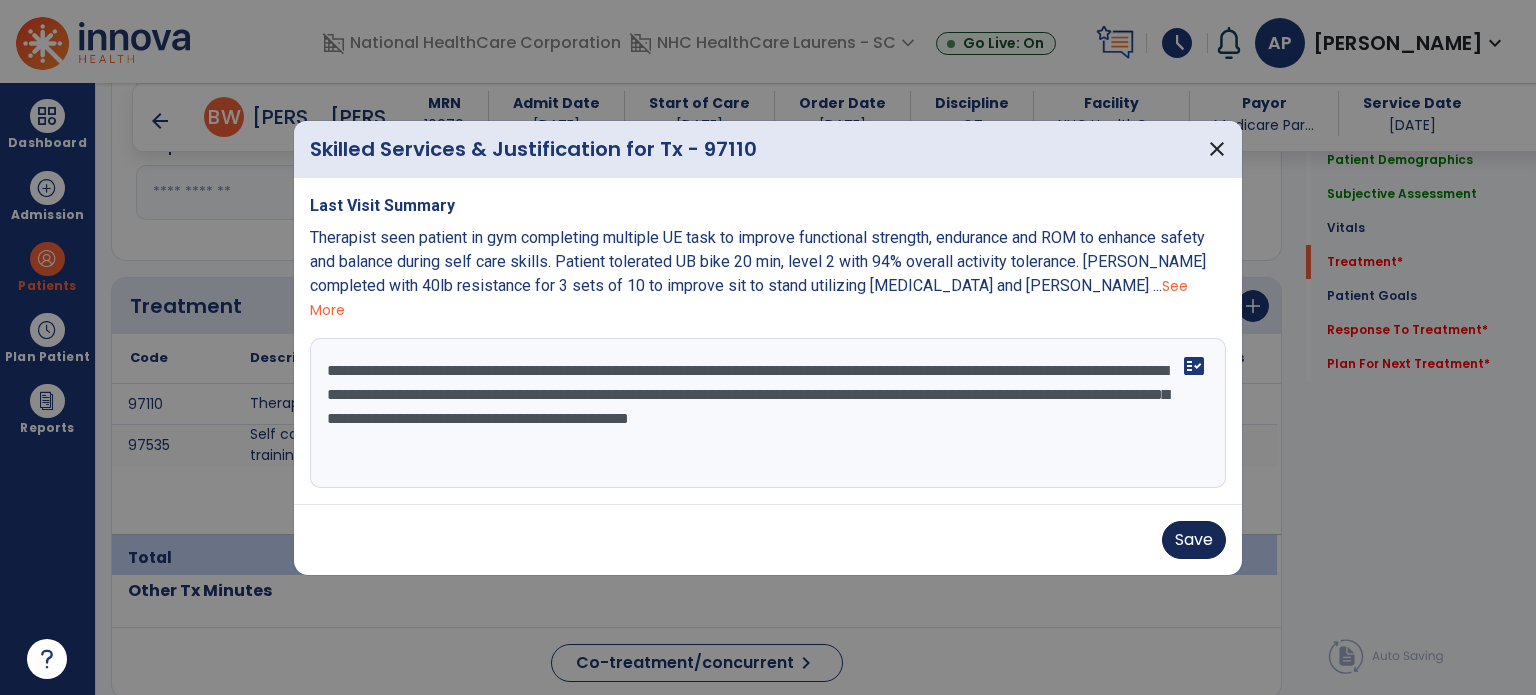 type on "**********" 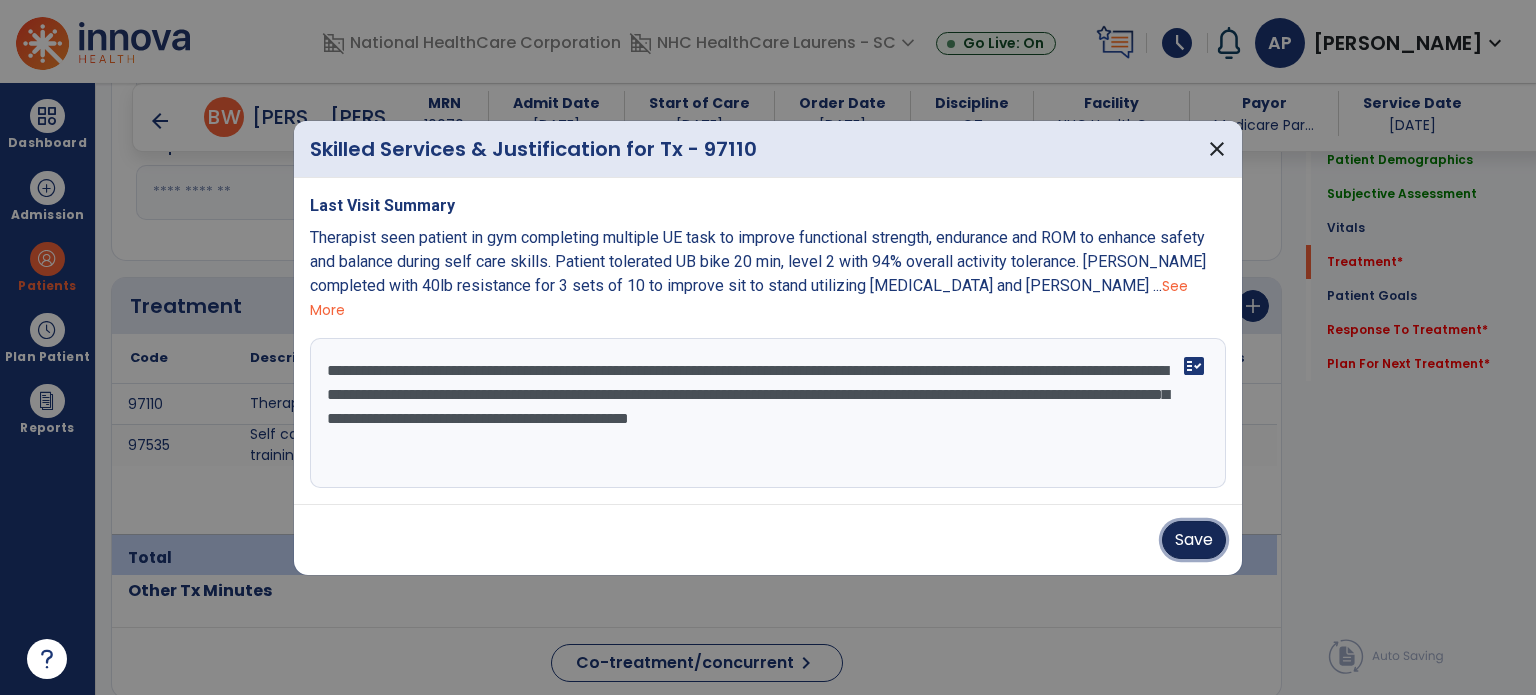 click on "Save" at bounding box center (1194, 540) 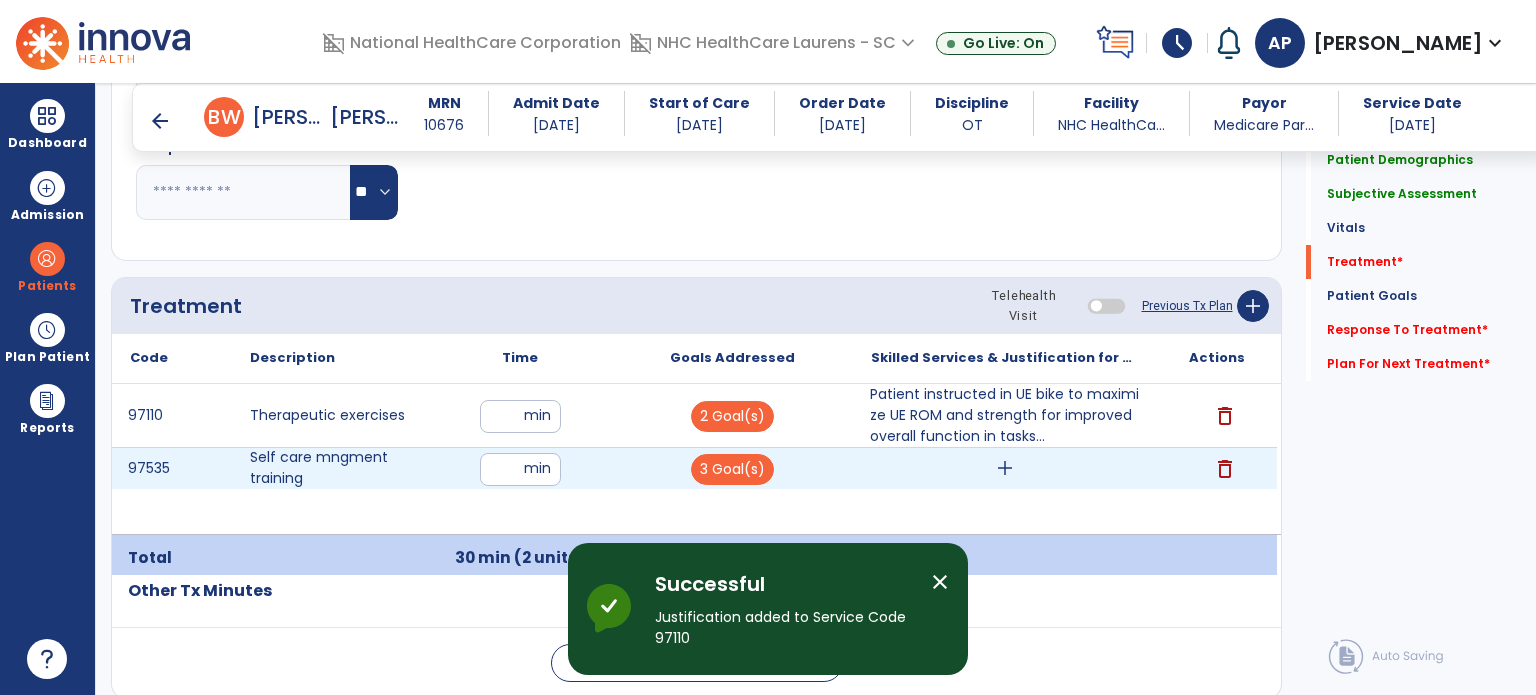 click on "add" at bounding box center (1004, 468) 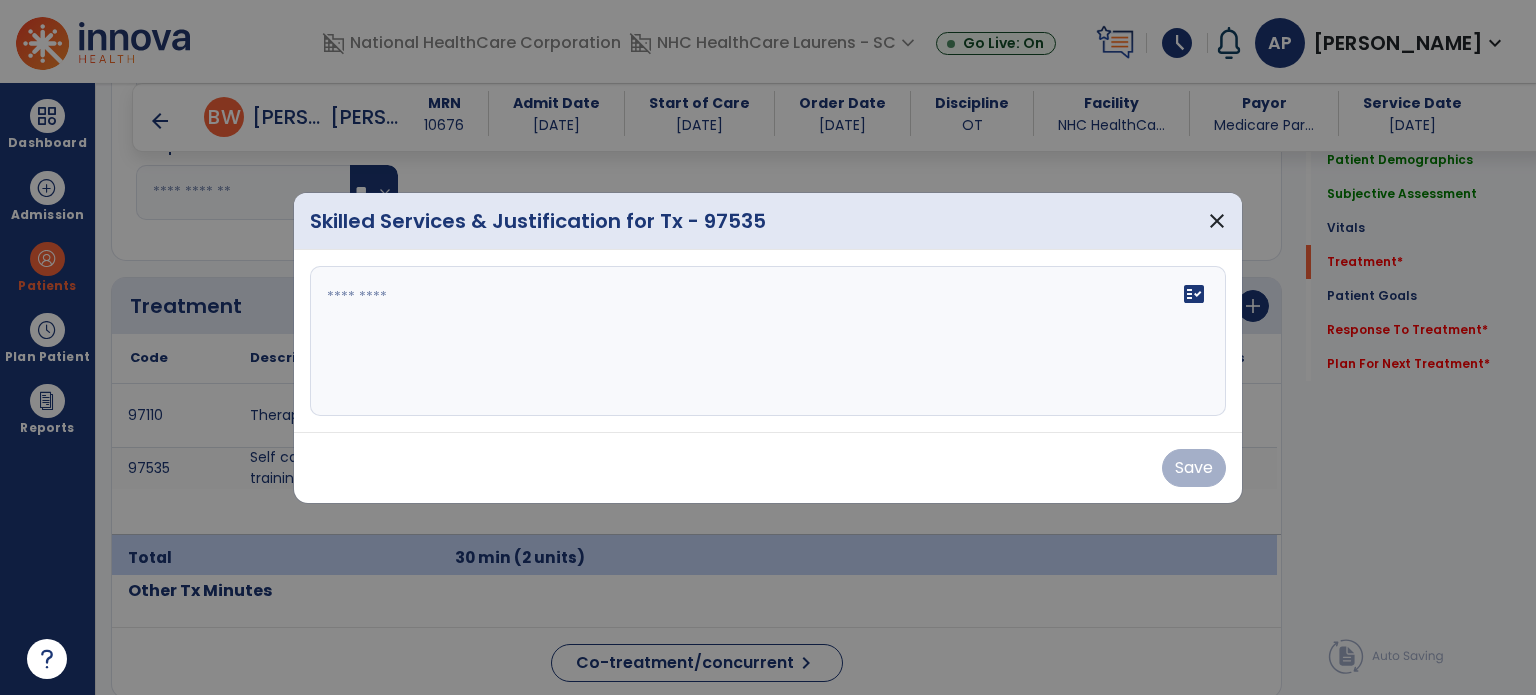 click on "fact_check" at bounding box center (768, 341) 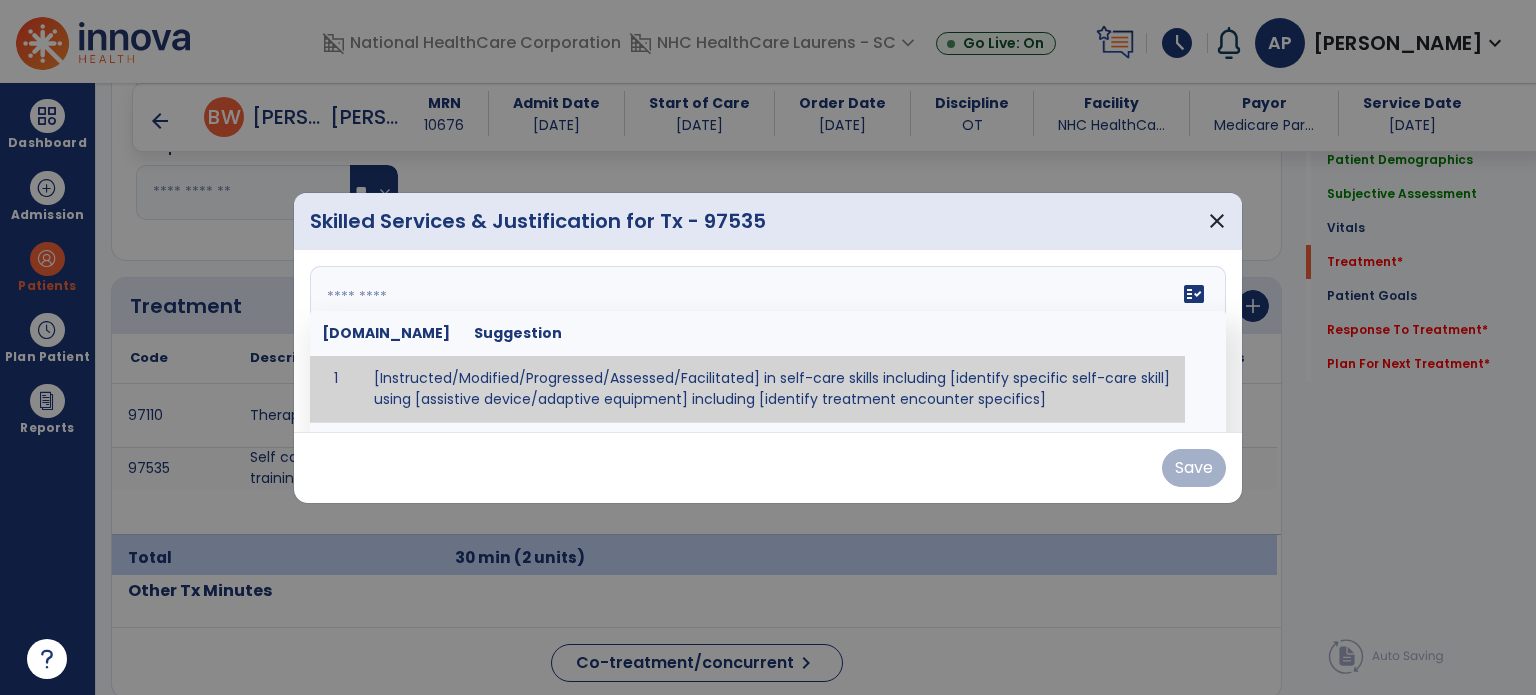 paste on "**********" 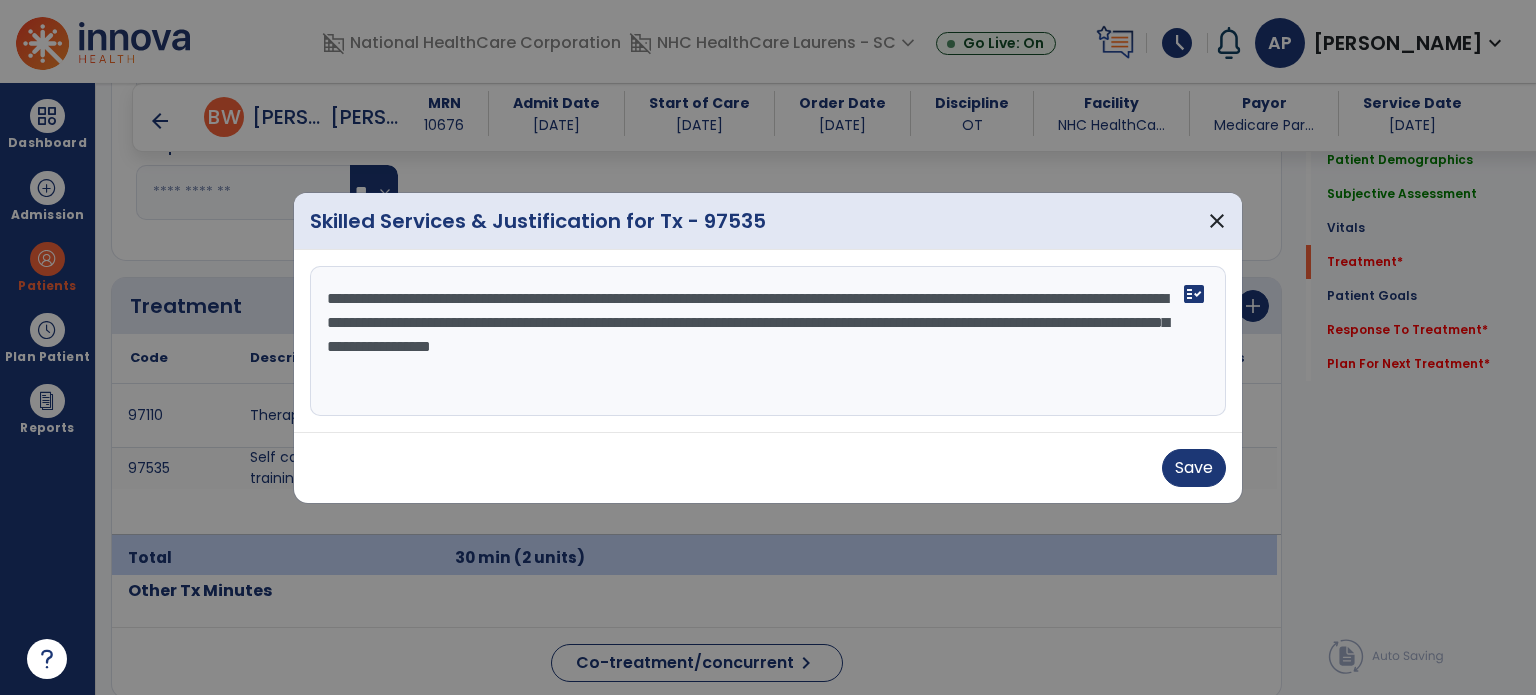 drag, startPoint x: 756, startPoint y: 300, endPoint x: 1019, endPoint y: 295, distance: 263.04752 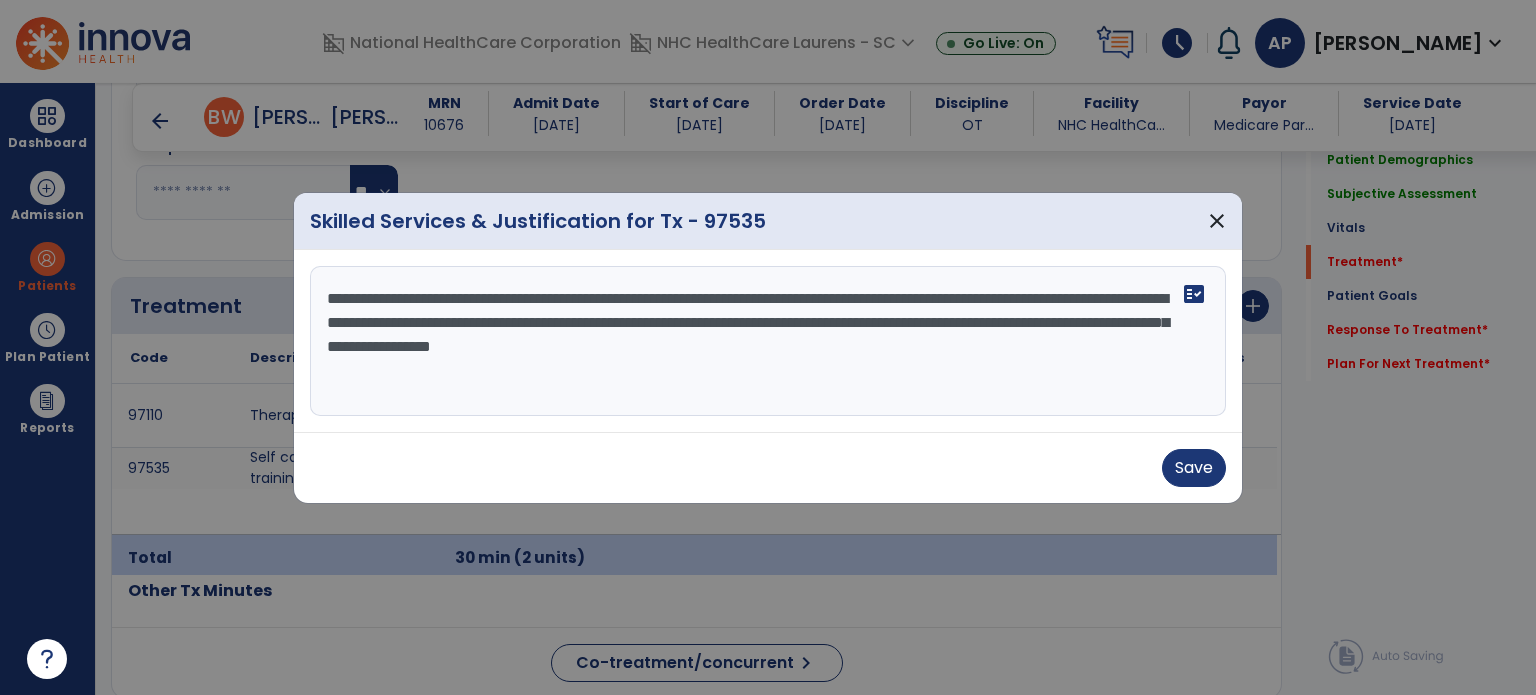 click on "**********" at bounding box center (768, 341) 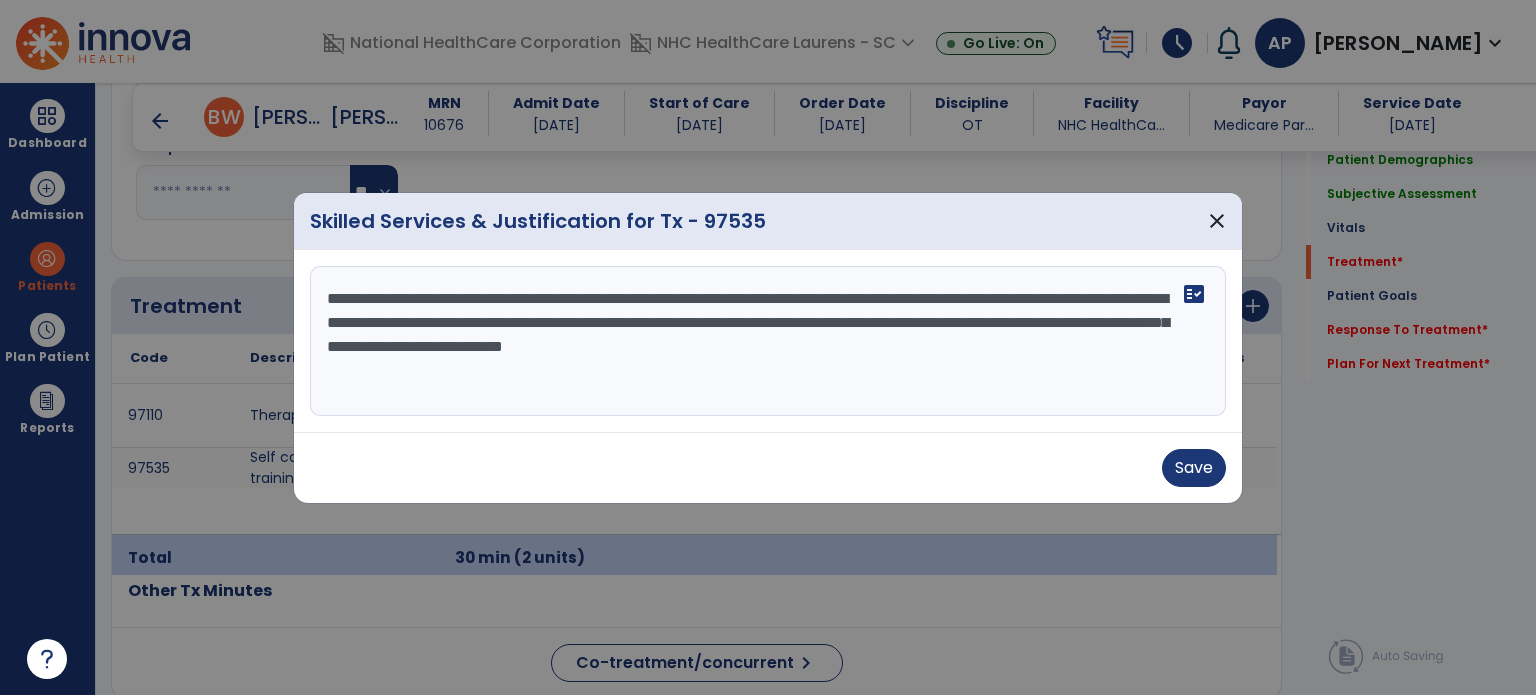 drag, startPoint x: 401, startPoint y: 324, endPoint x: 332, endPoint y: 327, distance: 69.065186 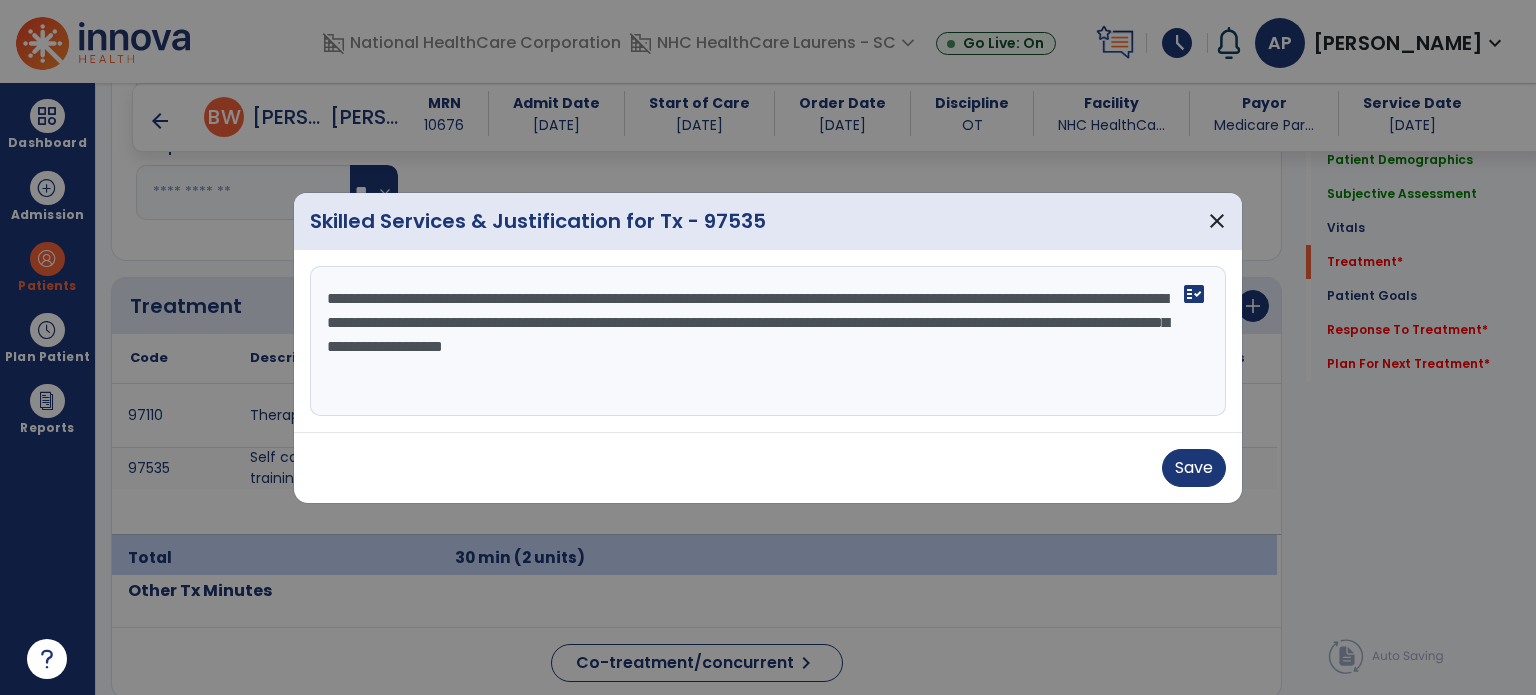 drag, startPoint x: 829, startPoint y: 323, endPoint x: 800, endPoint y: 318, distance: 29.427877 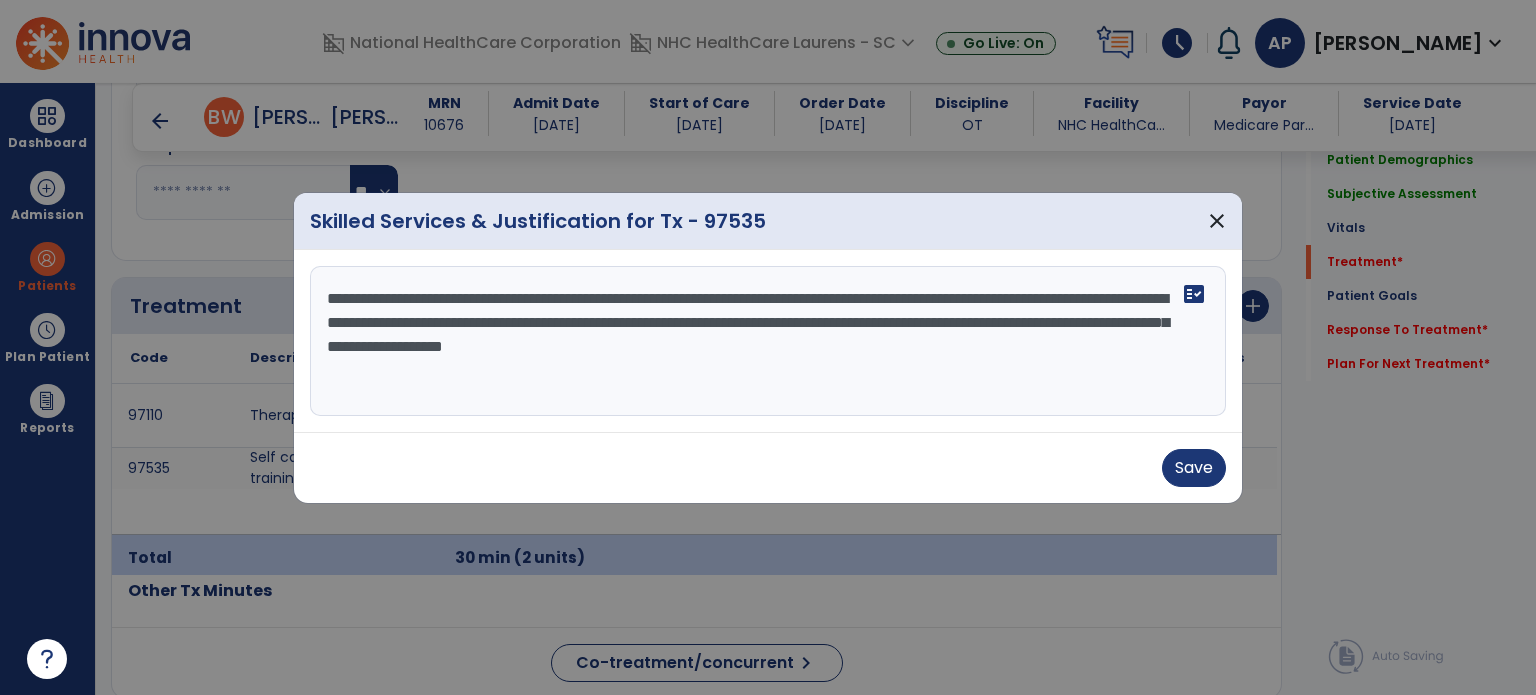 drag, startPoint x: 866, startPoint y: 319, endPoint x: 1142, endPoint y: 317, distance: 276.00723 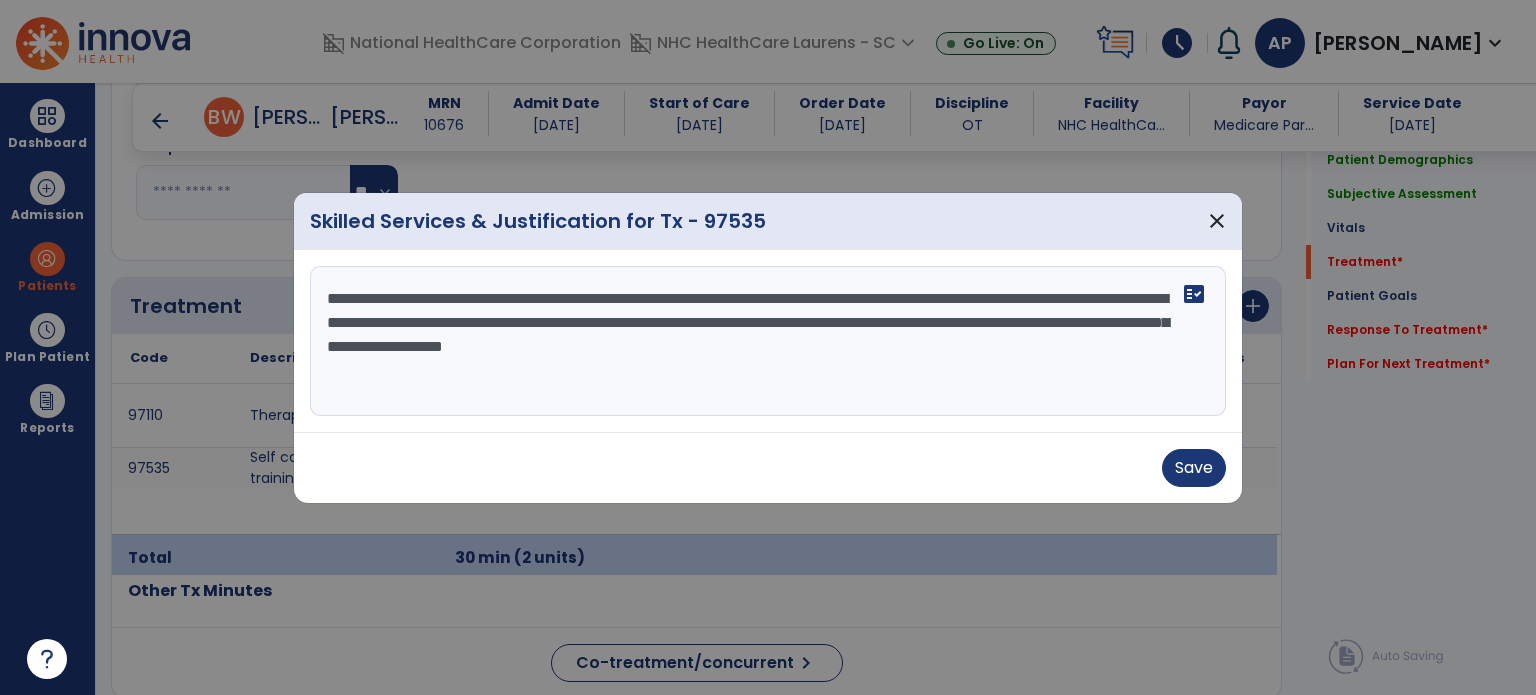 click on "**********" at bounding box center (768, 341) 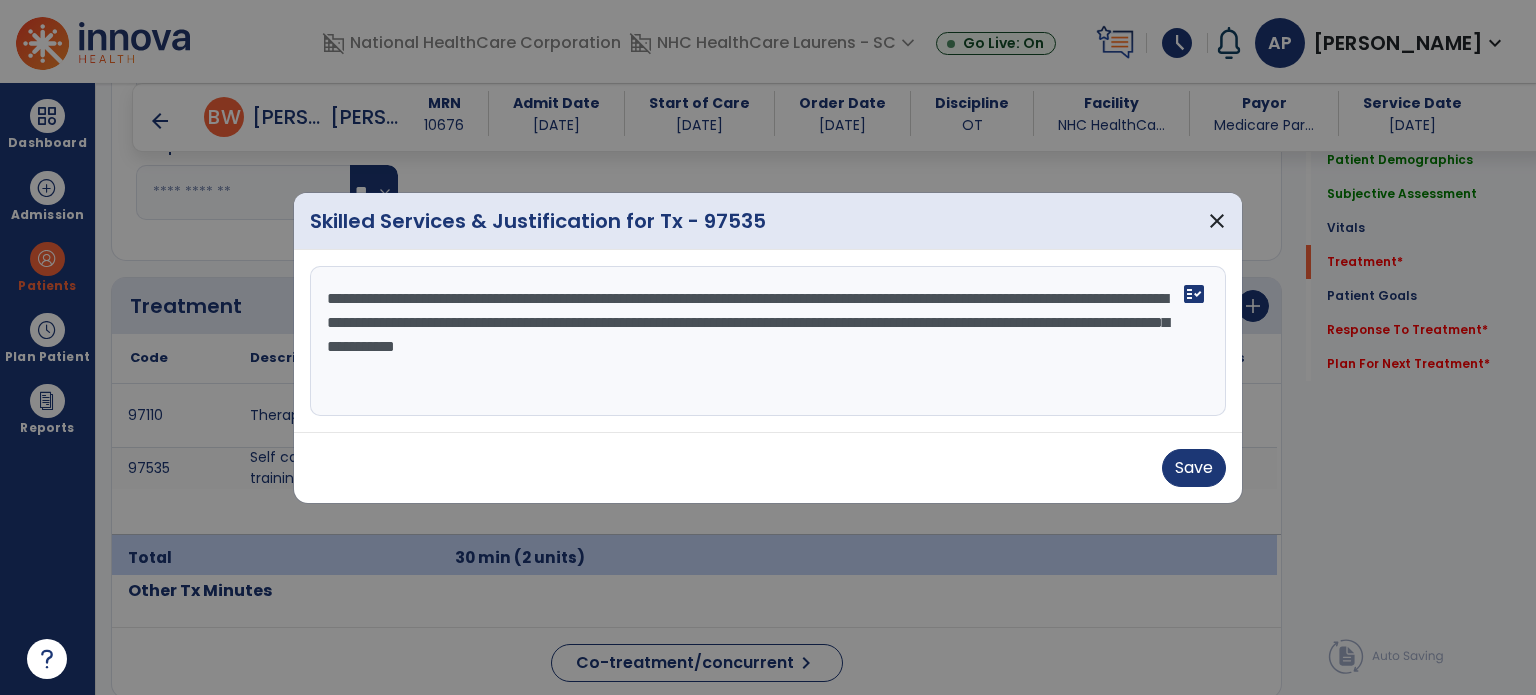 drag, startPoint x: 918, startPoint y: 349, endPoint x: 400, endPoint y: 349, distance: 518 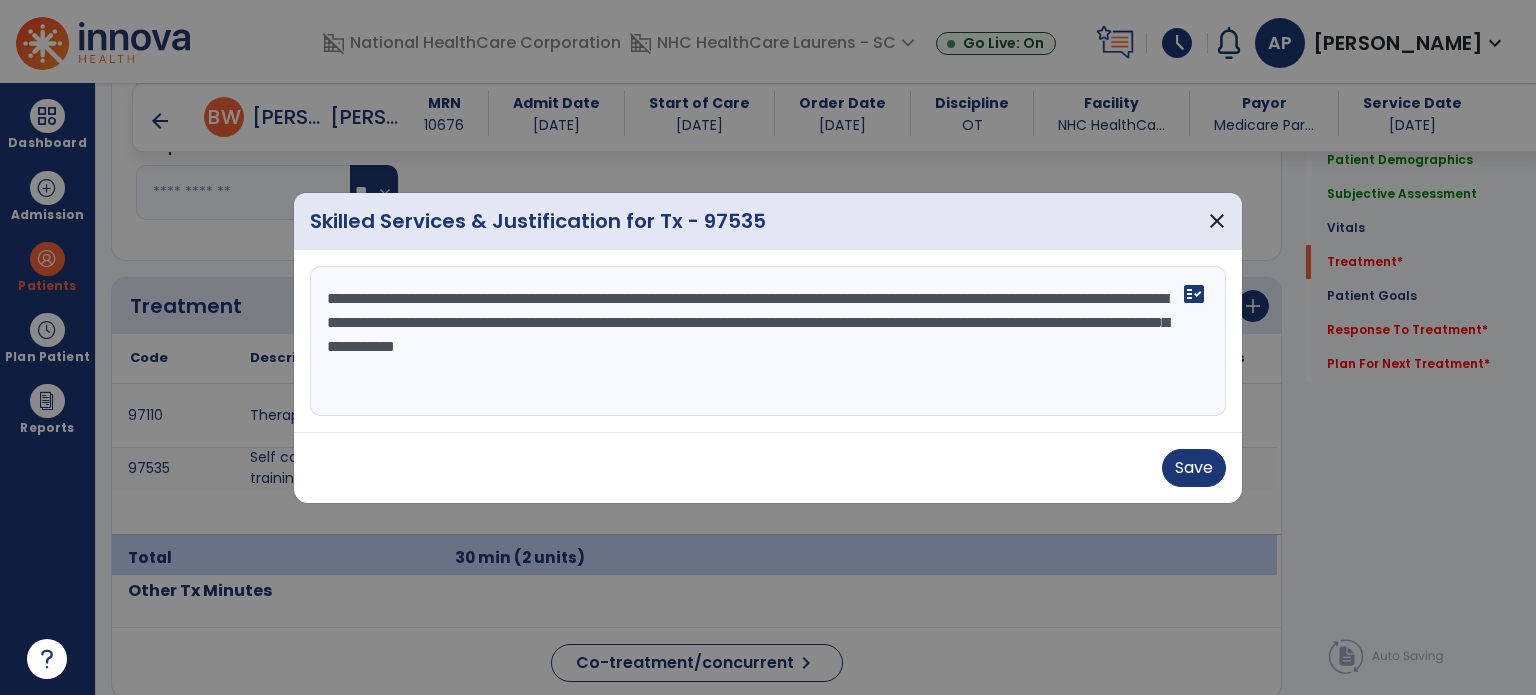 click on "**********" at bounding box center (768, 341) 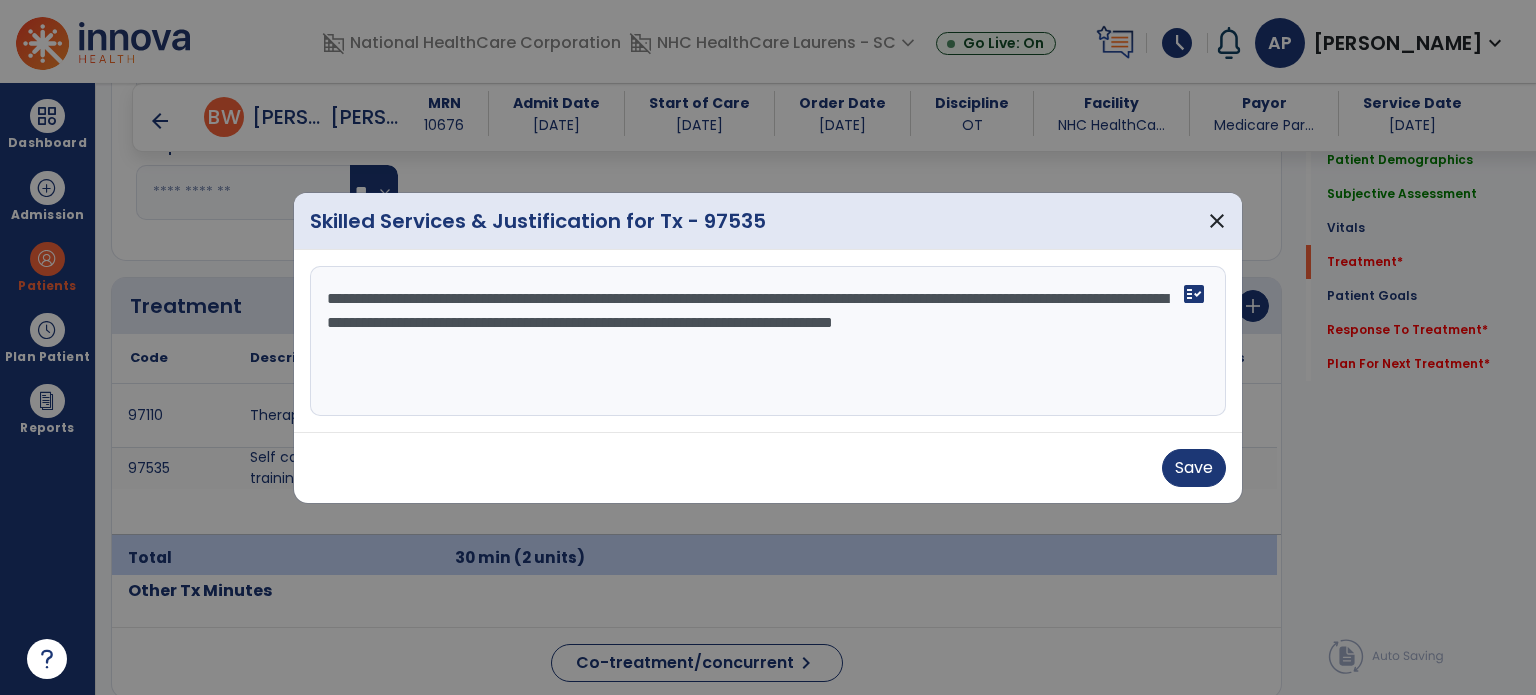 drag, startPoint x: 1030, startPoint y: 295, endPoint x: 1018, endPoint y: 296, distance: 12.0415945 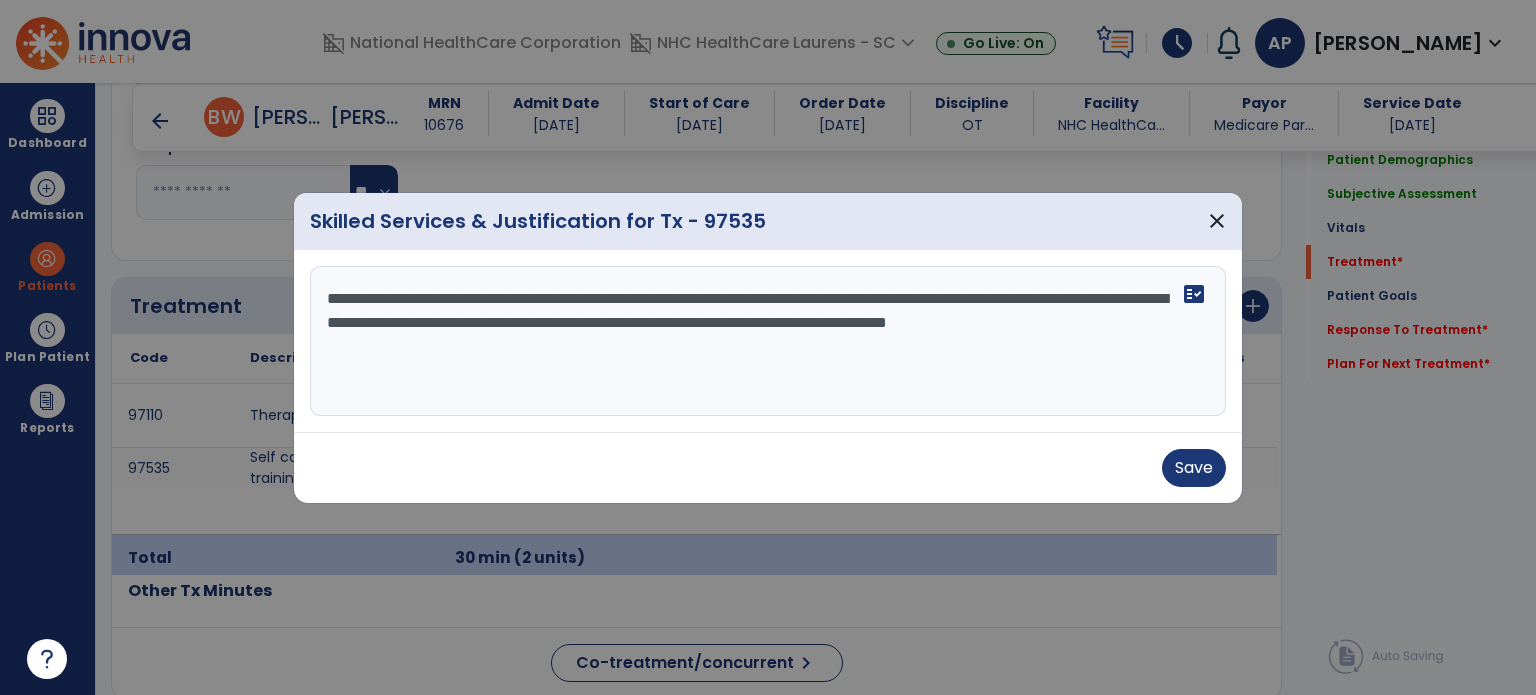 click on "**********" at bounding box center (768, 341) 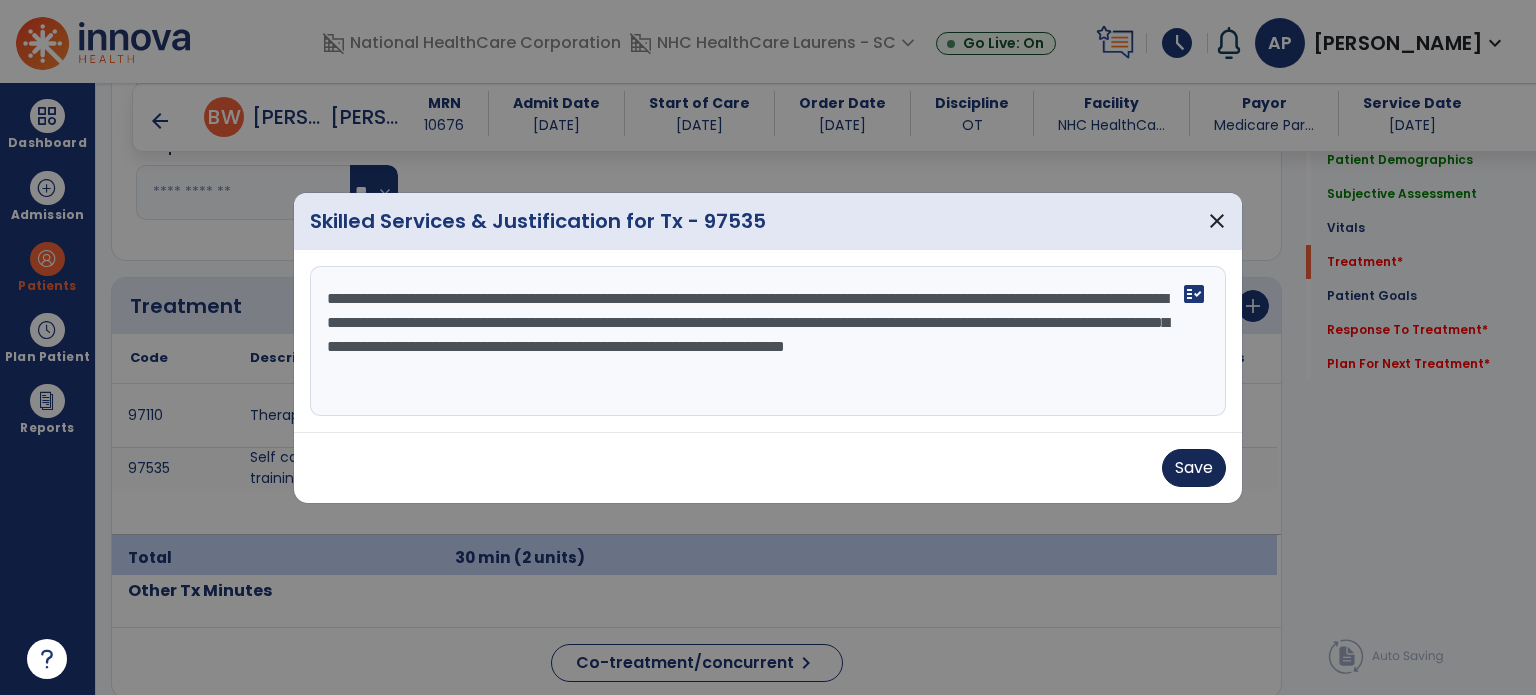 type on "**********" 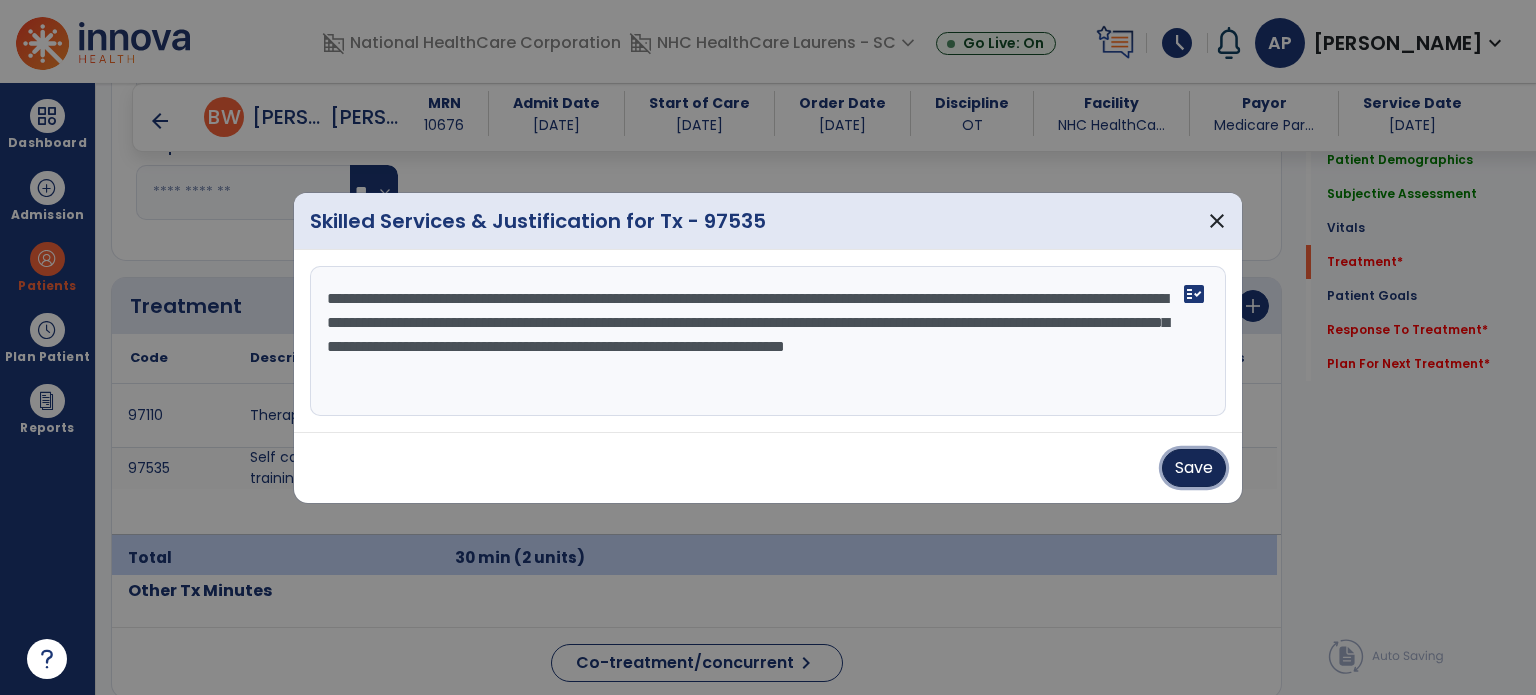 click on "Save" at bounding box center (1194, 468) 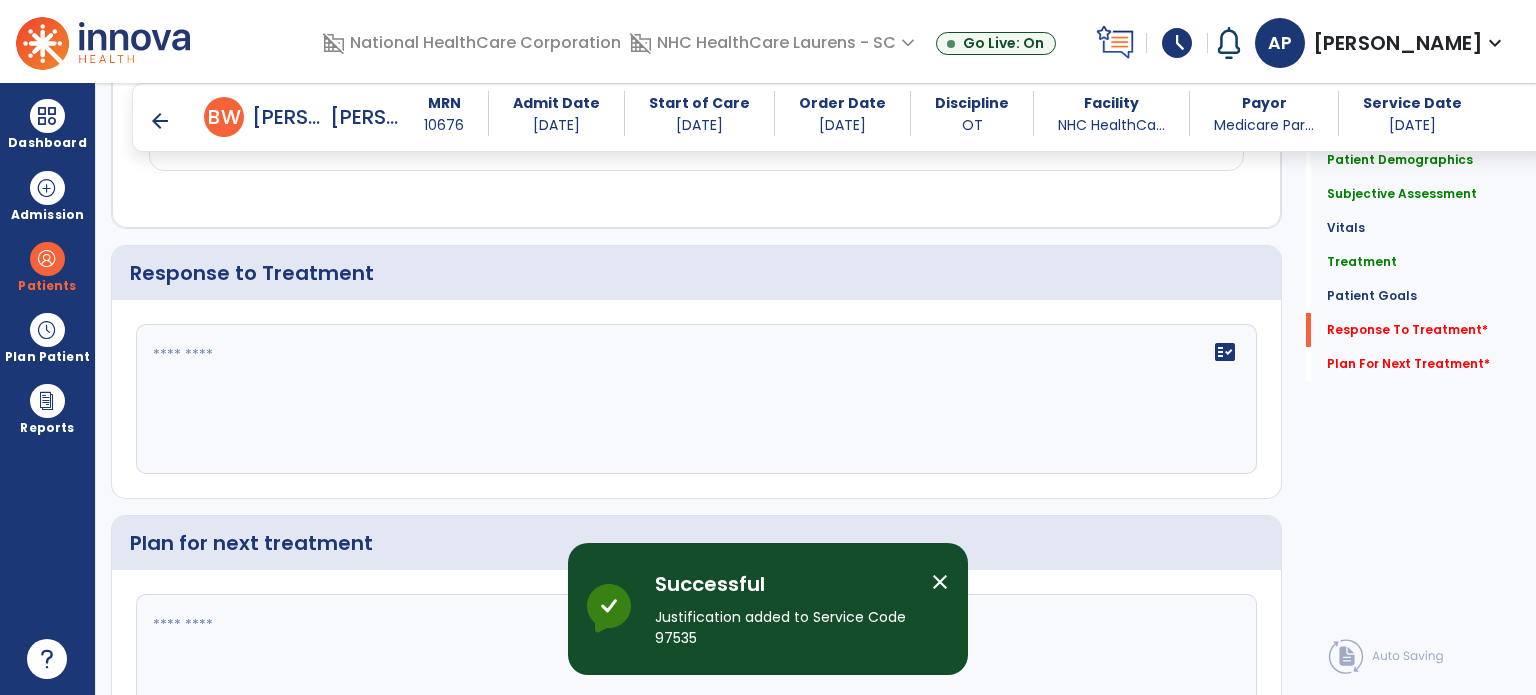scroll, scrollTop: 2475, scrollLeft: 0, axis: vertical 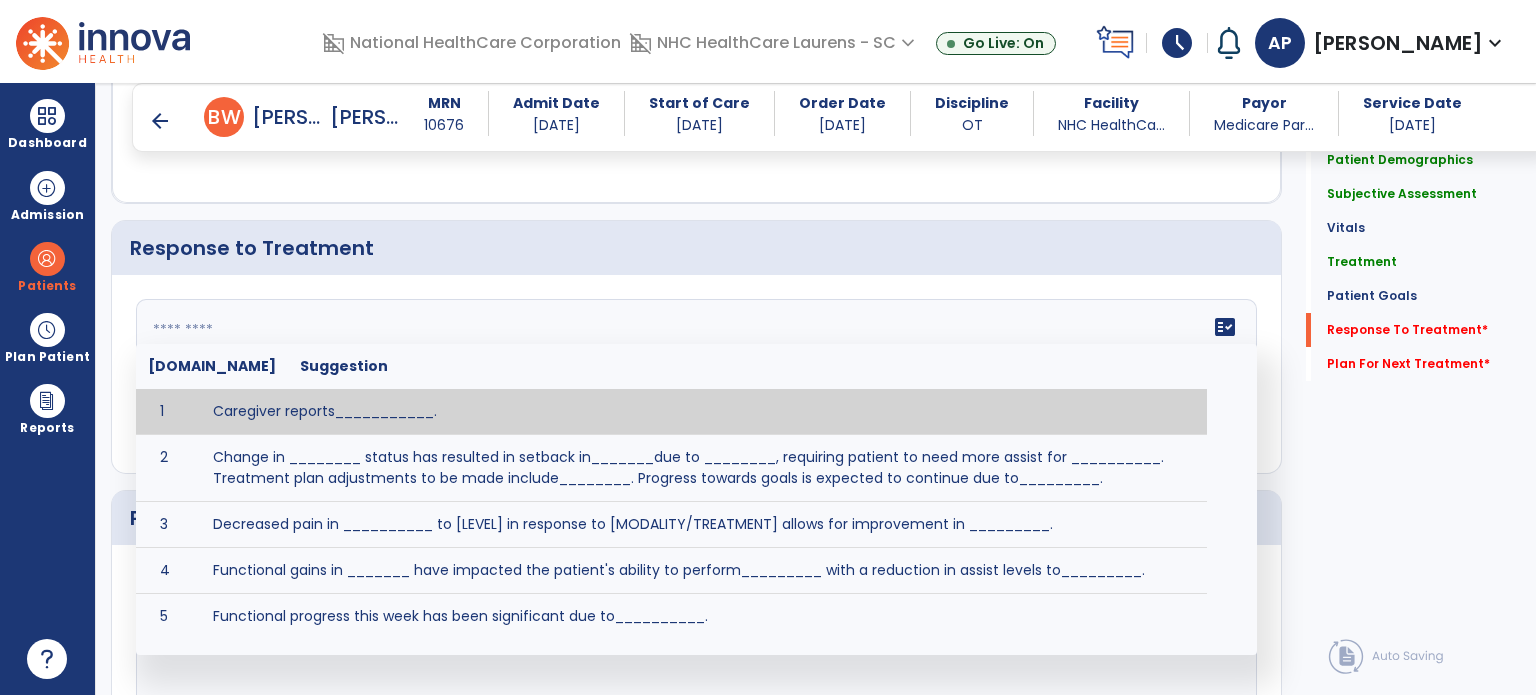 click on "fact_check  [DOMAIN_NAME] Suggestion 1 Caregiver reports___________. 2 Change in ________ status has resulted in setback in_______due to ________, requiring patient to need more assist for __________.   Treatment plan adjustments to be made include________.  Progress towards goals is expected to continue due to_________. 3 Decreased pain in __________ to [LEVEL] in response to [MODALITY/TREATMENT] allows for improvement in _________. 4 Functional gains in _______ have impacted the patient's ability to perform_________ with a reduction in assist levels to_________. 5 Functional progress this week has been significant due to__________. 6 Gains in ________ have improved the patient's ability to perform ______with decreased levels of assist to___________. 7 Improvement in ________allows patient to tolerate higher levels of challenges in_________. 8 Pain in [AREA] has decreased to [LEVEL] in response to [TREATMENT/MODALITY], allowing fore ease in completing__________. 9 10 11 12 13 14 15 16 17 18 19 20 21" 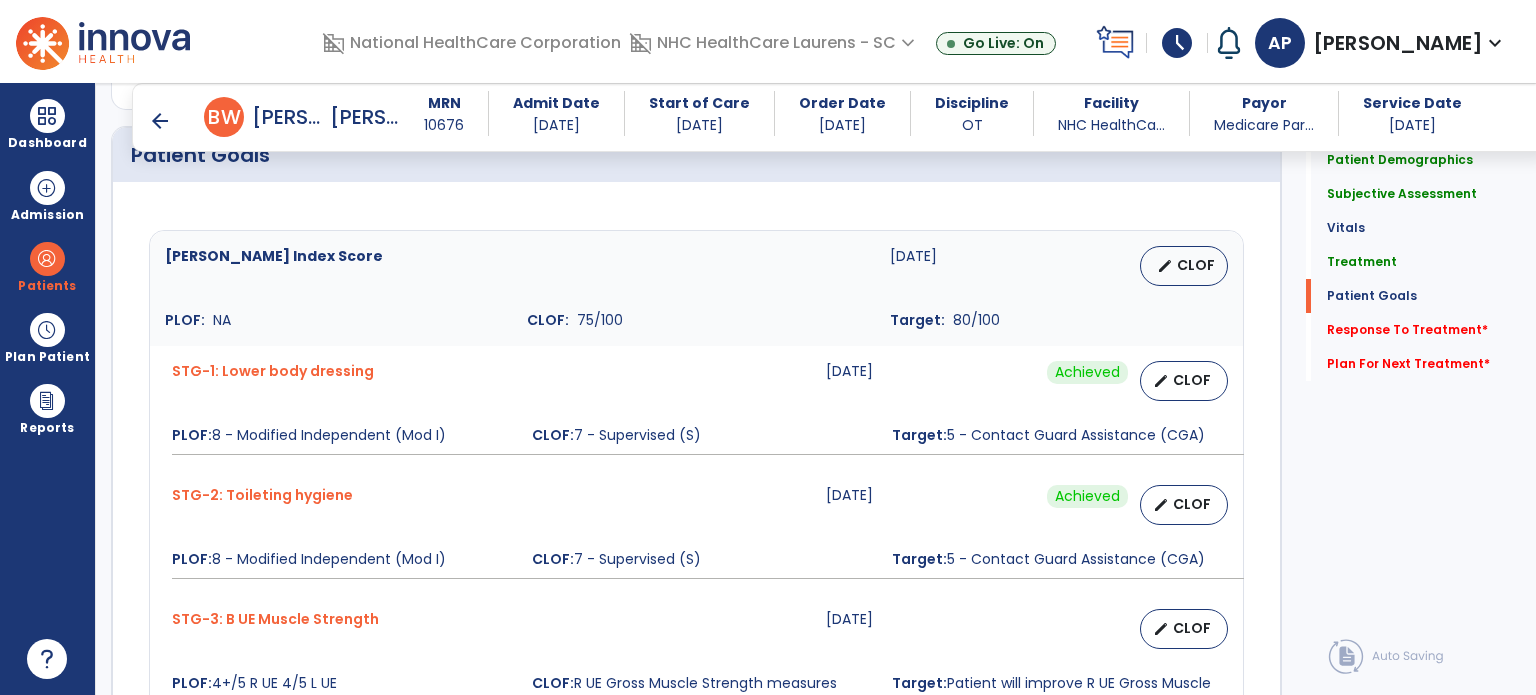 scroll, scrollTop: 1671, scrollLeft: 0, axis: vertical 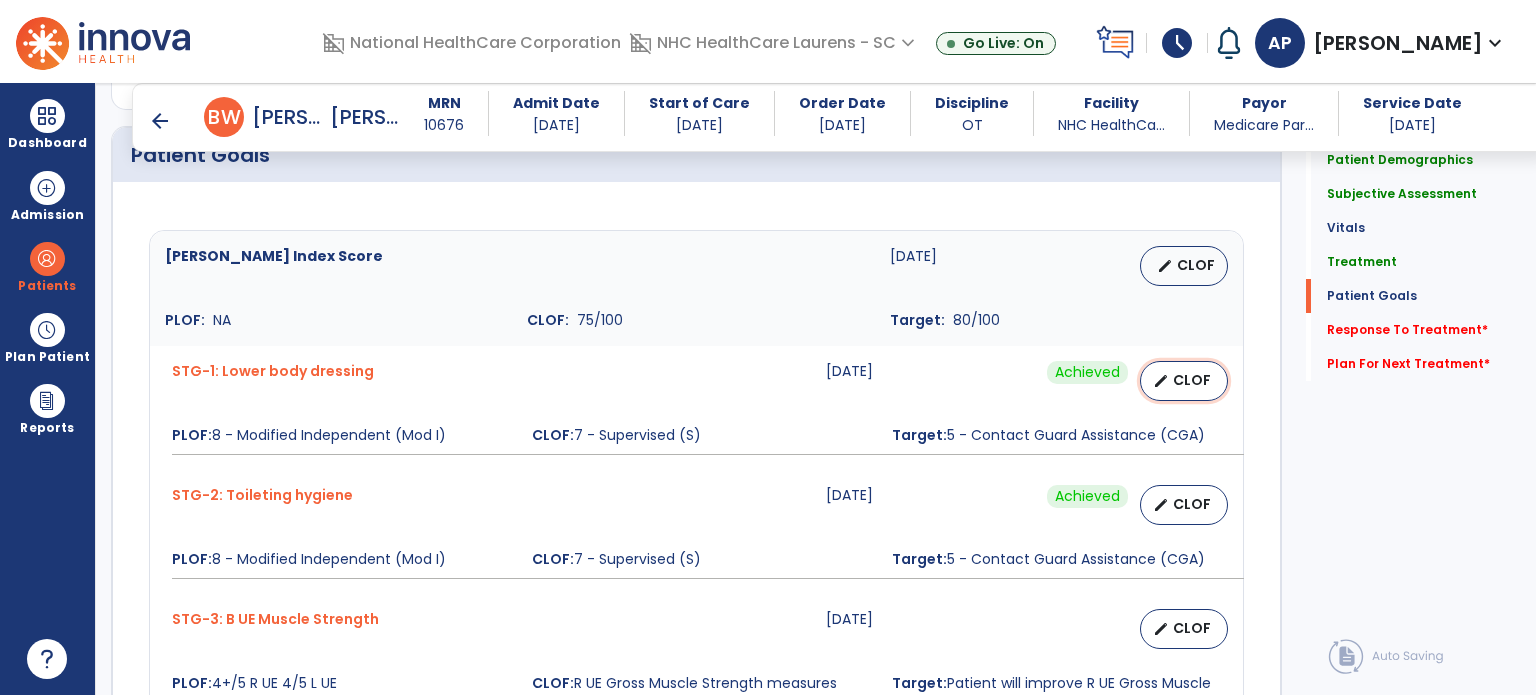 click on "CLOF" at bounding box center [1192, 380] 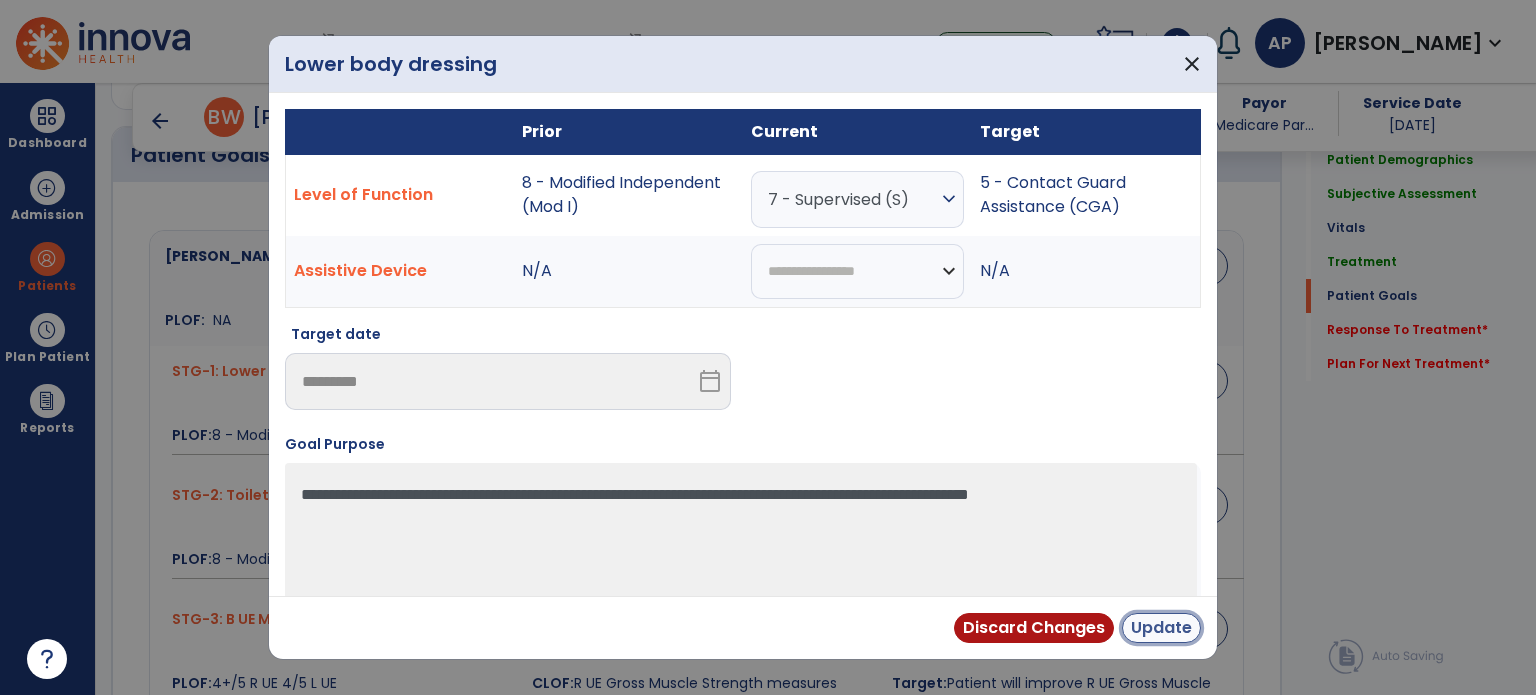 click on "Update" at bounding box center (1161, 628) 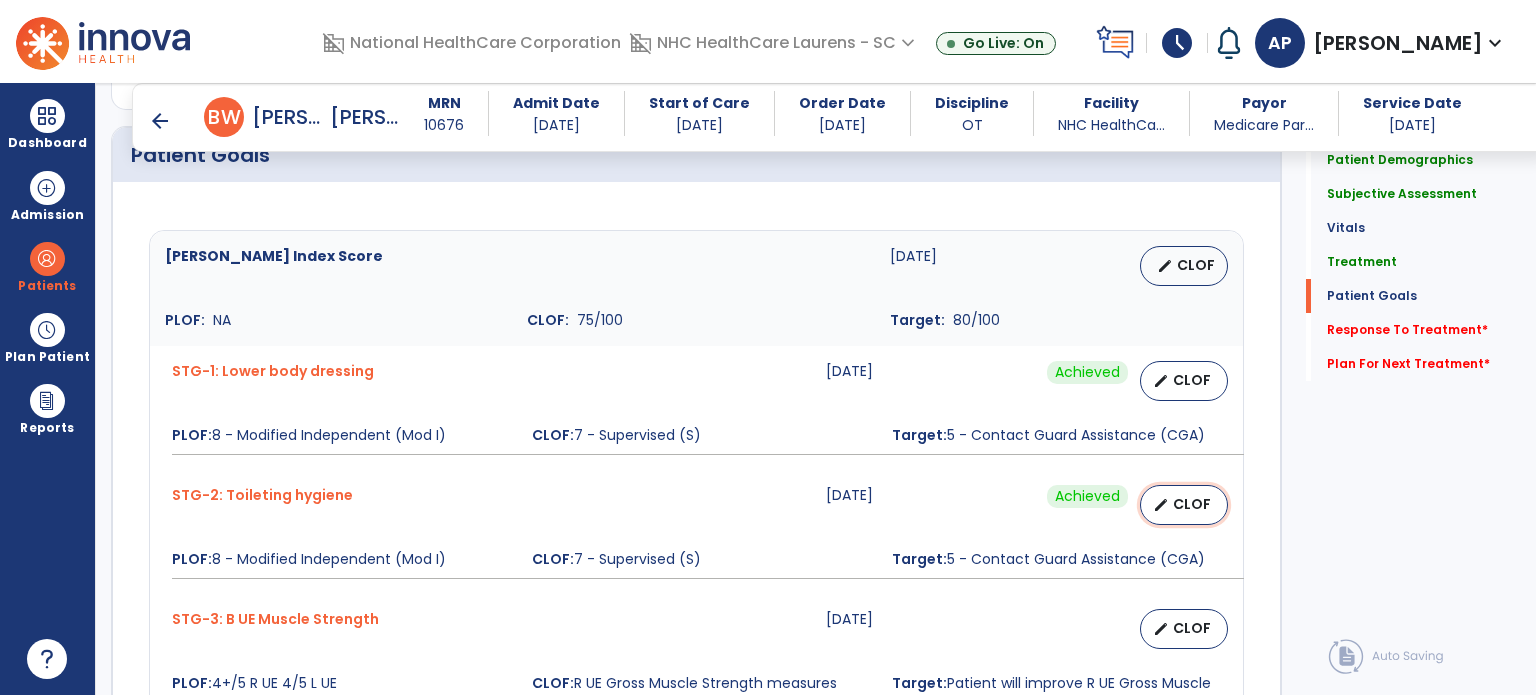 click on "CLOF" at bounding box center [1192, 504] 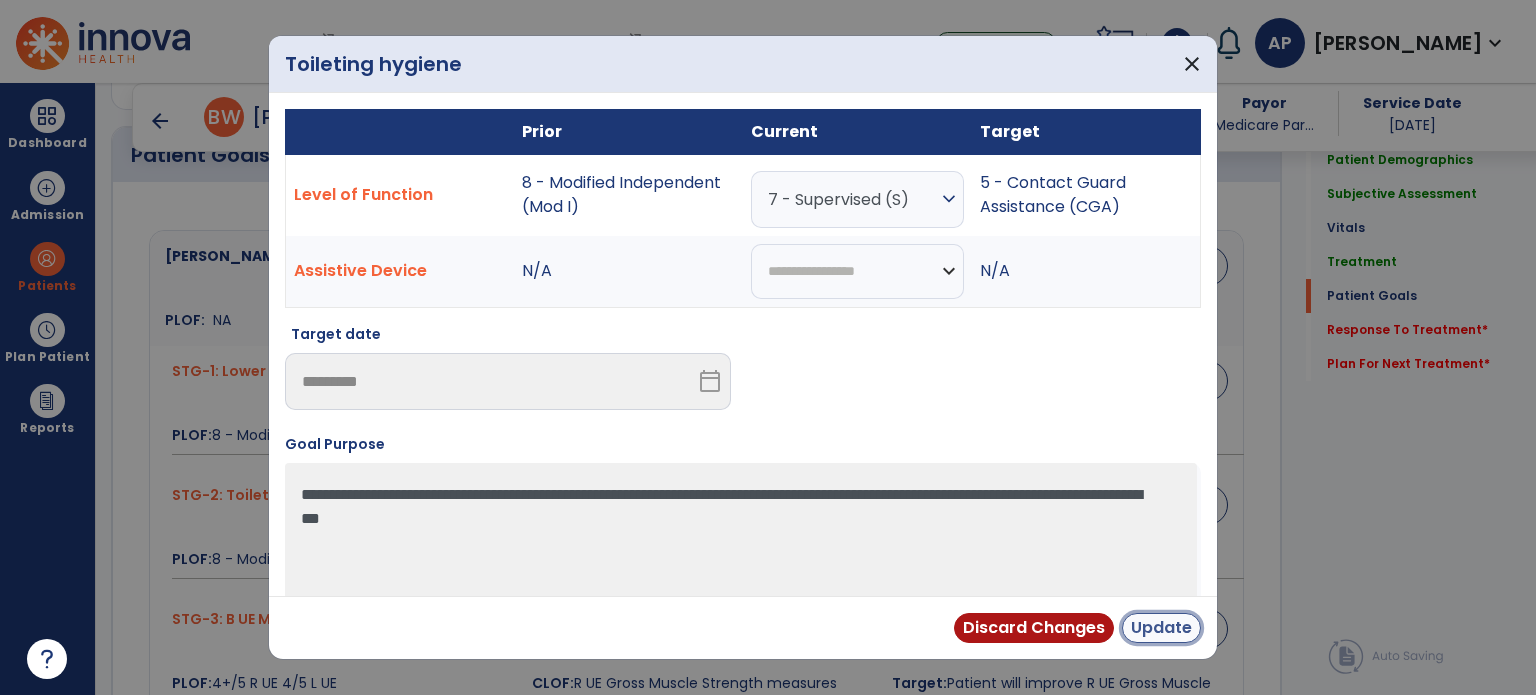 click on "Update" at bounding box center [1161, 628] 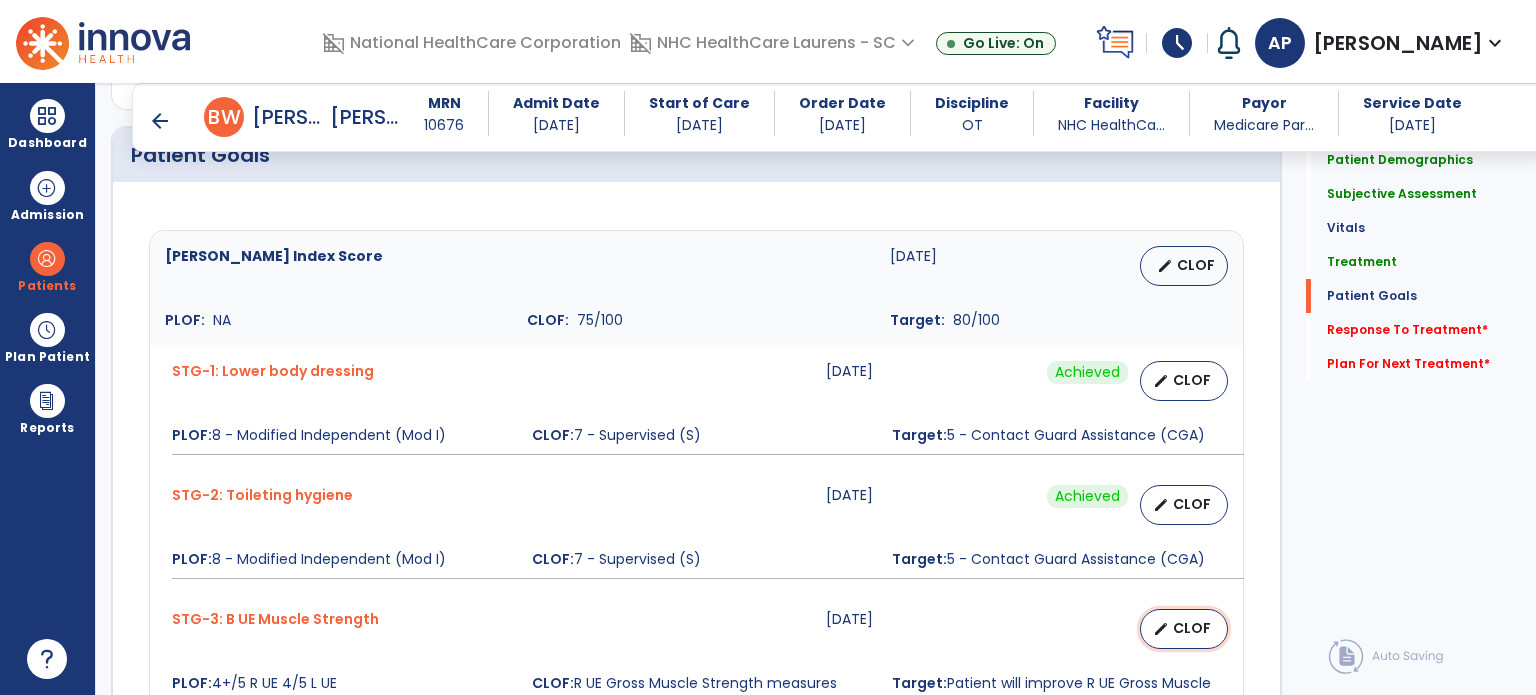 click on "edit" at bounding box center [1161, 629] 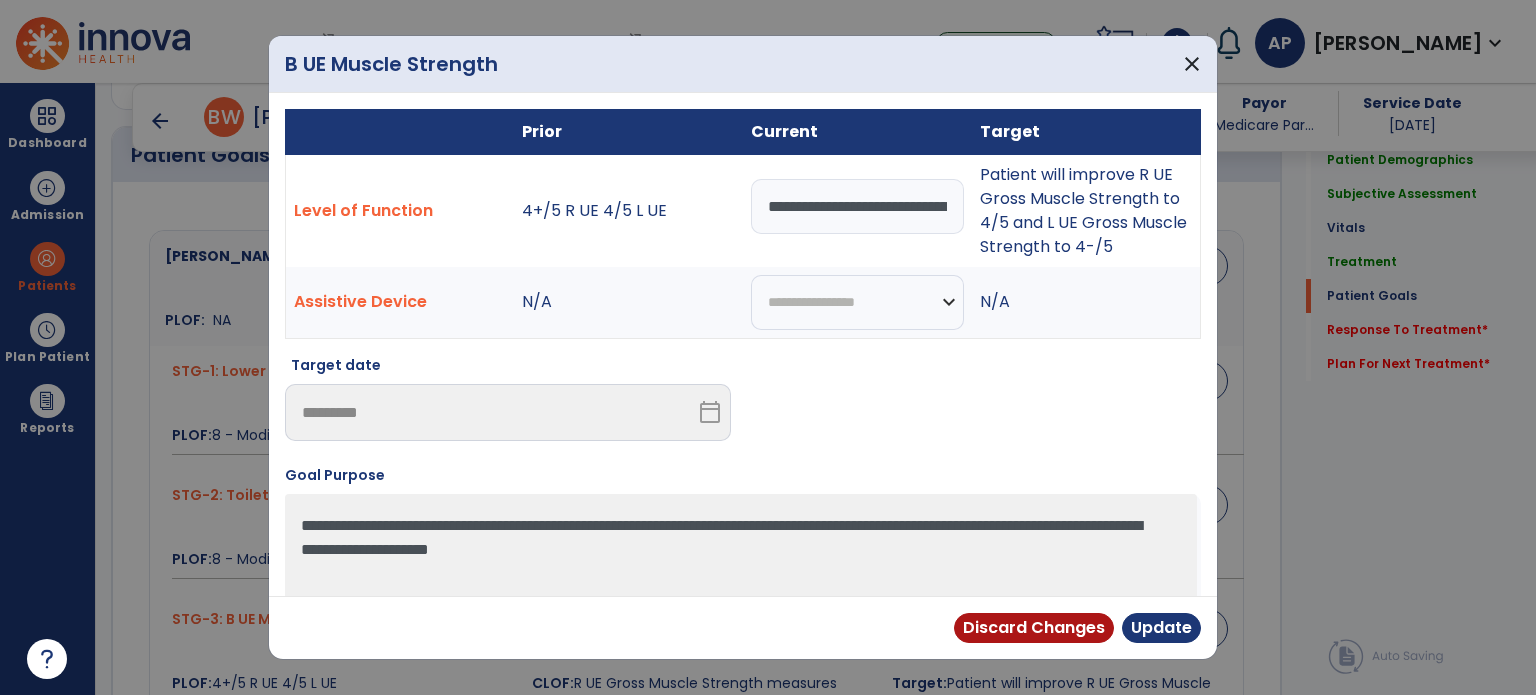 click on "**********" at bounding box center (857, 206) 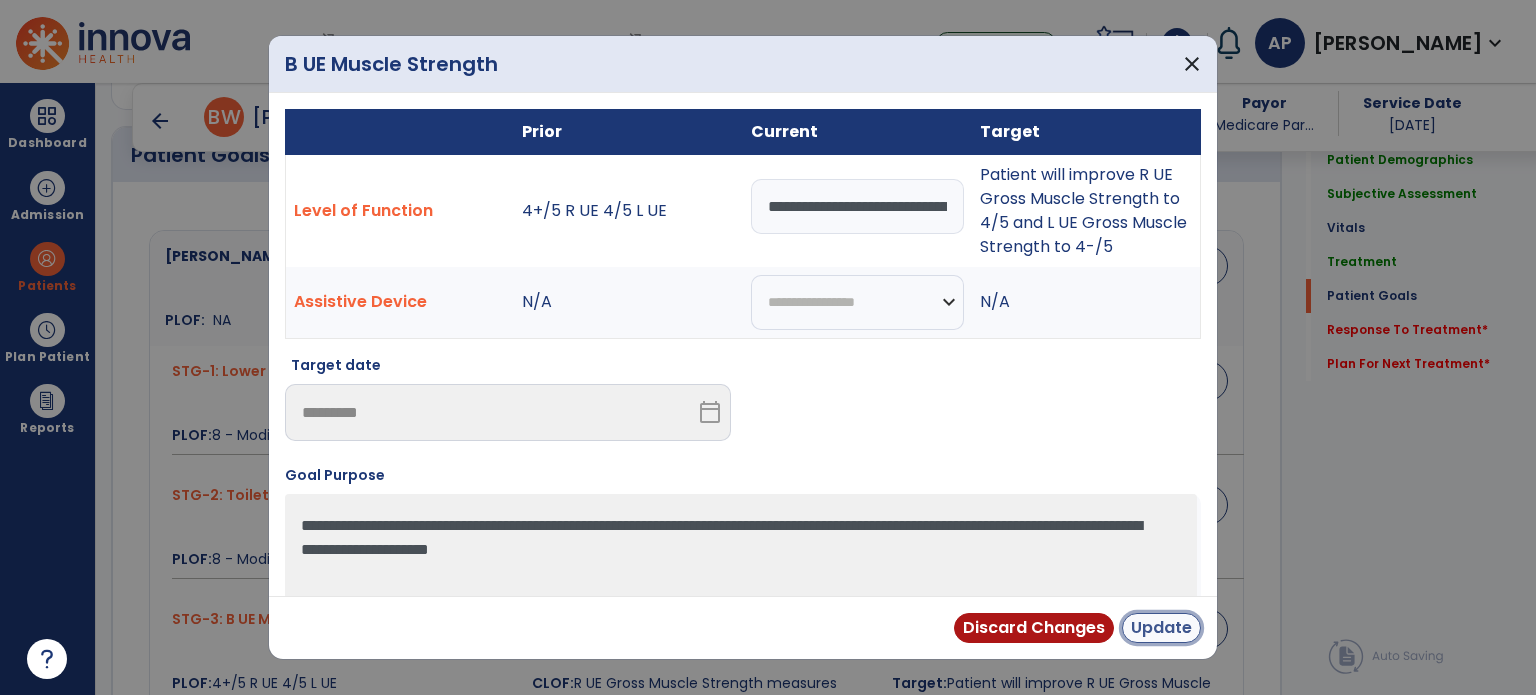 click on "Update" at bounding box center (1161, 628) 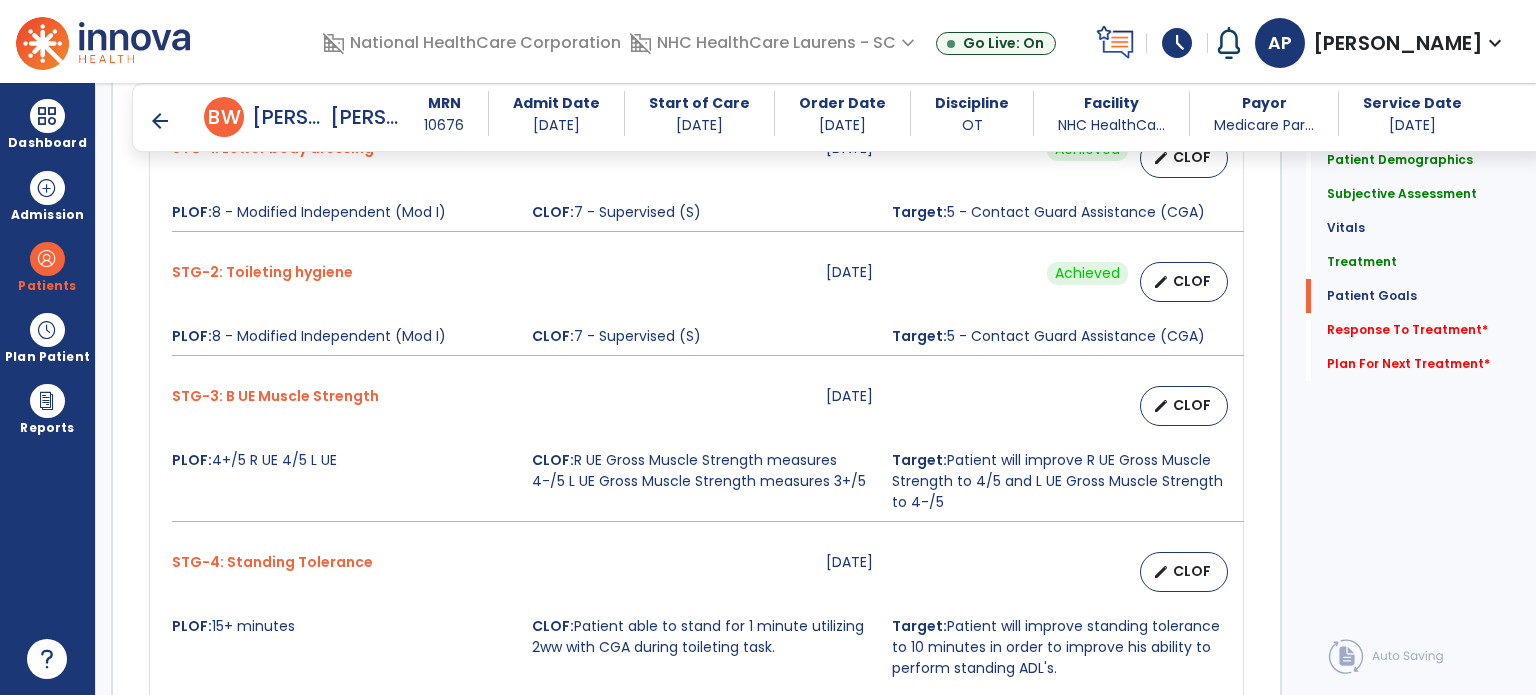 scroll, scrollTop: 2066, scrollLeft: 0, axis: vertical 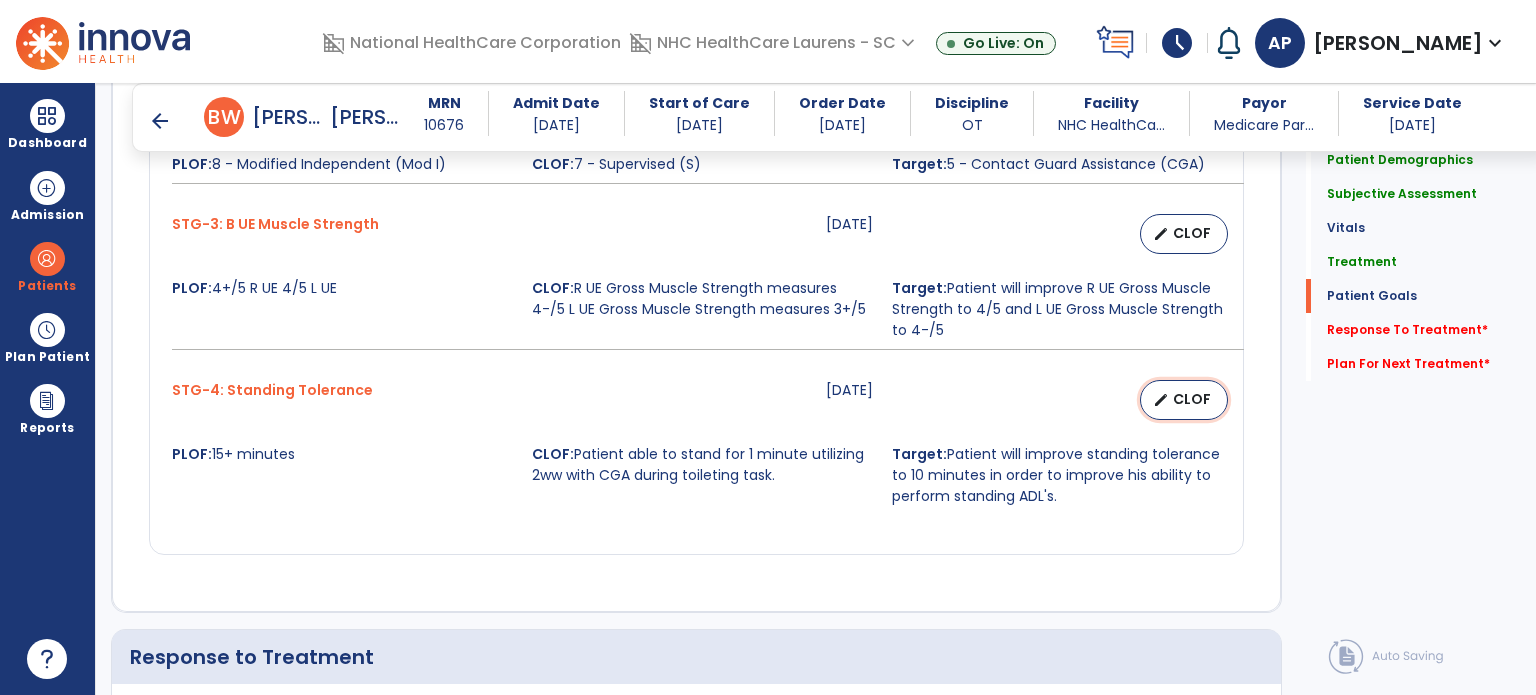 click on "CLOF" at bounding box center [1192, 399] 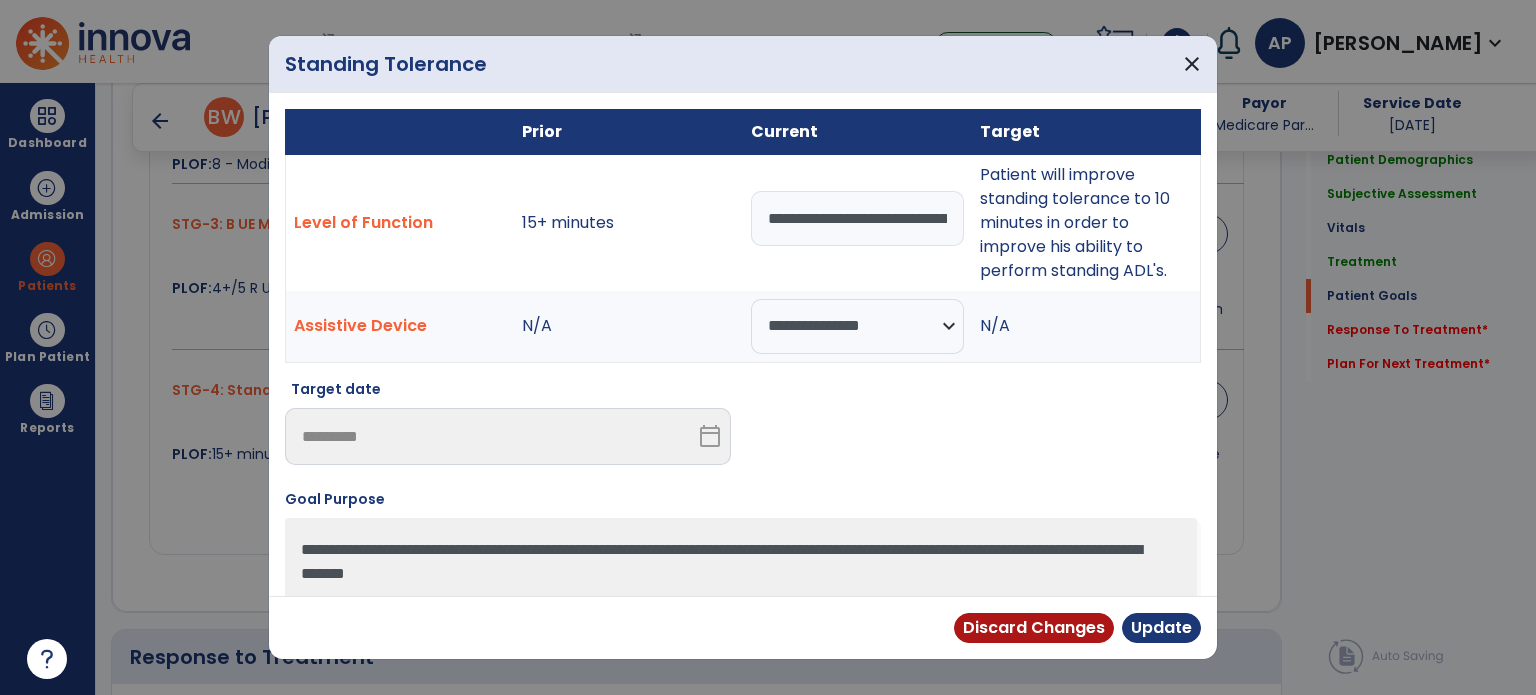 click on "**********" at bounding box center (857, 218) 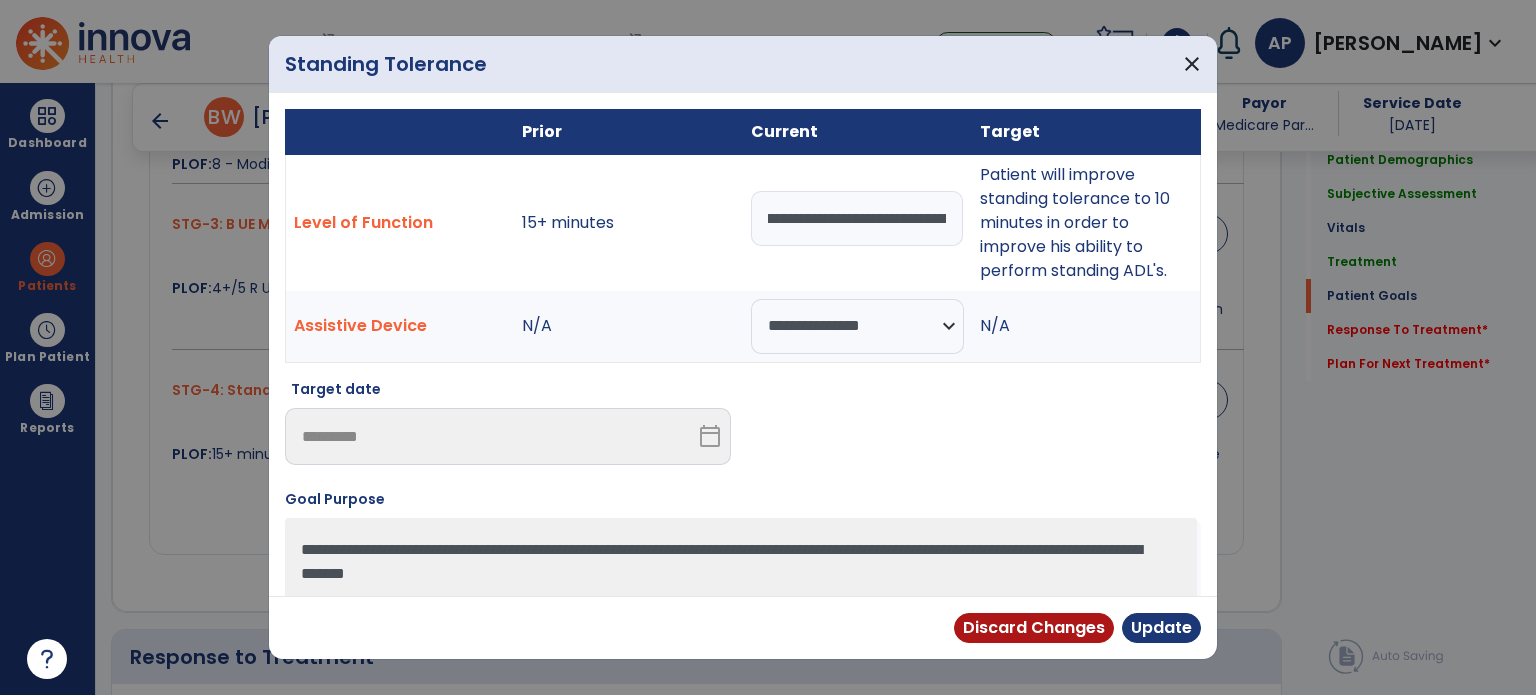 scroll, scrollTop: 0, scrollLeft: 54, axis: horizontal 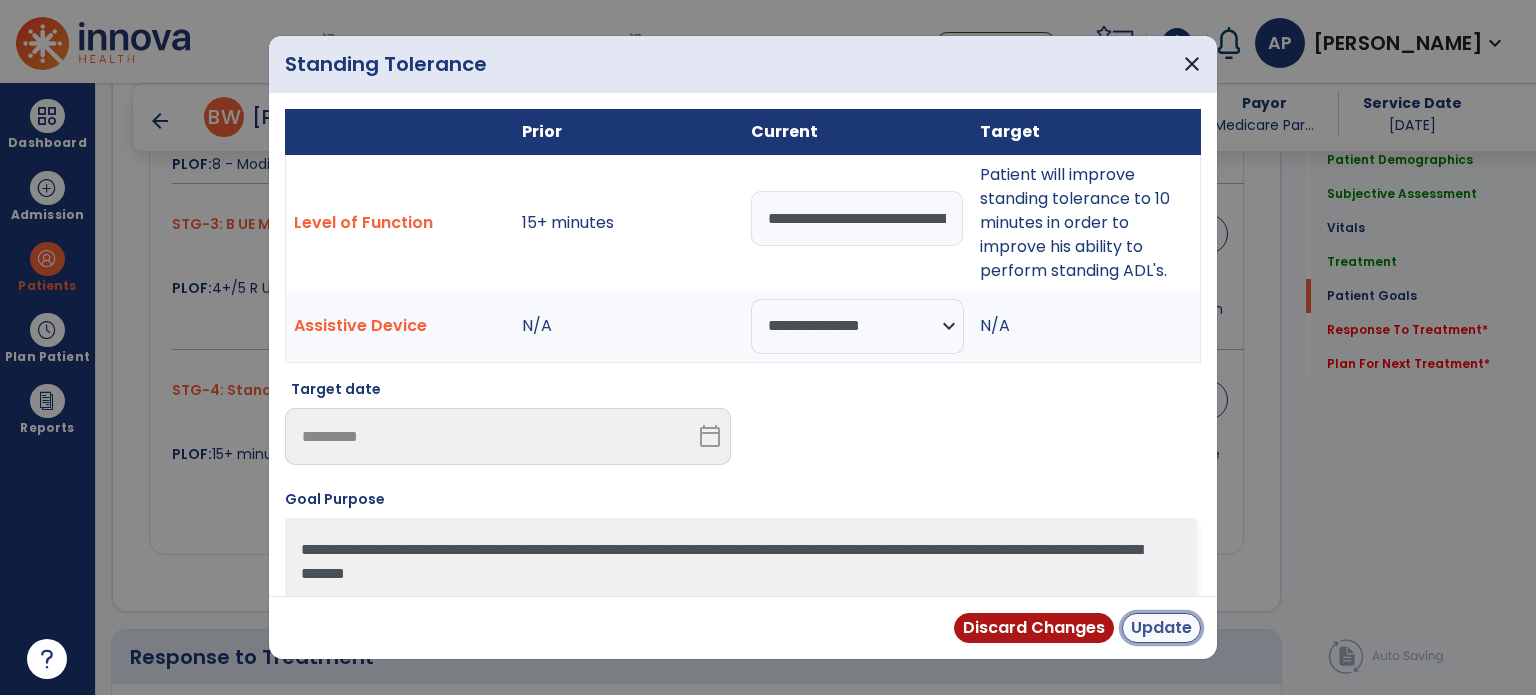 click on "Update" at bounding box center (1161, 628) 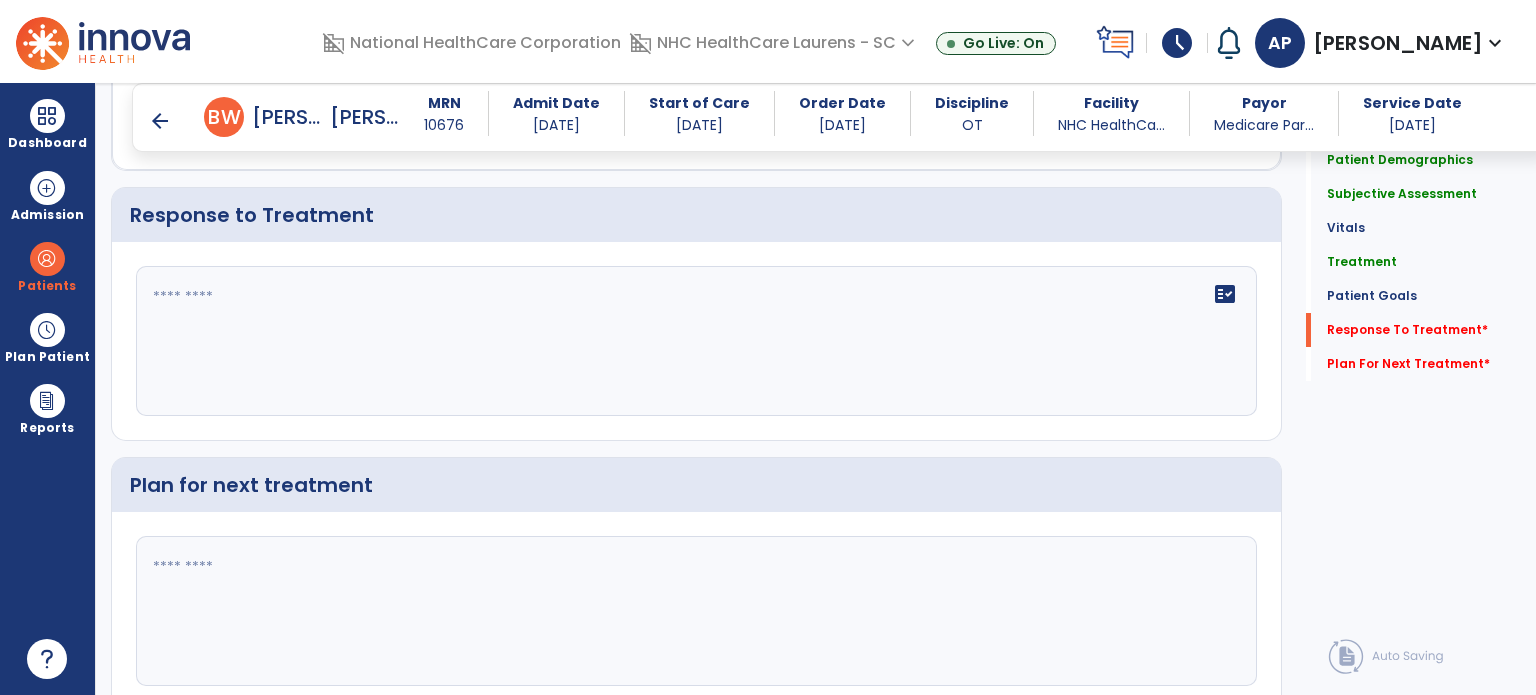 scroll, scrollTop: 2507, scrollLeft: 0, axis: vertical 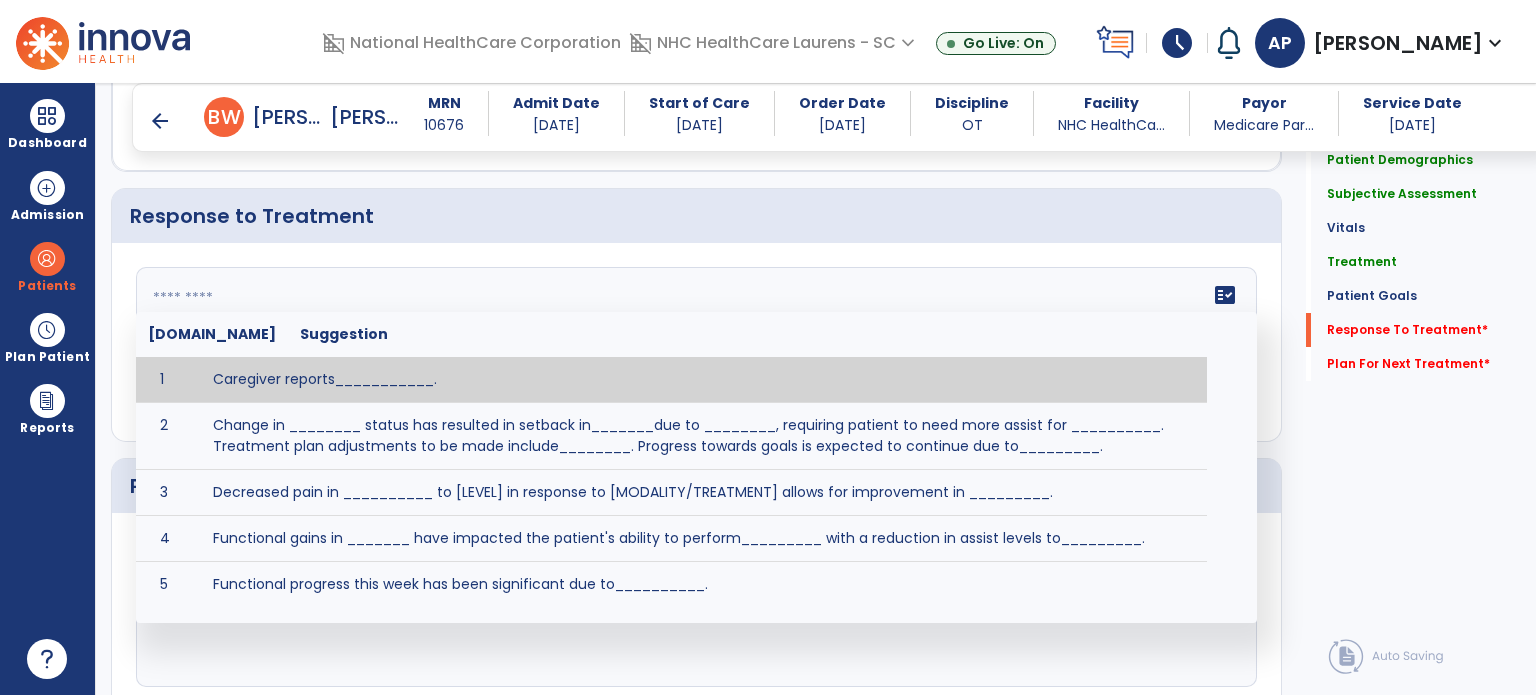 click on "fact_check  [DOMAIN_NAME] Suggestion 1 Caregiver reports___________. 2 Change in ________ status has resulted in setback in_______due to ________, requiring patient to need more assist for __________.   Treatment plan adjustments to be made include________.  Progress towards goals is expected to continue due to_________. 3 Decreased pain in __________ to [LEVEL] in response to [MODALITY/TREATMENT] allows for improvement in _________. 4 Functional gains in _______ have impacted the patient's ability to perform_________ with a reduction in assist levels to_________. 5 Functional progress this week has been significant due to__________. 6 Gains in ________ have improved the patient's ability to perform ______with decreased levels of assist to___________. 7 Improvement in ________allows patient to tolerate higher levels of challenges in_________. 8 Pain in [AREA] has decreased to [LEVEL] in response to [TREATMENT/MODALITY], allowing fore ease in completing__________. 9 10 11 12 13 14 15 16 17 18 19 20 21" 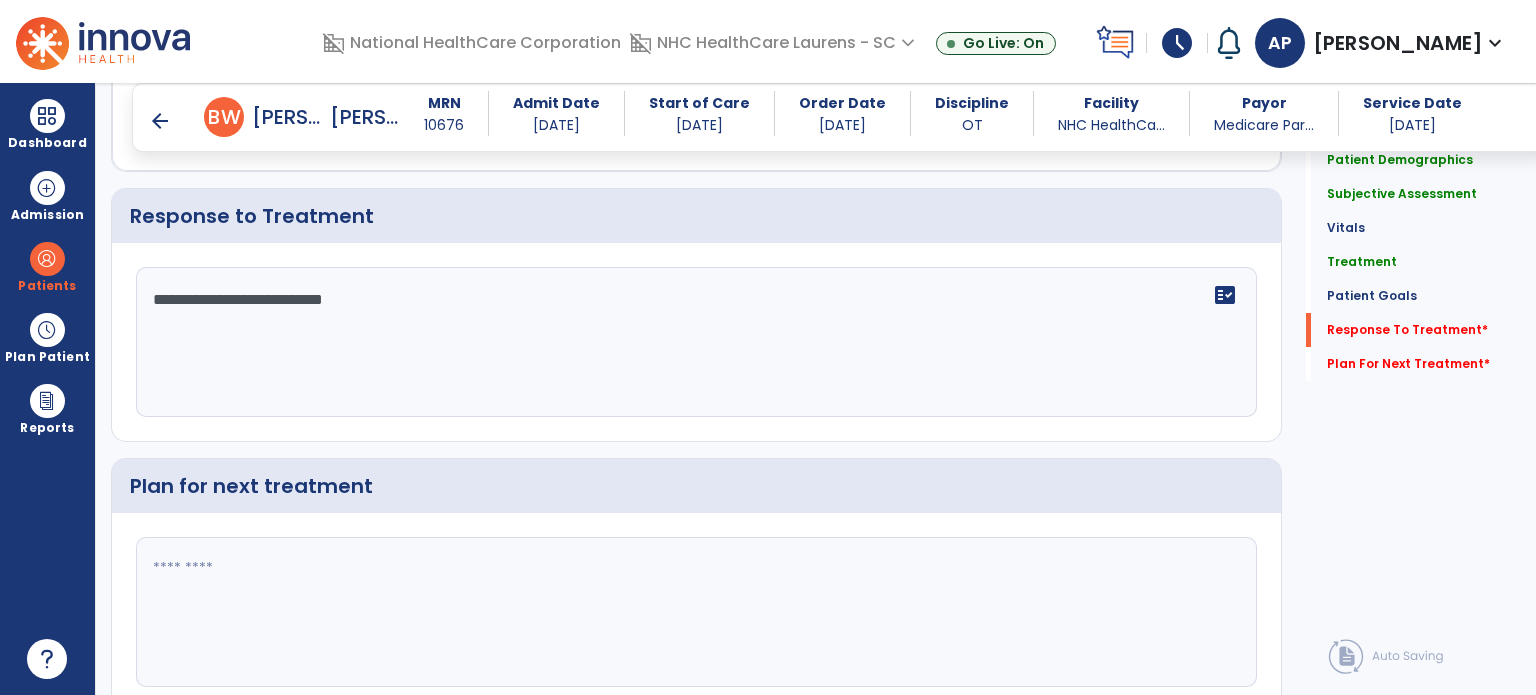 type on "**********" 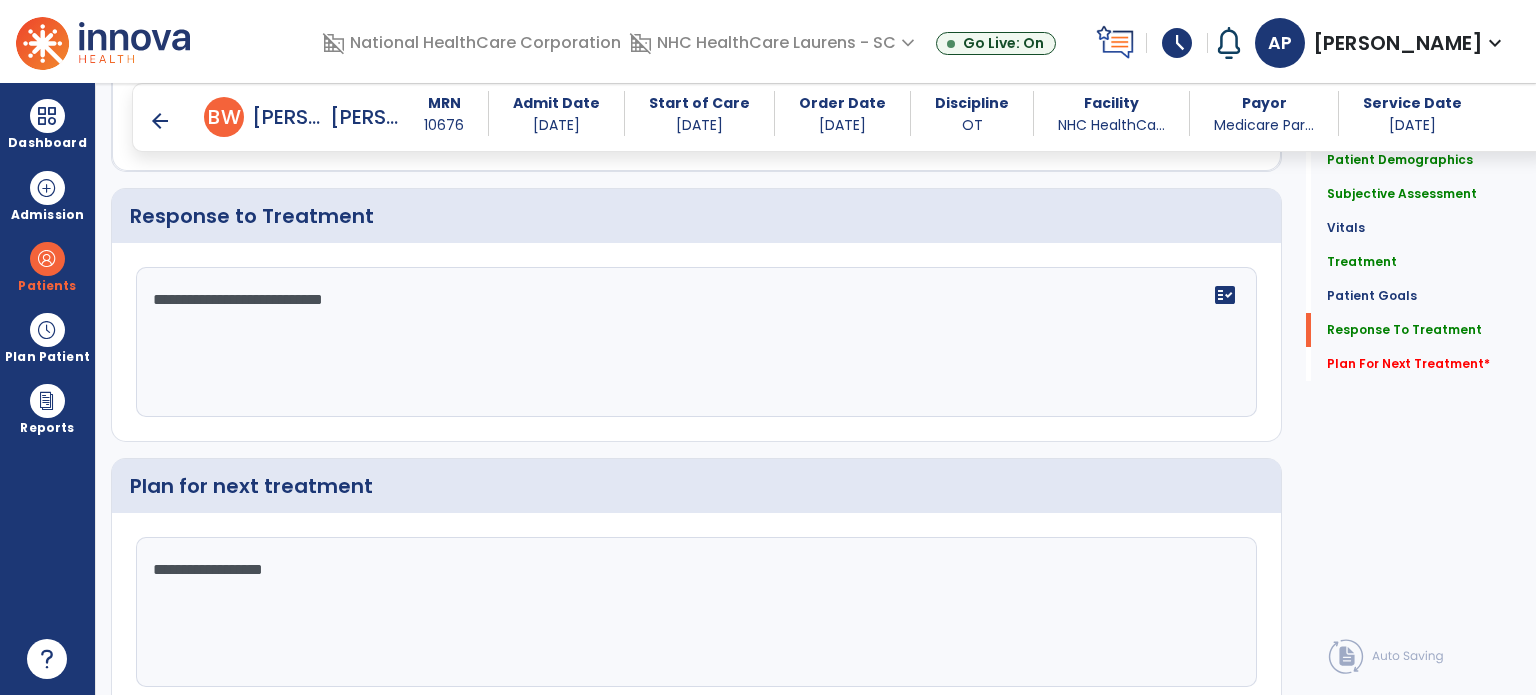 scroll, scrollTop: 2584, scrollLeft: 0, axis: vertical 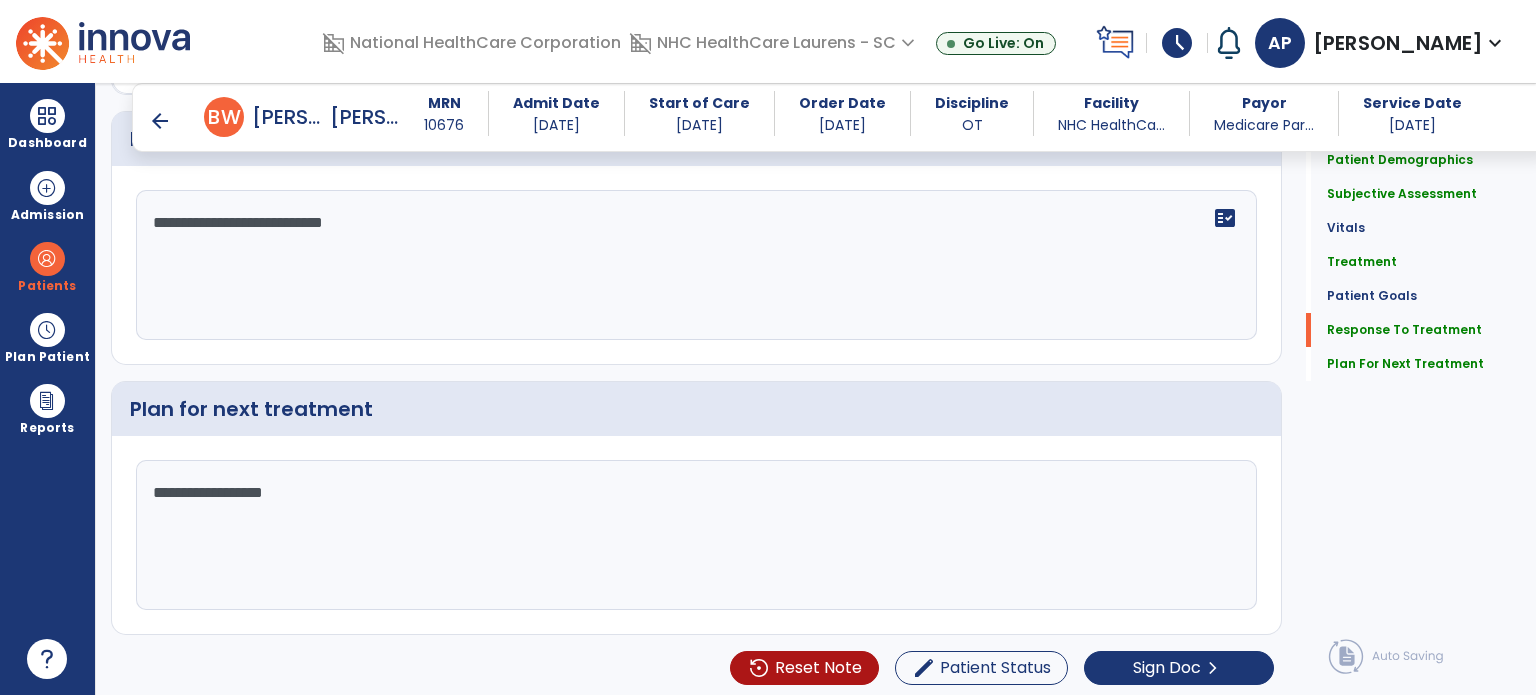 type on "**********" 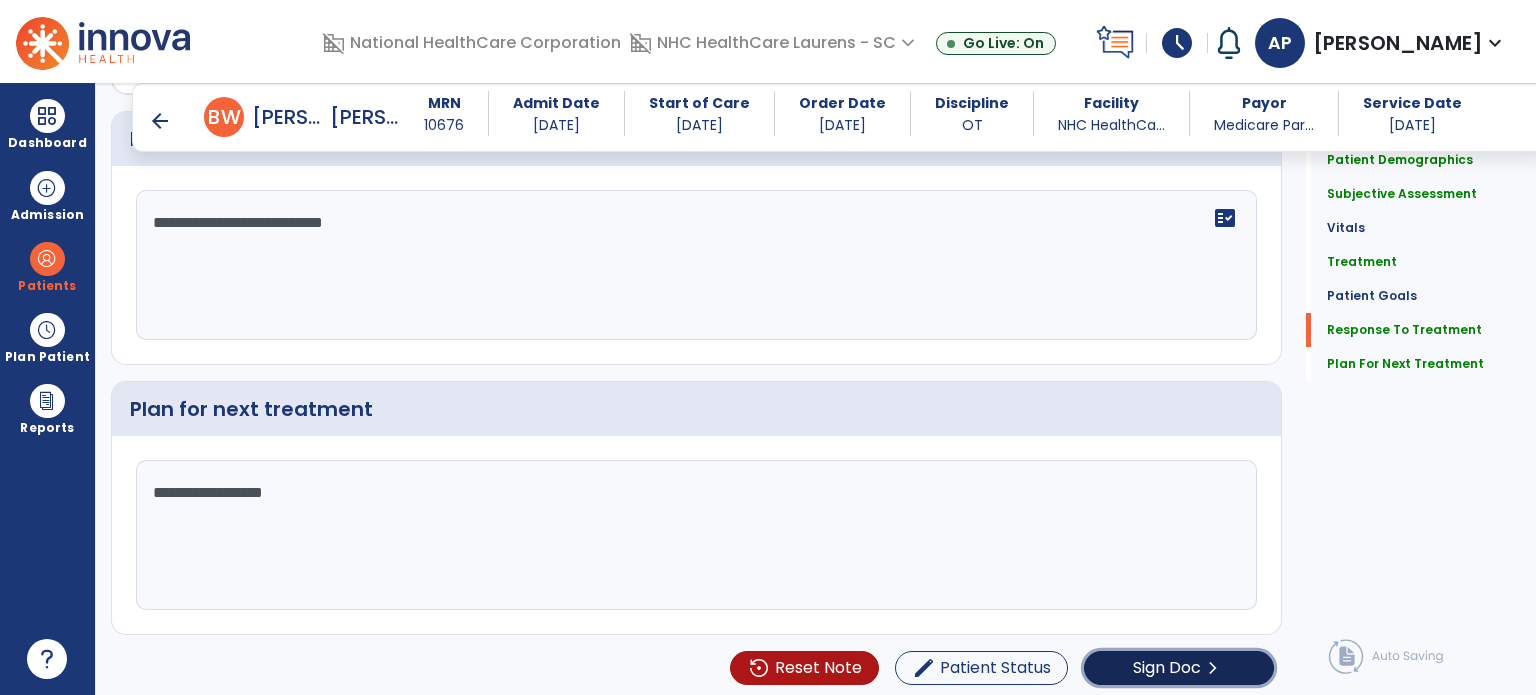 click on "Sign Doc" 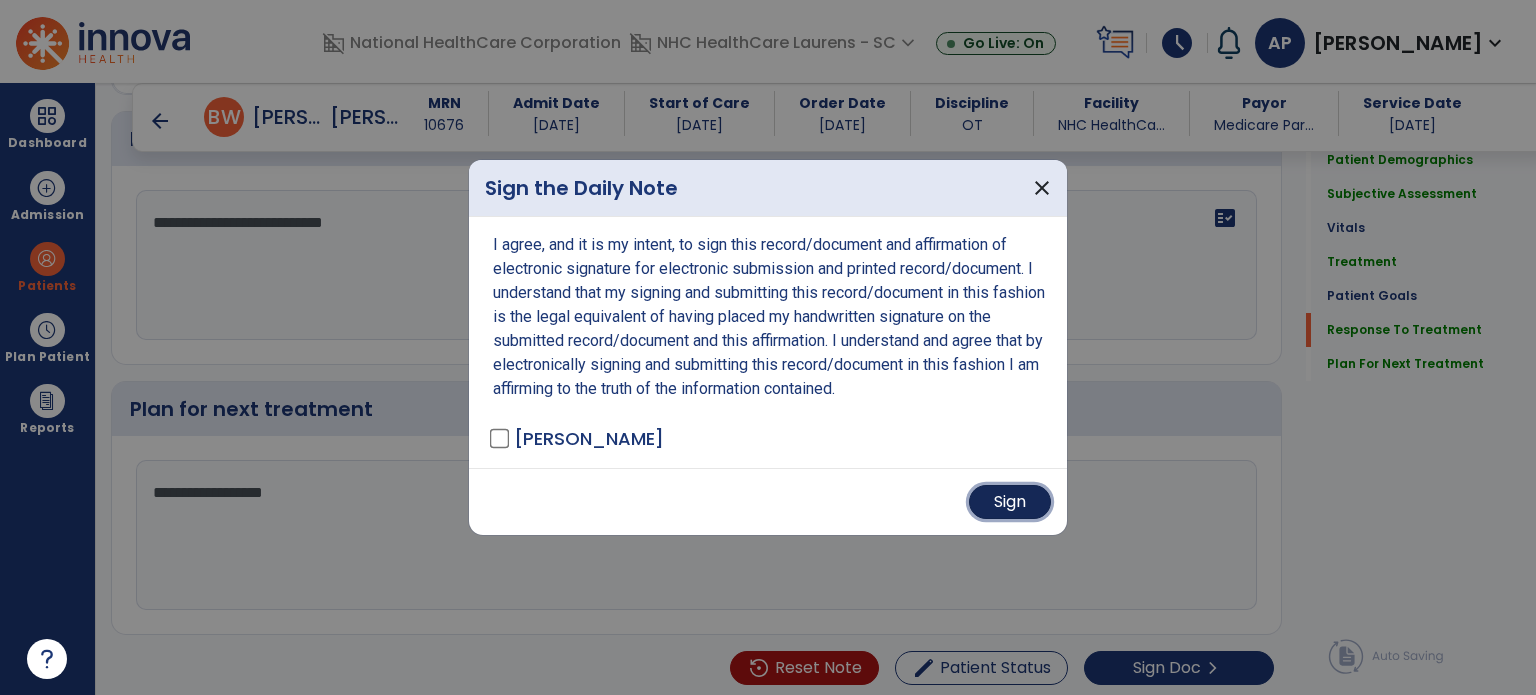 click on "Sign" at bounding box center (1010, 502) 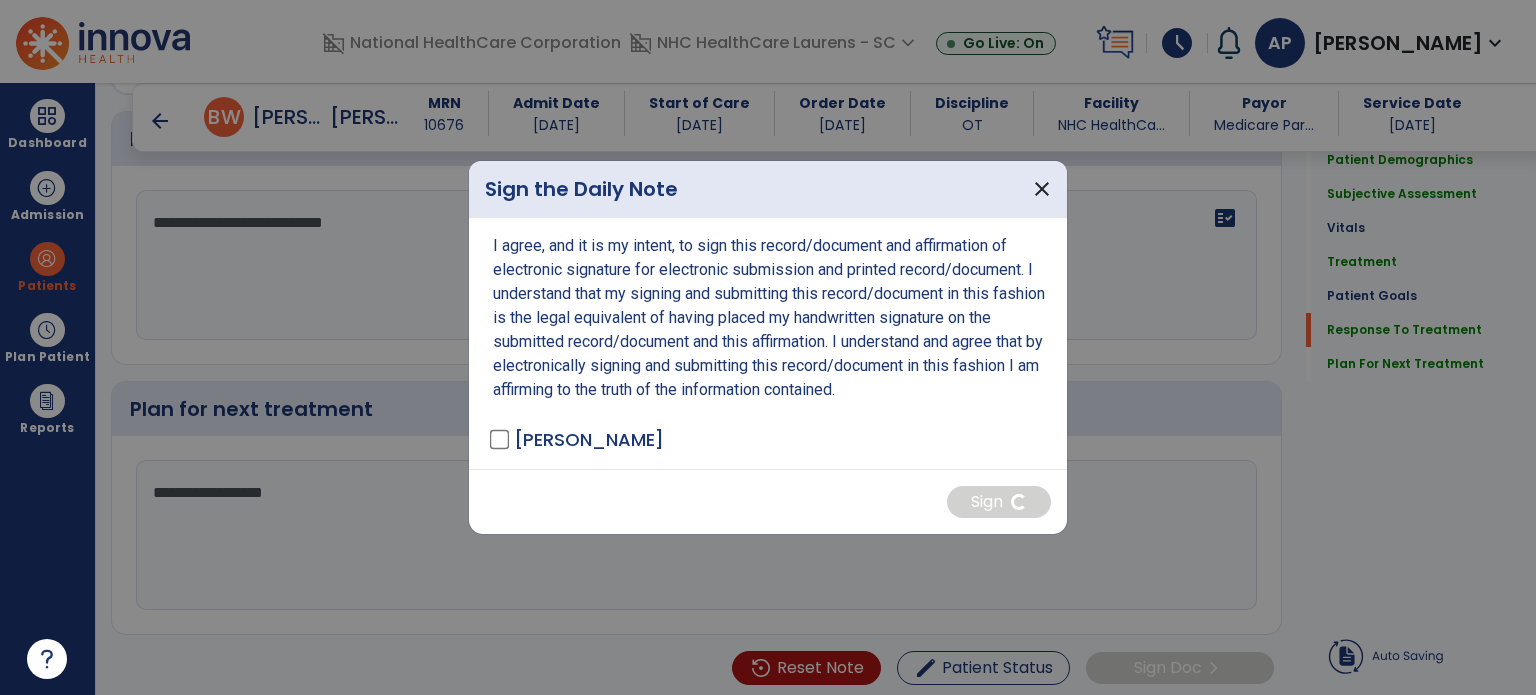 click on "Sign" at bounding box center (768, 501) 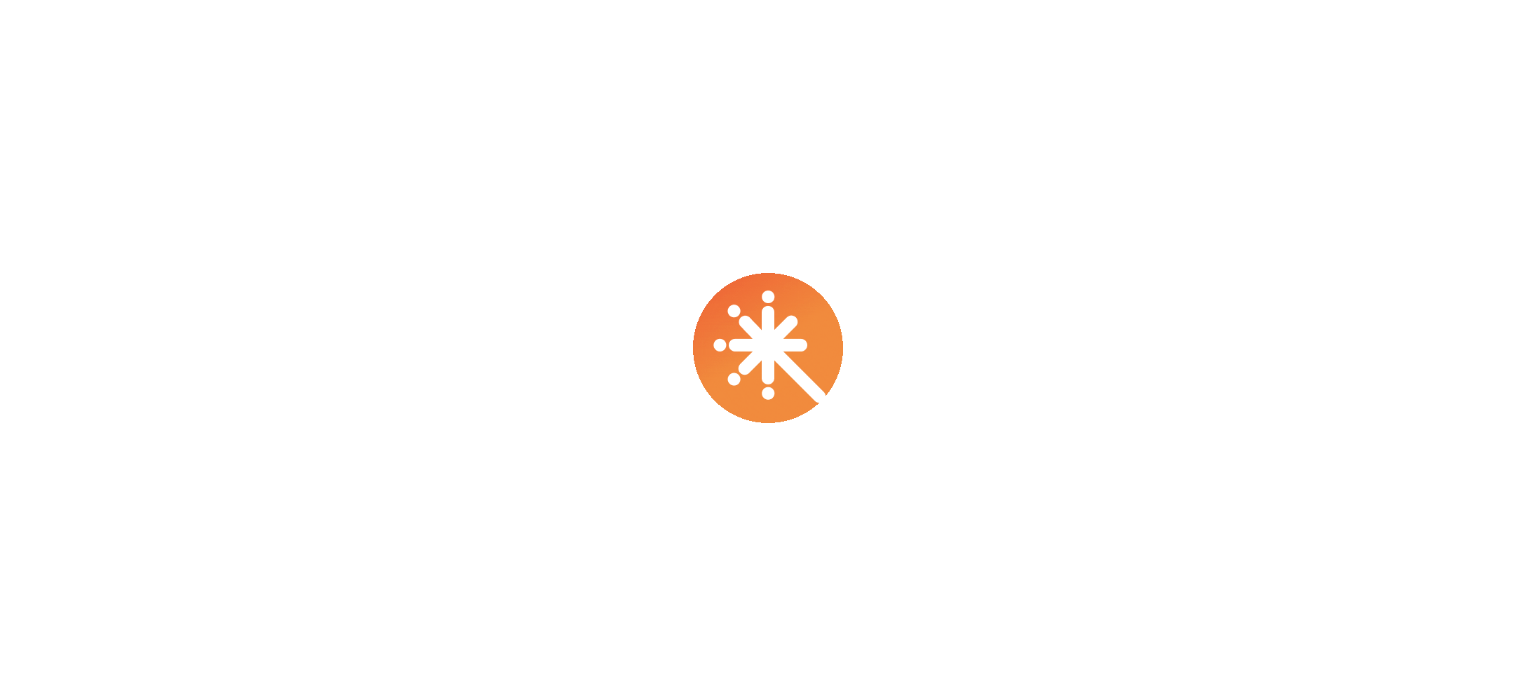 scroll, scrollTop: 0, scrollLeft: 0, axis: both 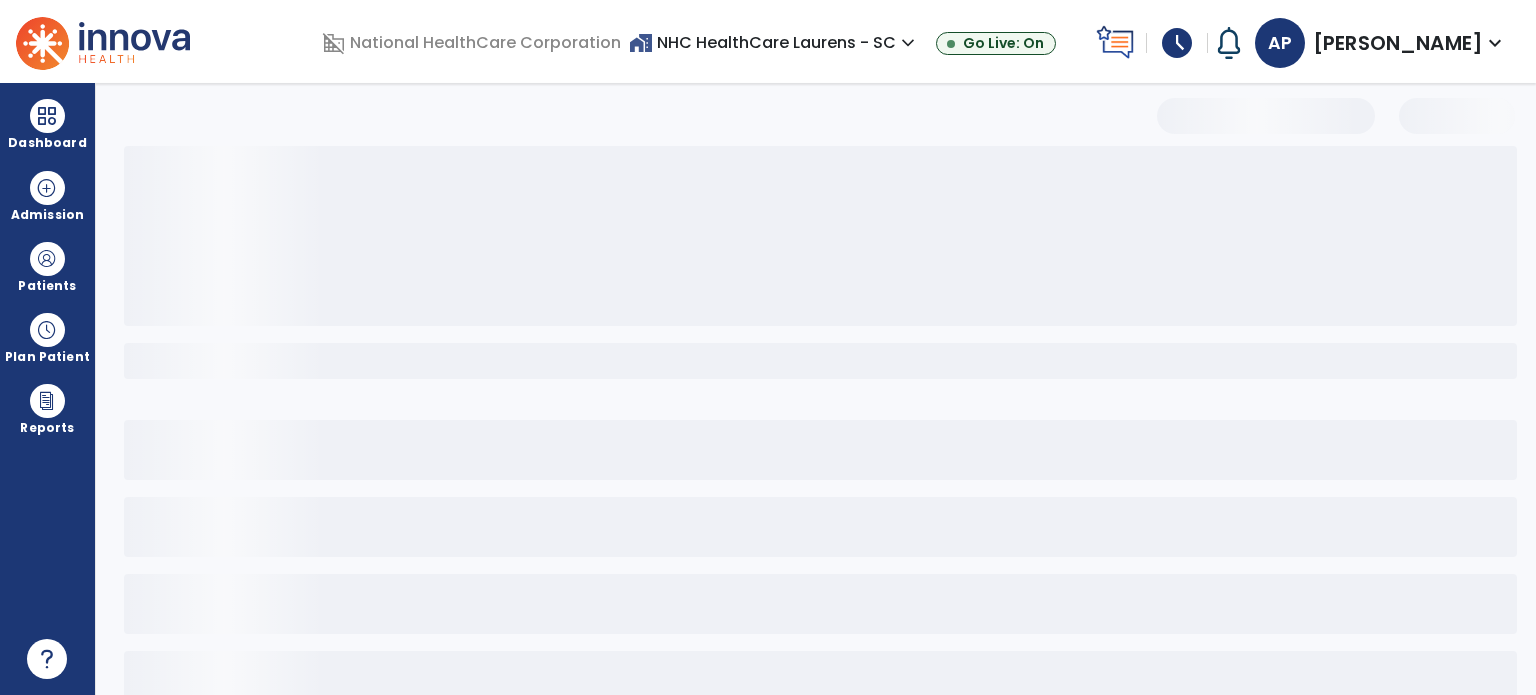 select on "*" 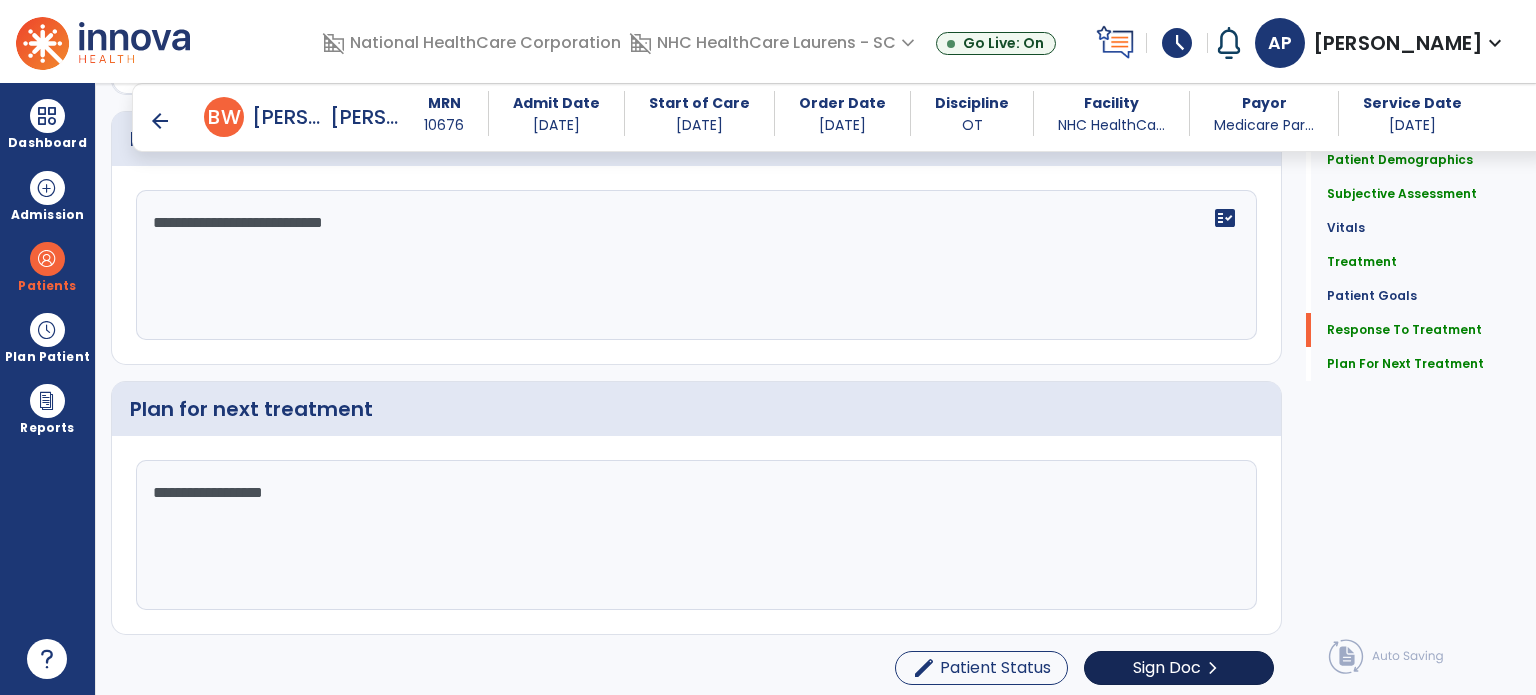 scroll, scrollTop: 2580, scrollLeft: 0, axis: vertical 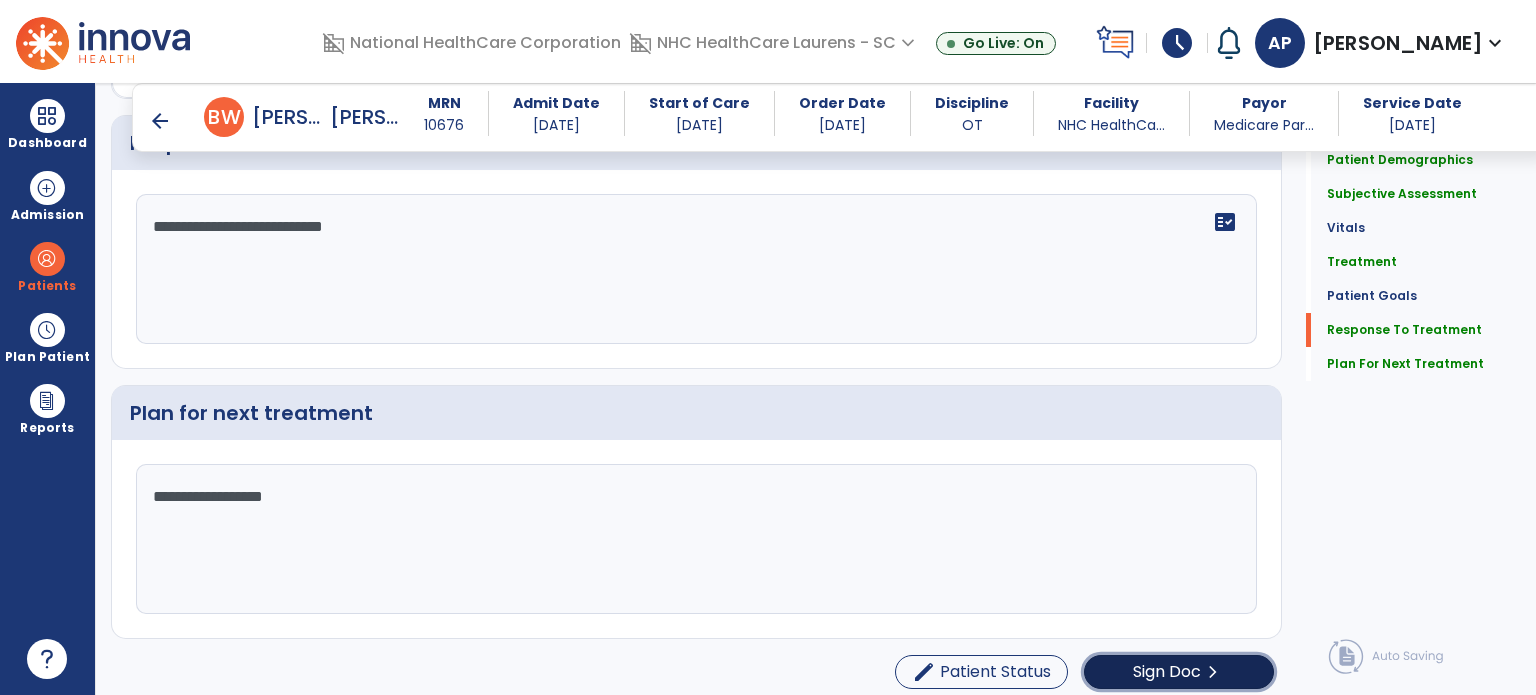 click on "Sign Doc" 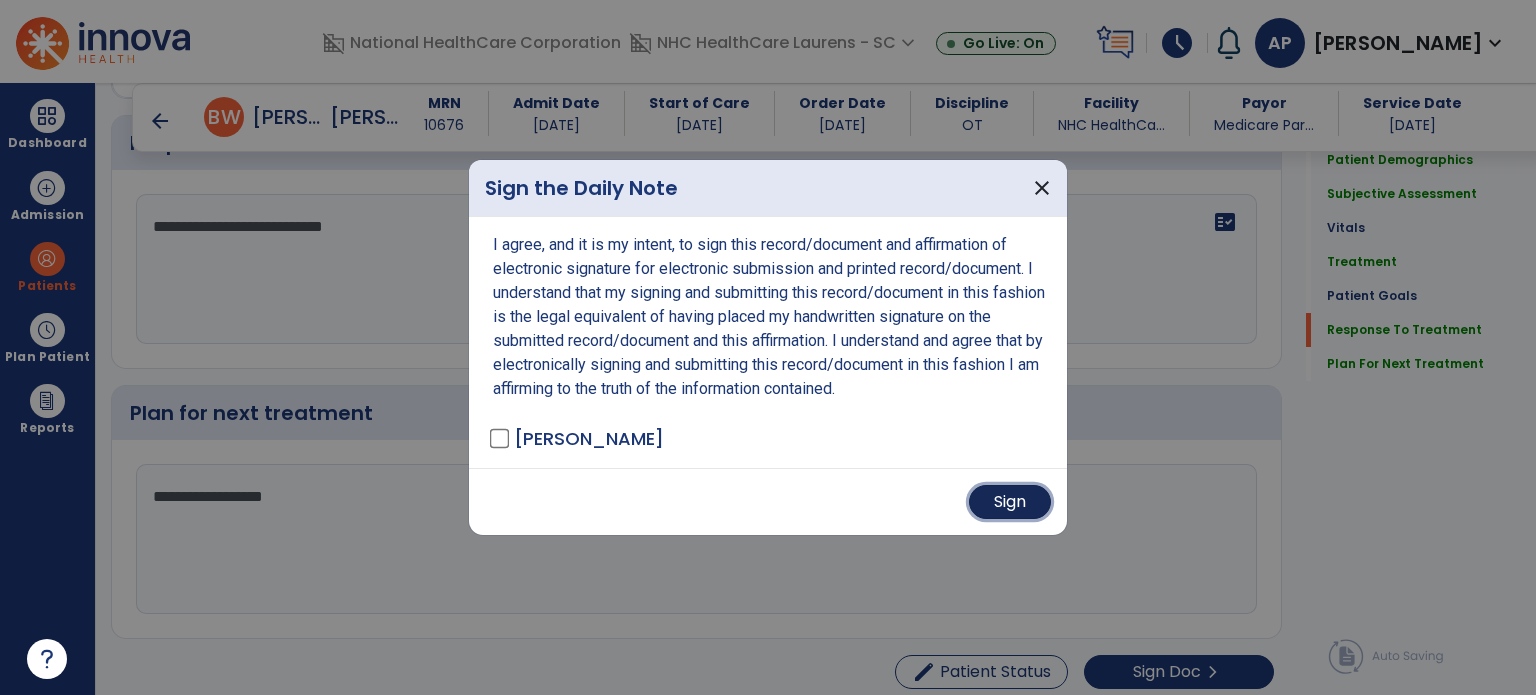 click on "Sign" at bounding box center [1010, 502] 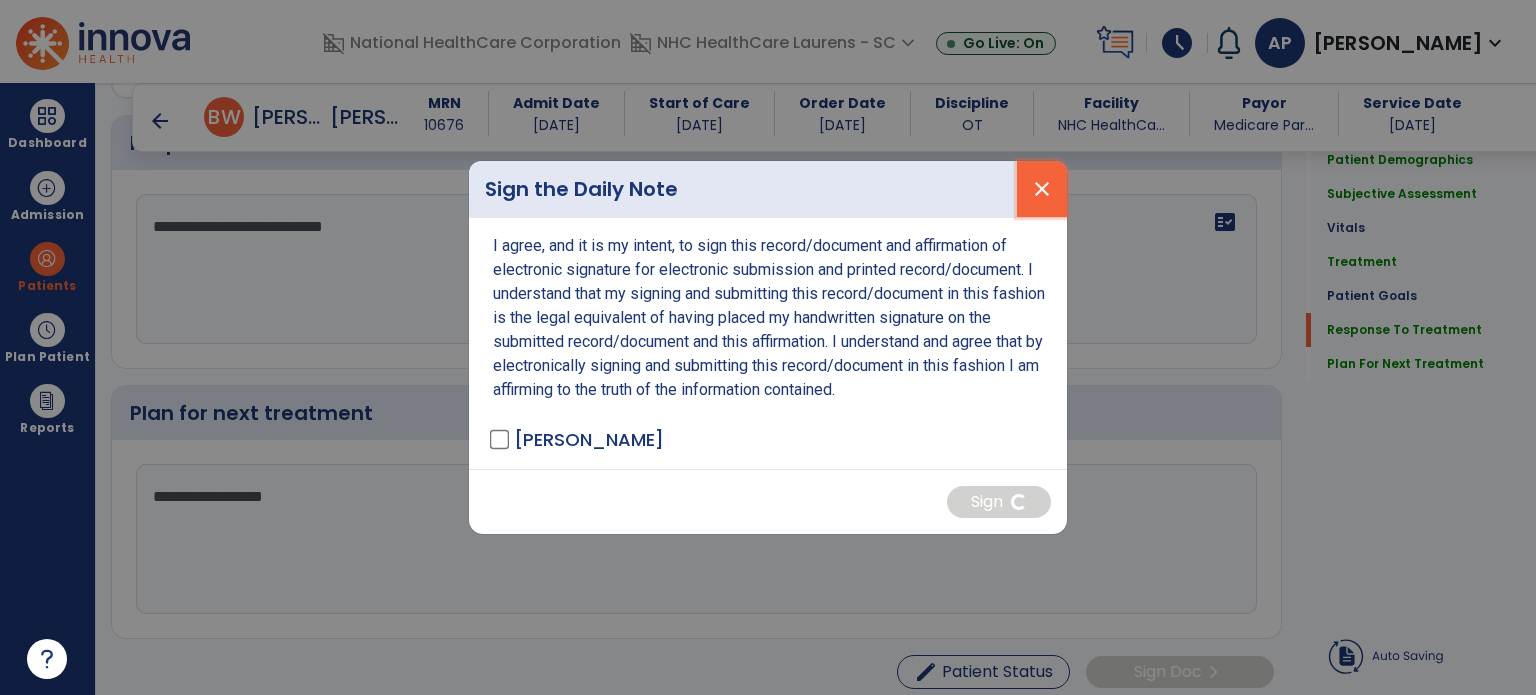 click on "close" at bounding box center (1042, 189) 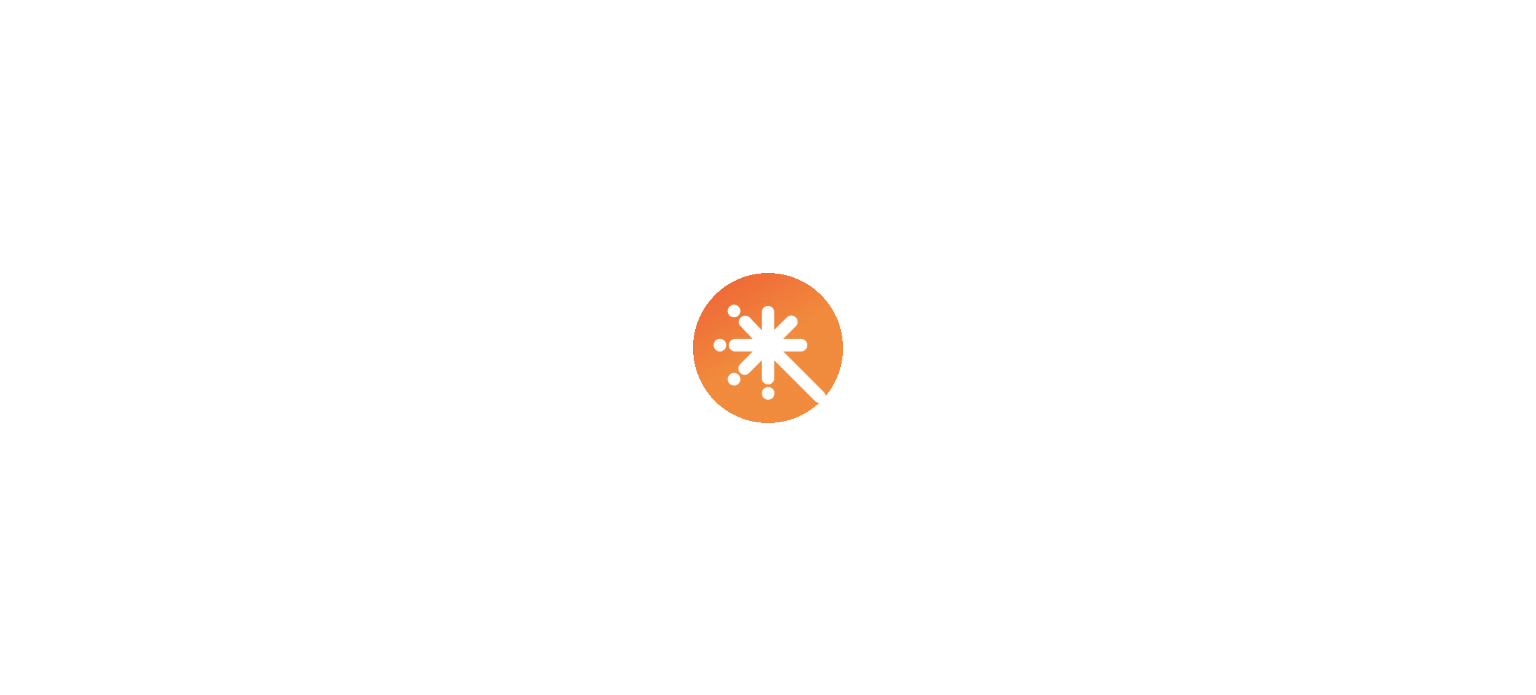 scroll, scrollTop: 0, scrollLeft: 0, axis: both 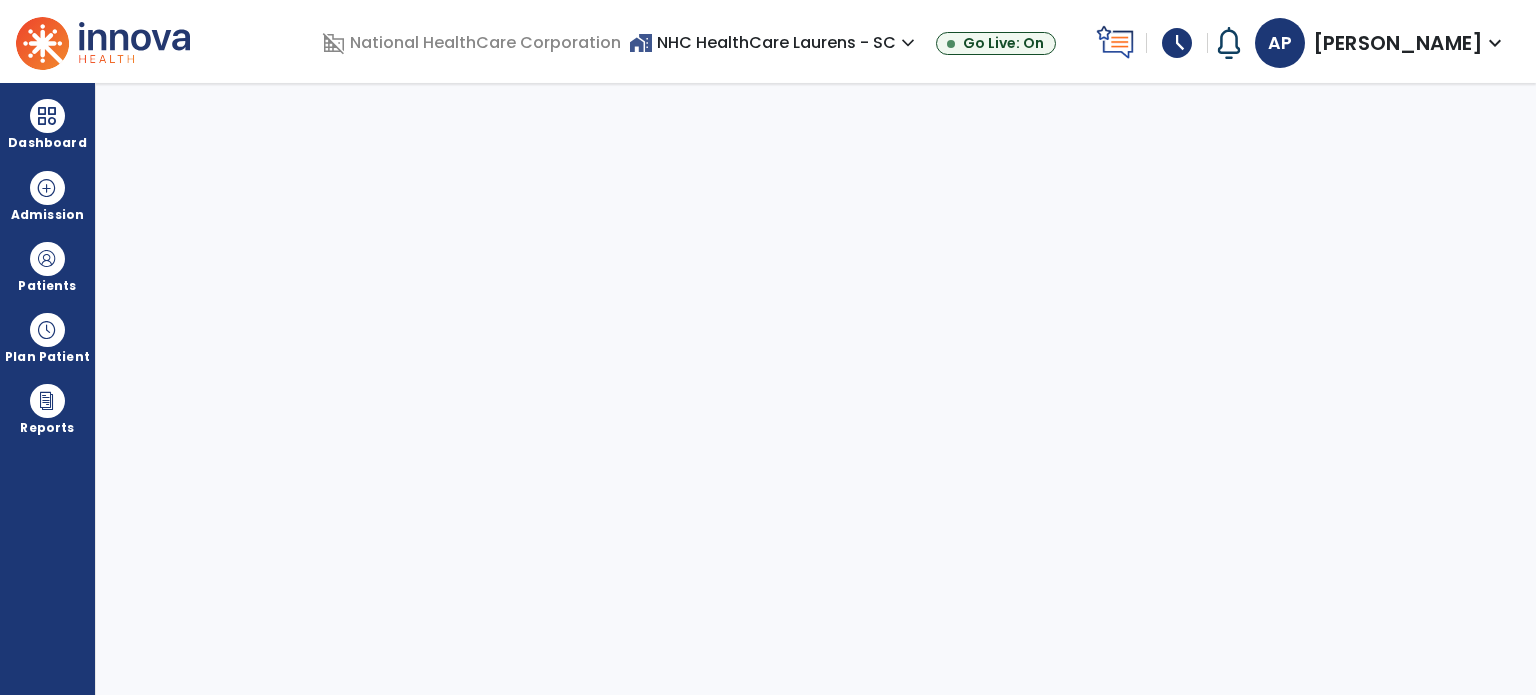 select on "****" 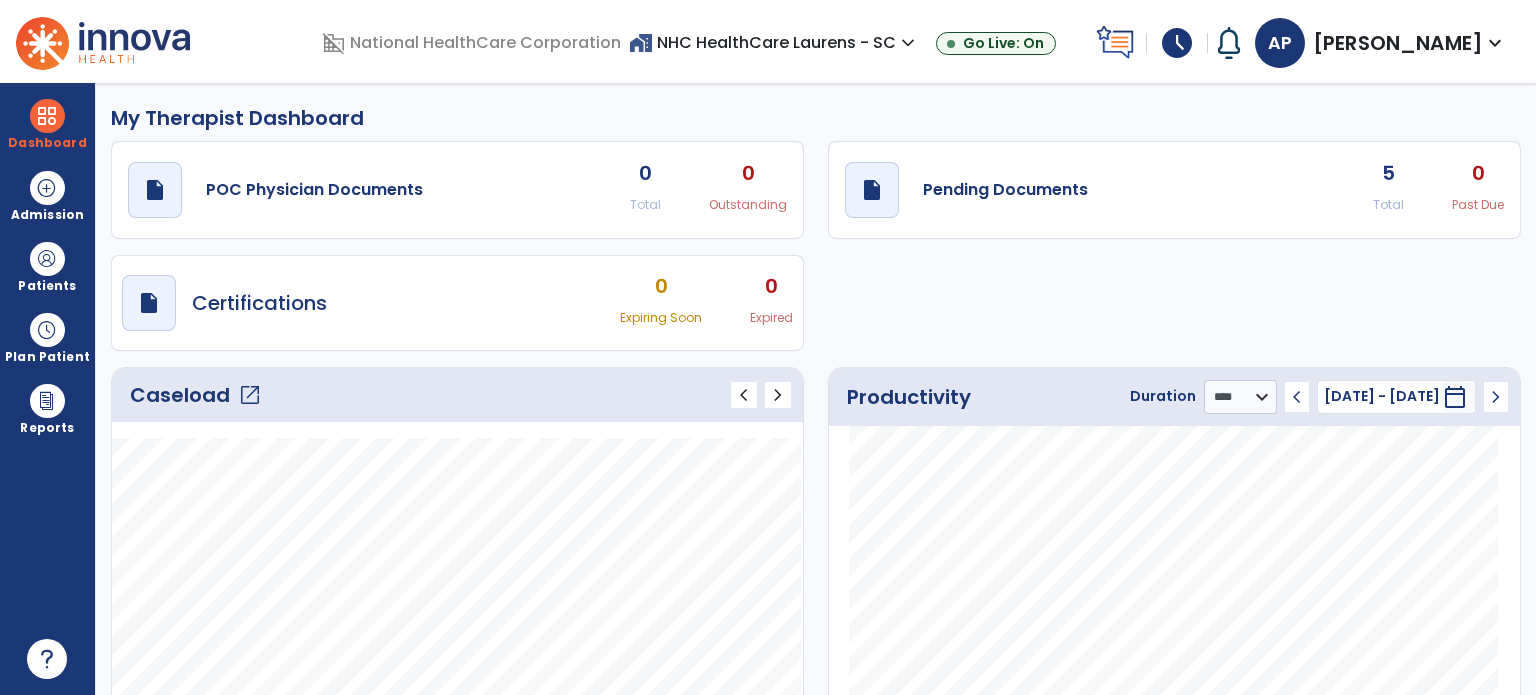 click on "open_in_new" 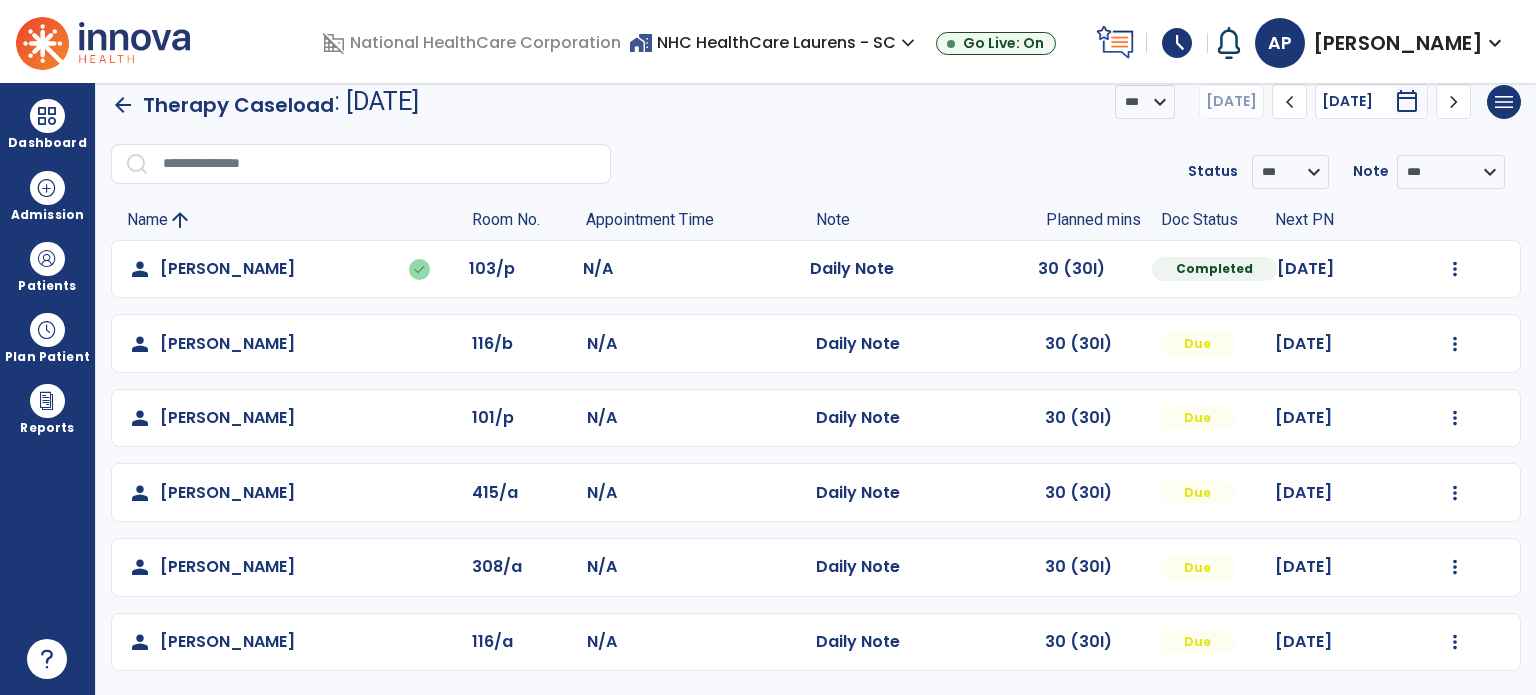 scroll, scrollTop: 20, scrollLeft: 0, axis: vertical 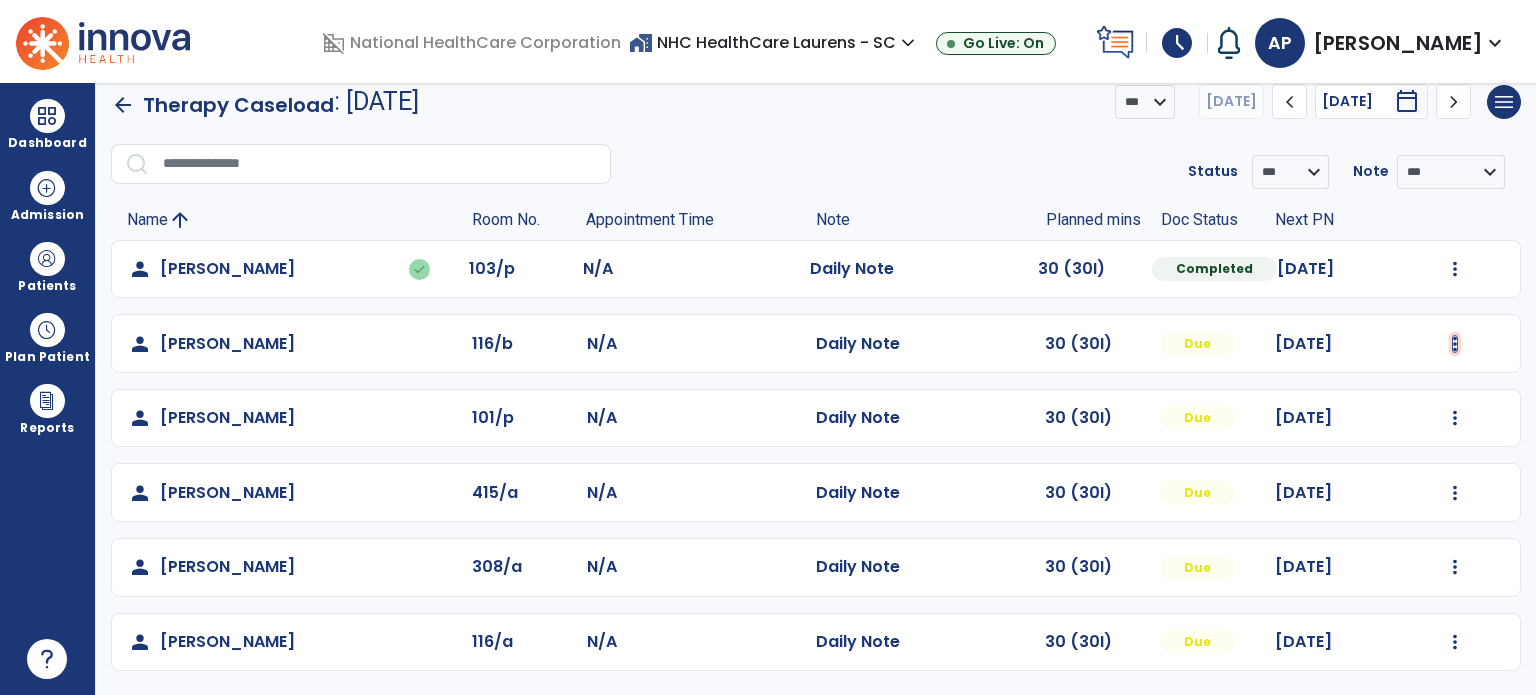 click at bounding box center [1455, 269] 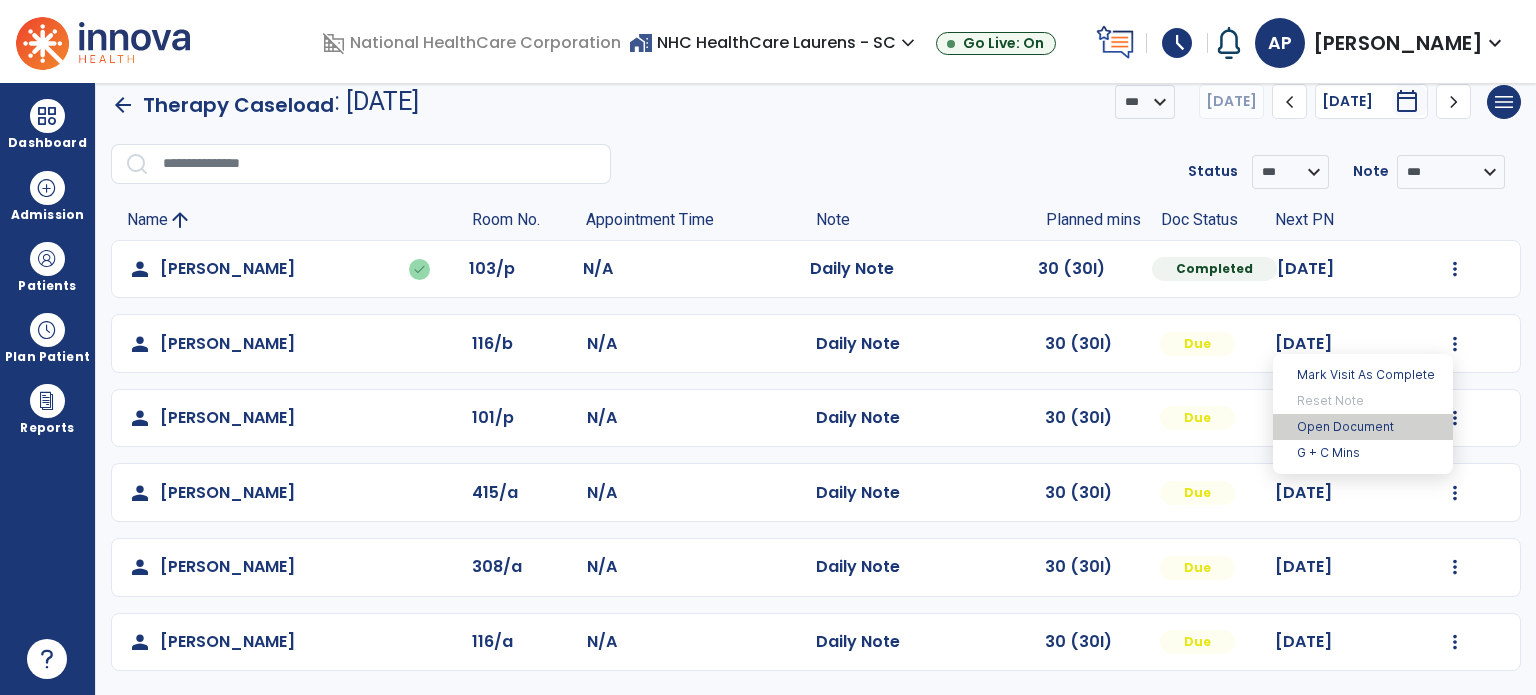 click on "Open Document" at bounding box center (1363, 427) 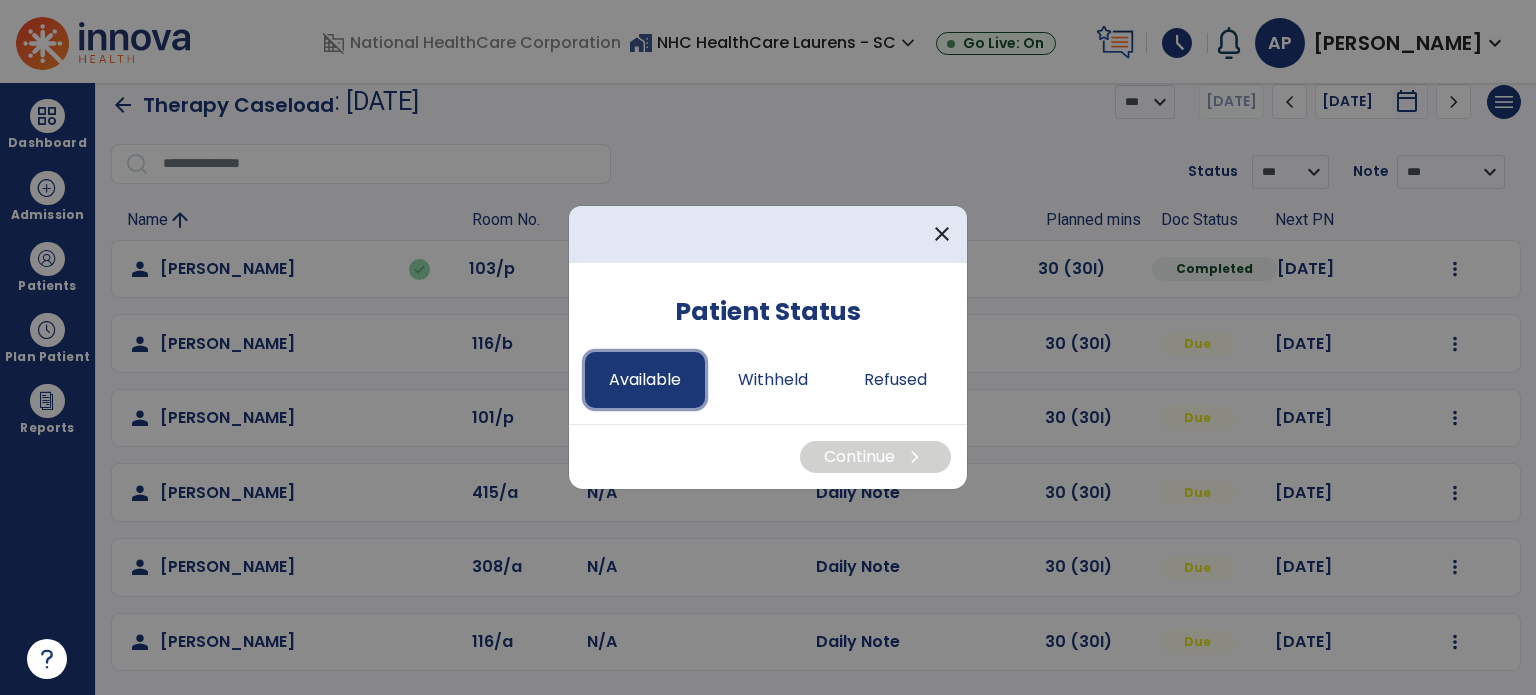 click on "Available" at bounding box center (645, 380) 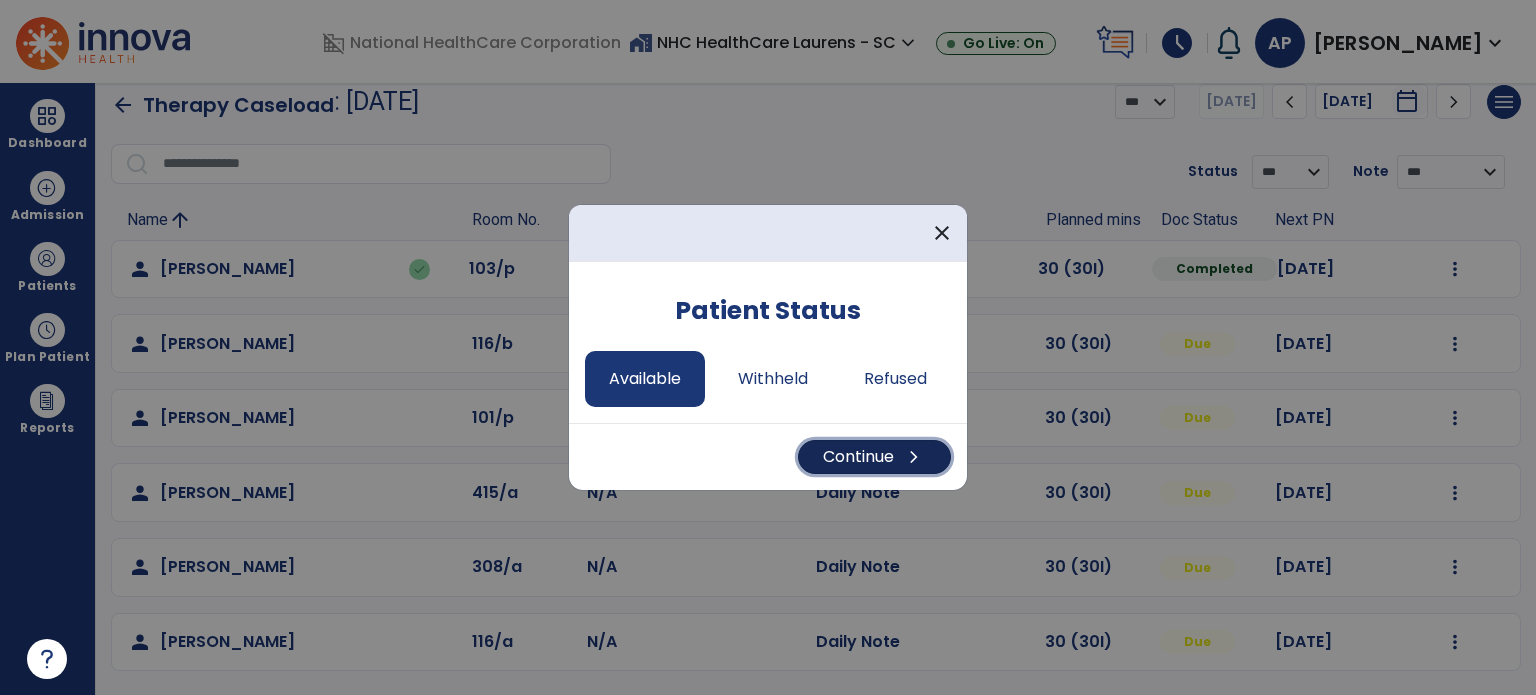 click on "Continue   chevron_right" at bounding box center (874, 457) 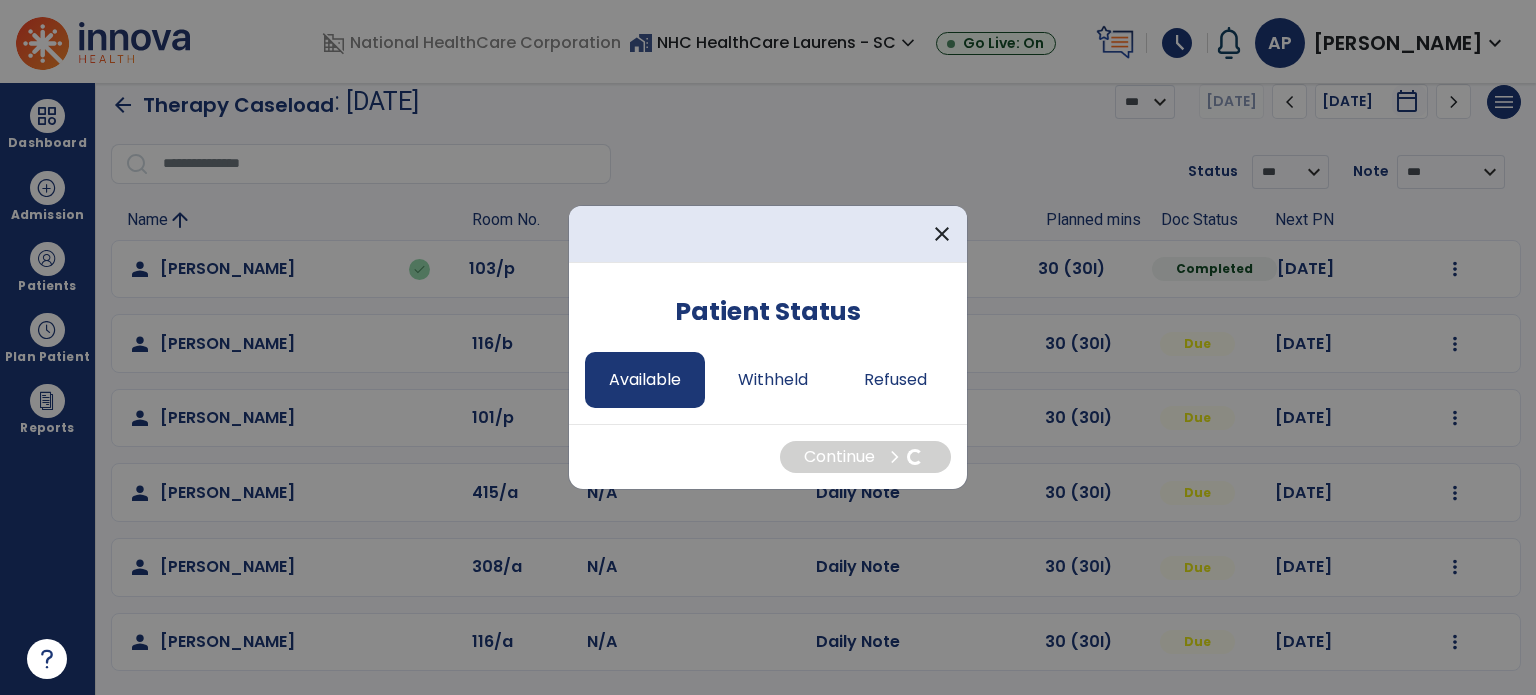 select on "*" 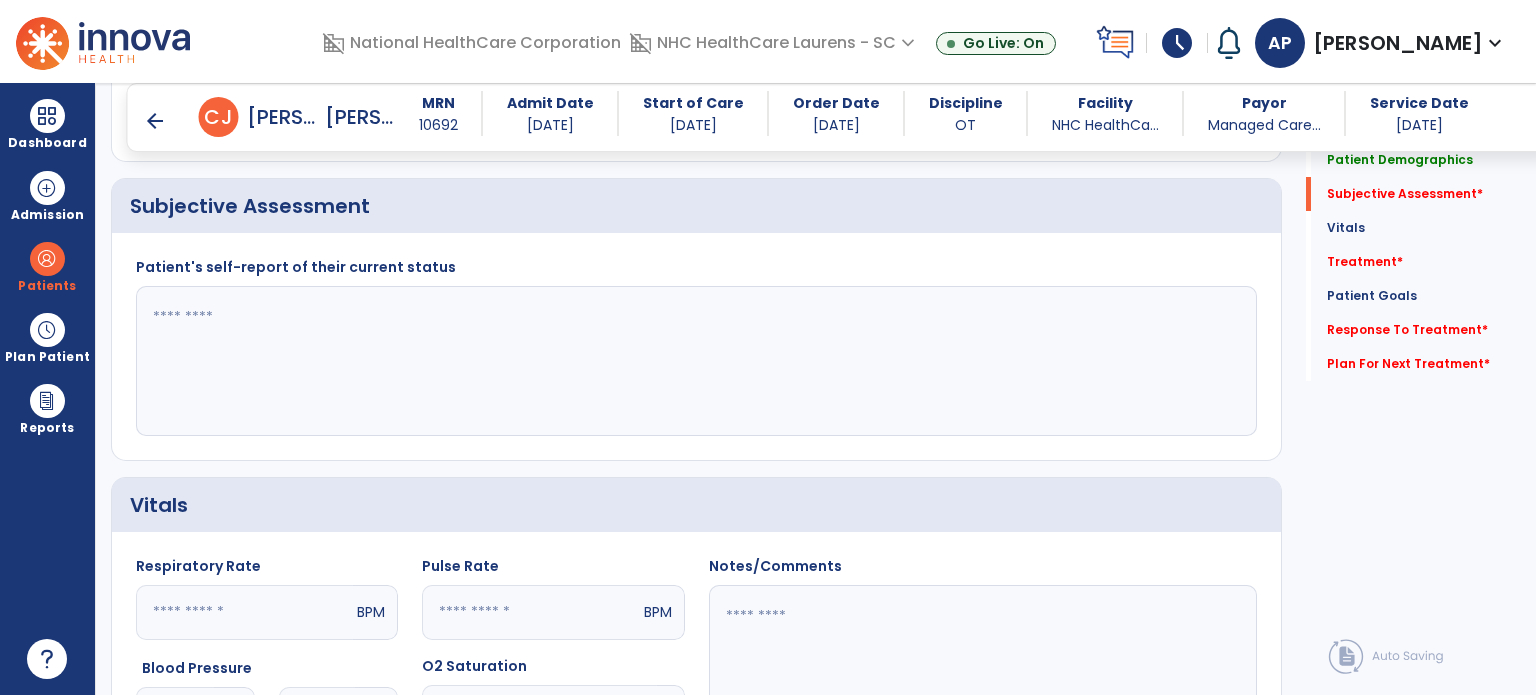 scroll, scrollTop: 948, scrollLeft: 0, axis: vertical 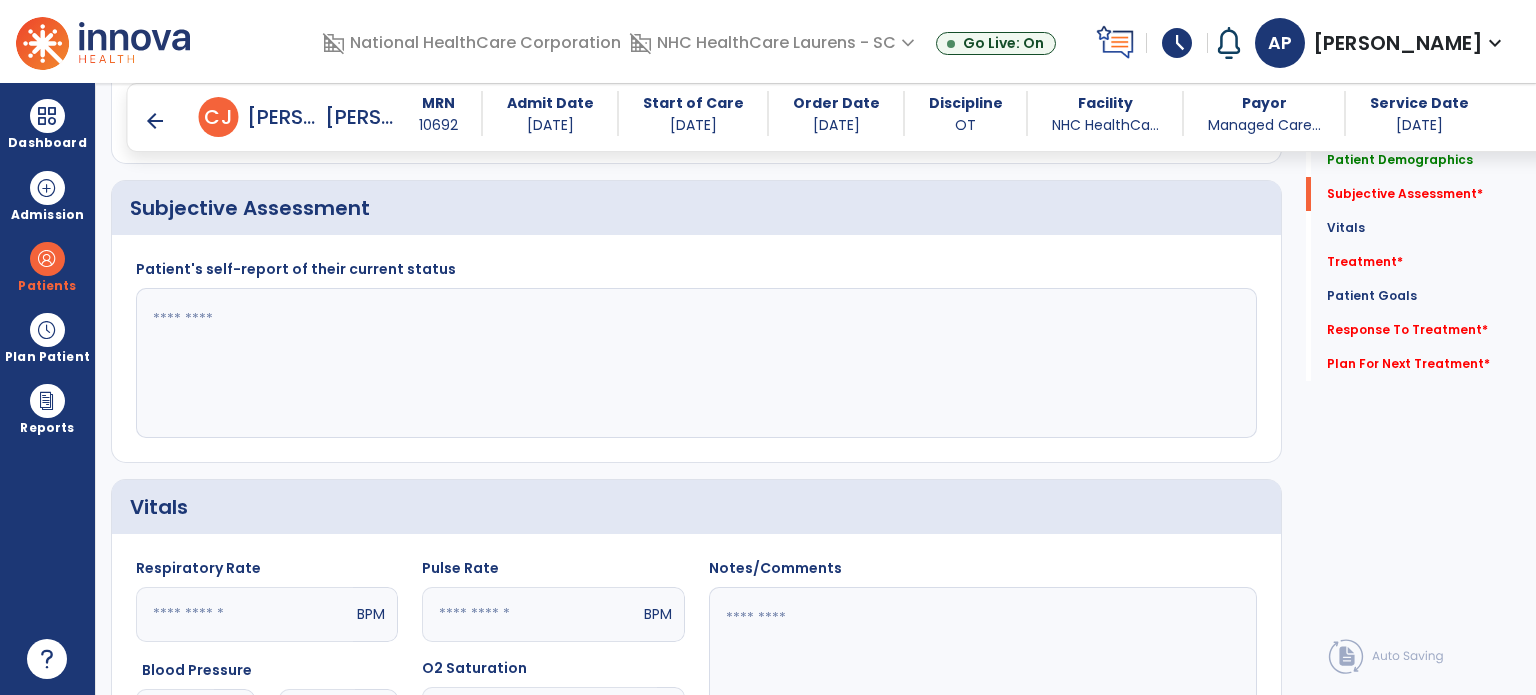 click 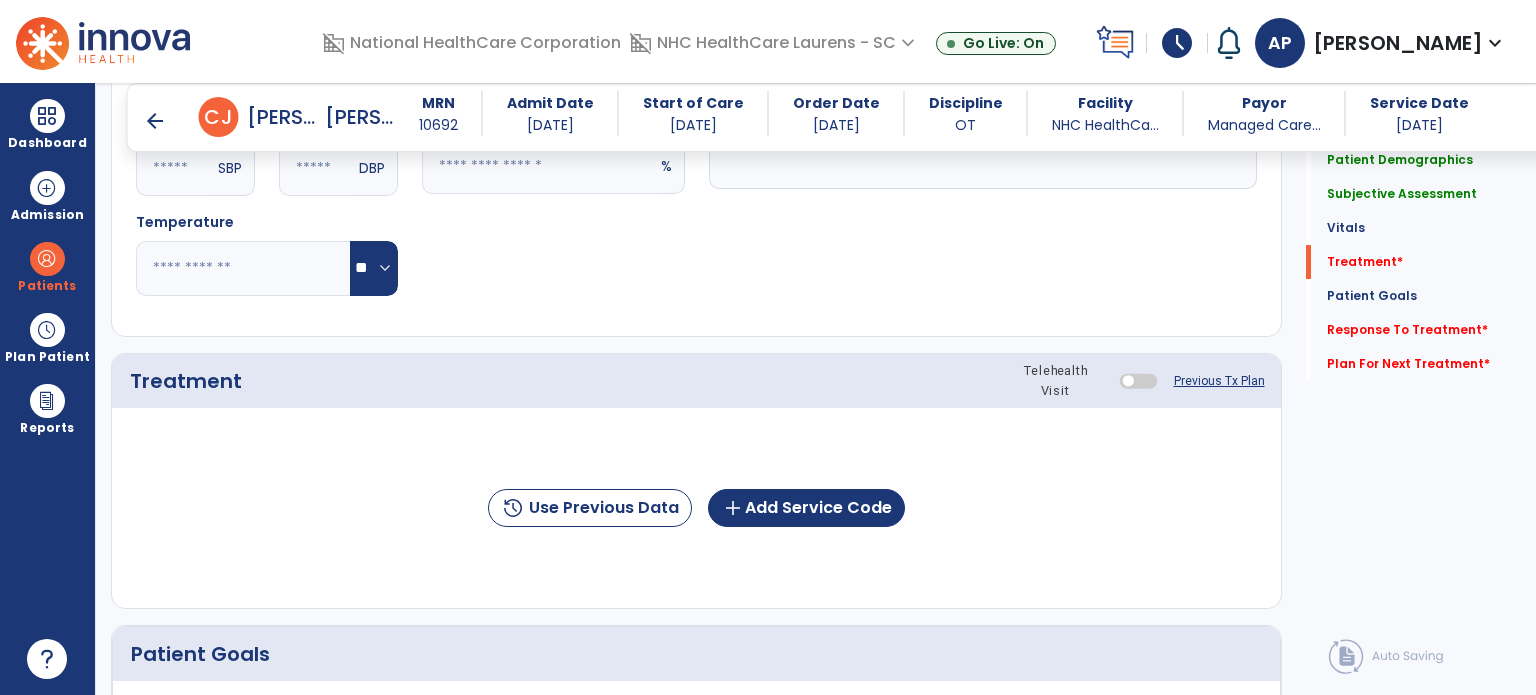 scroll, scrollTop: 1515, scrollLeft: 0, axis: vertical 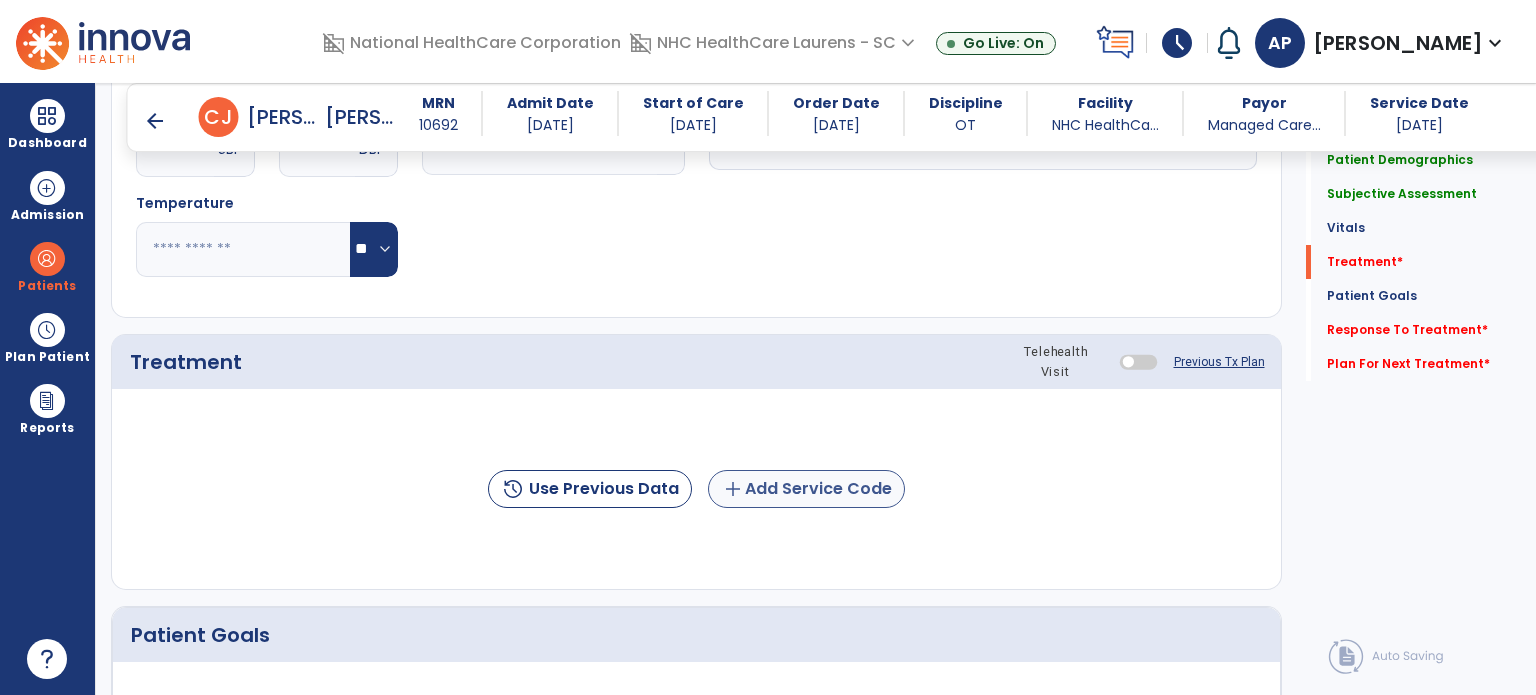 type on "**********" 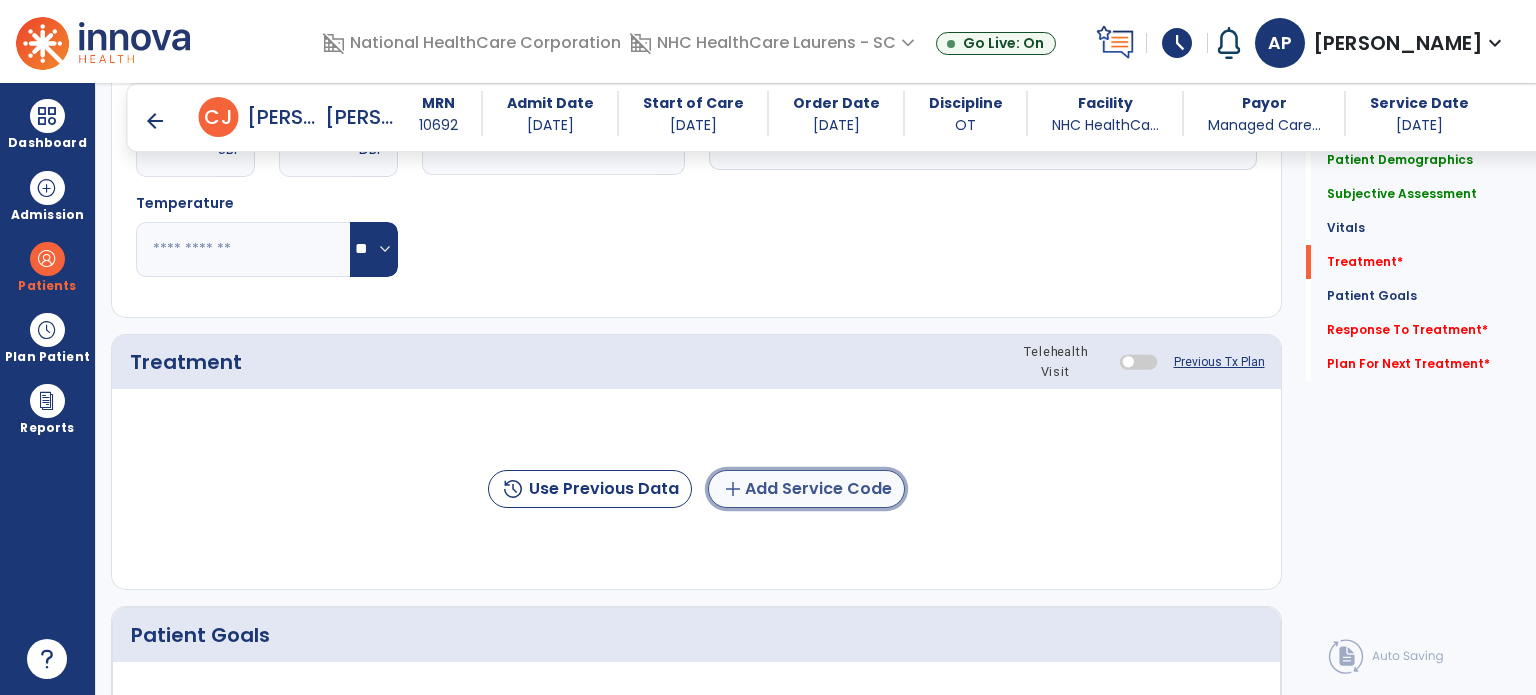 click on "add  Add Service Code" 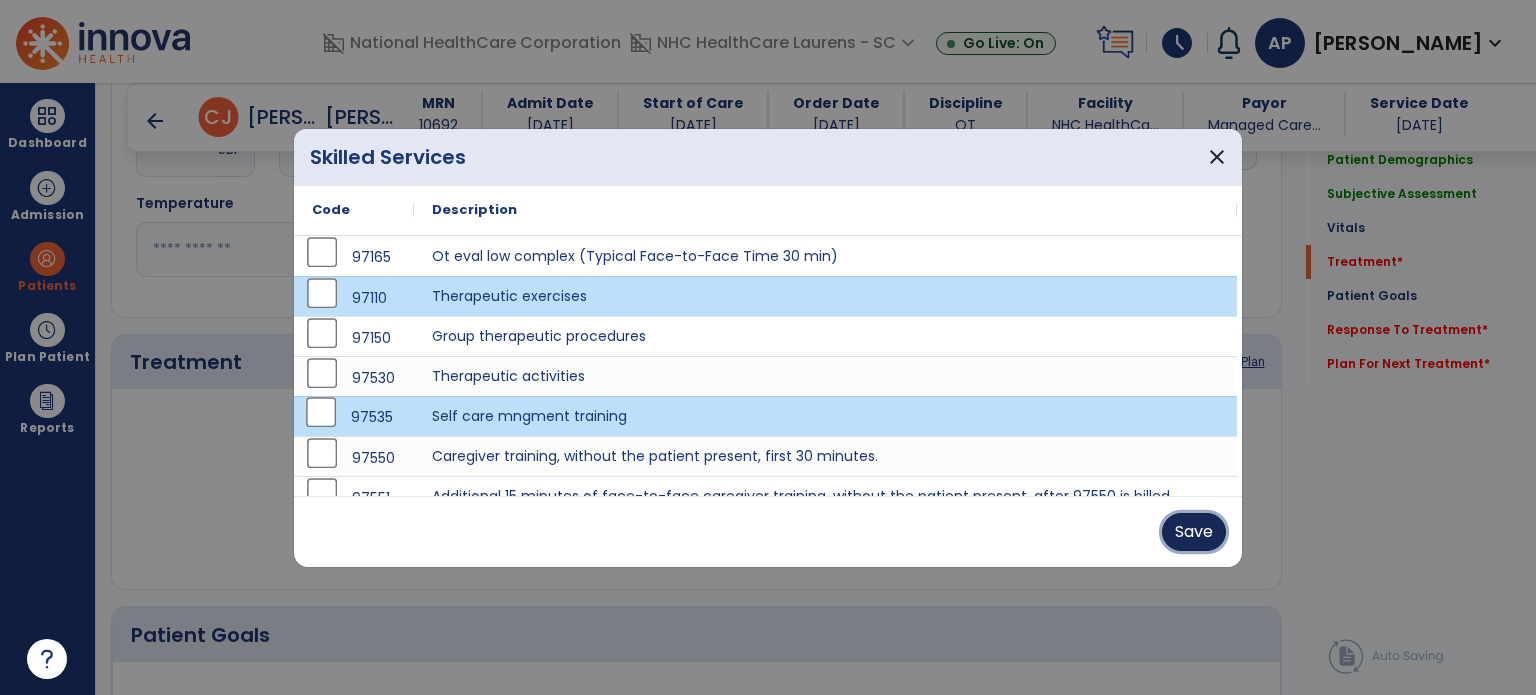 click on "Save" at bounding box center (1194, 532) 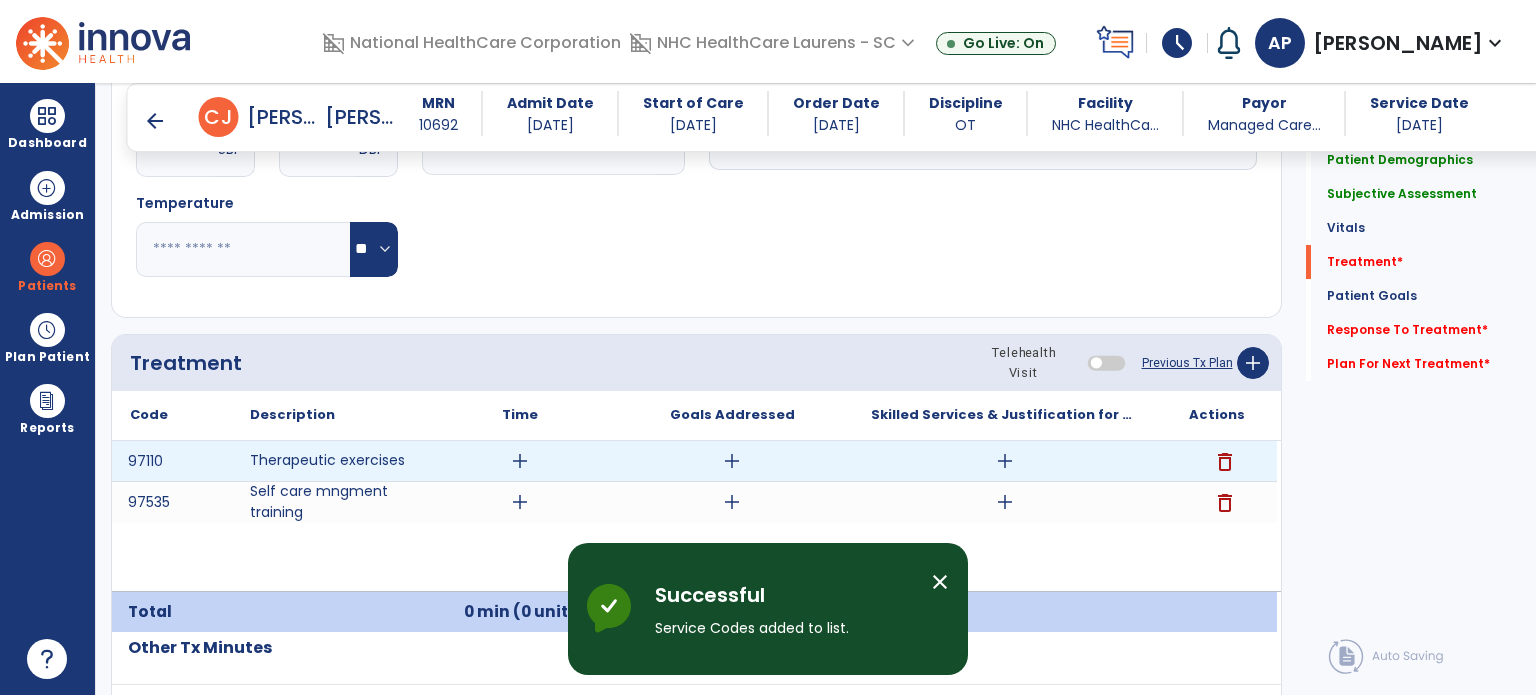 click on "add" at bounding box center (520, 461) 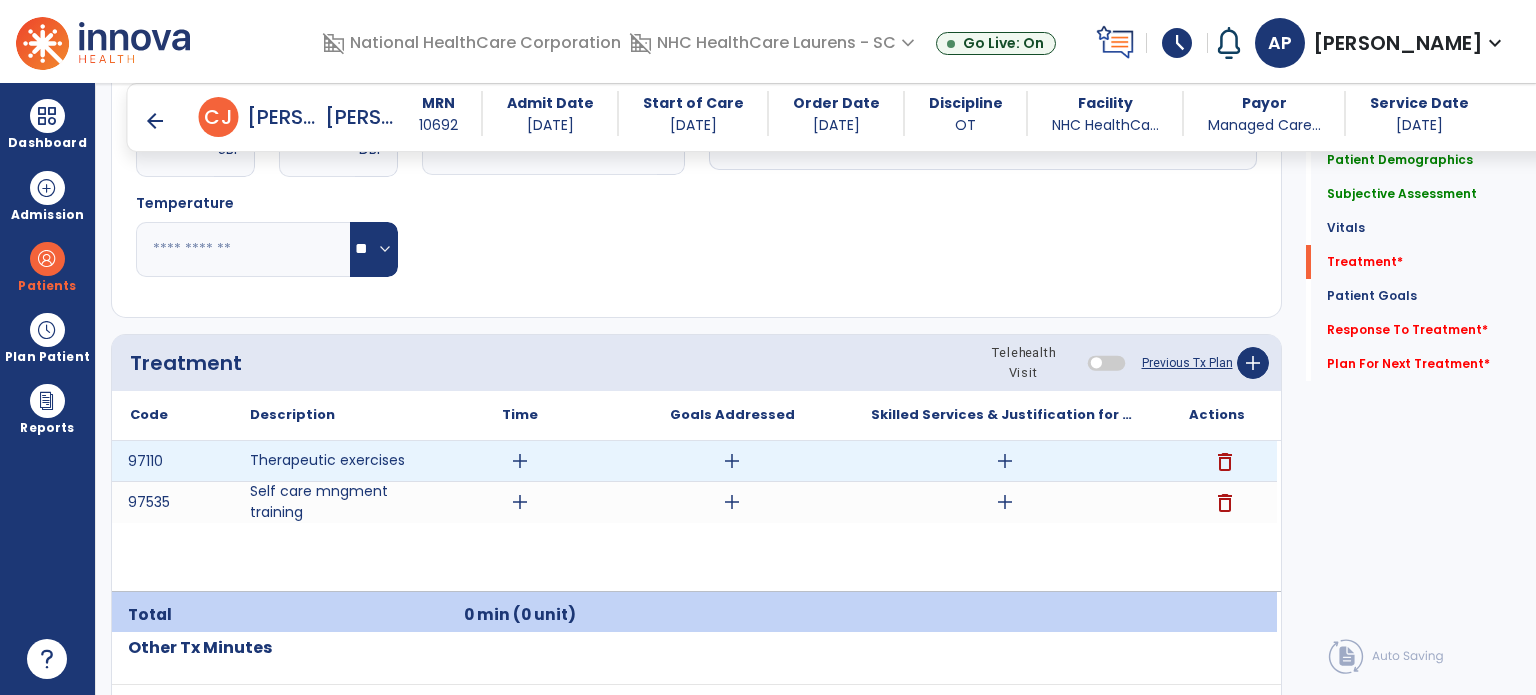 click on "add" at bounding box center (520, 461) 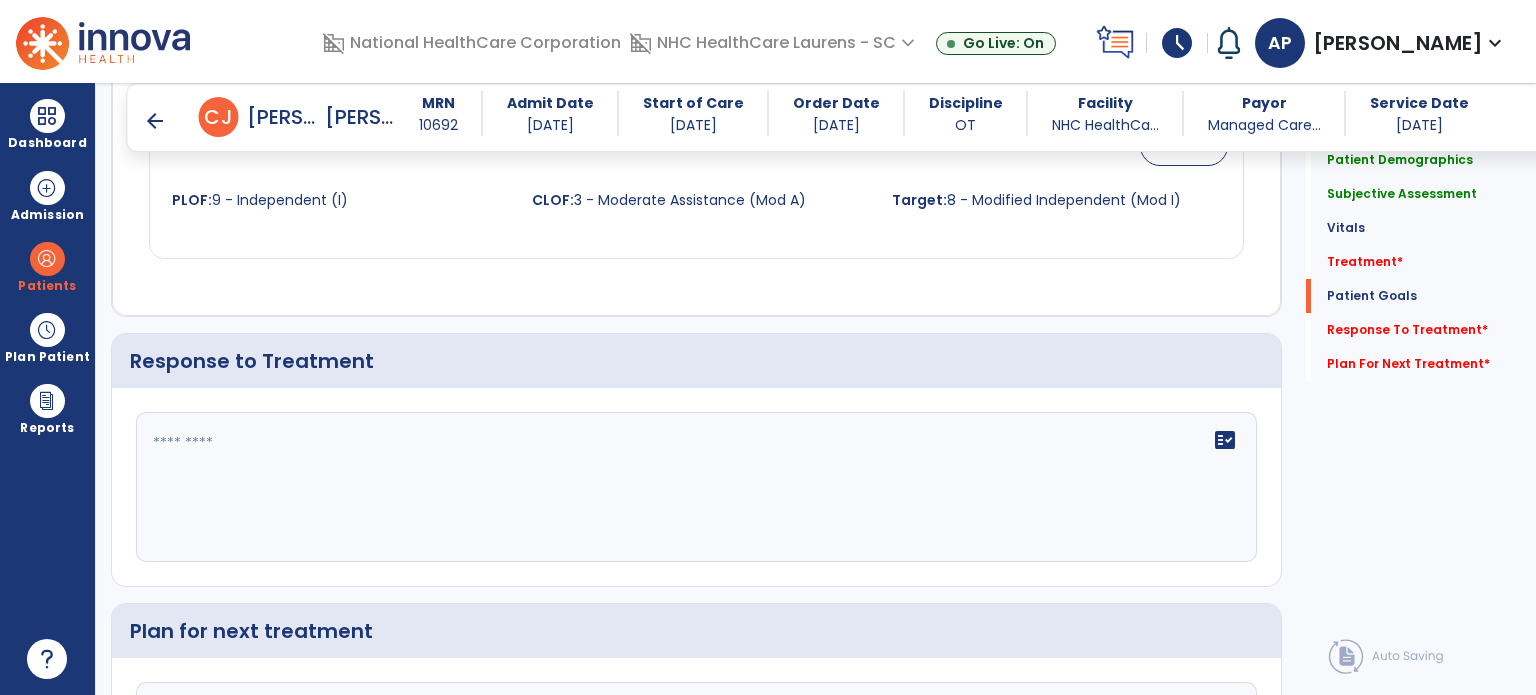 scroll, scrollTop: 2865, scrollLeft: 0, axis: vertical 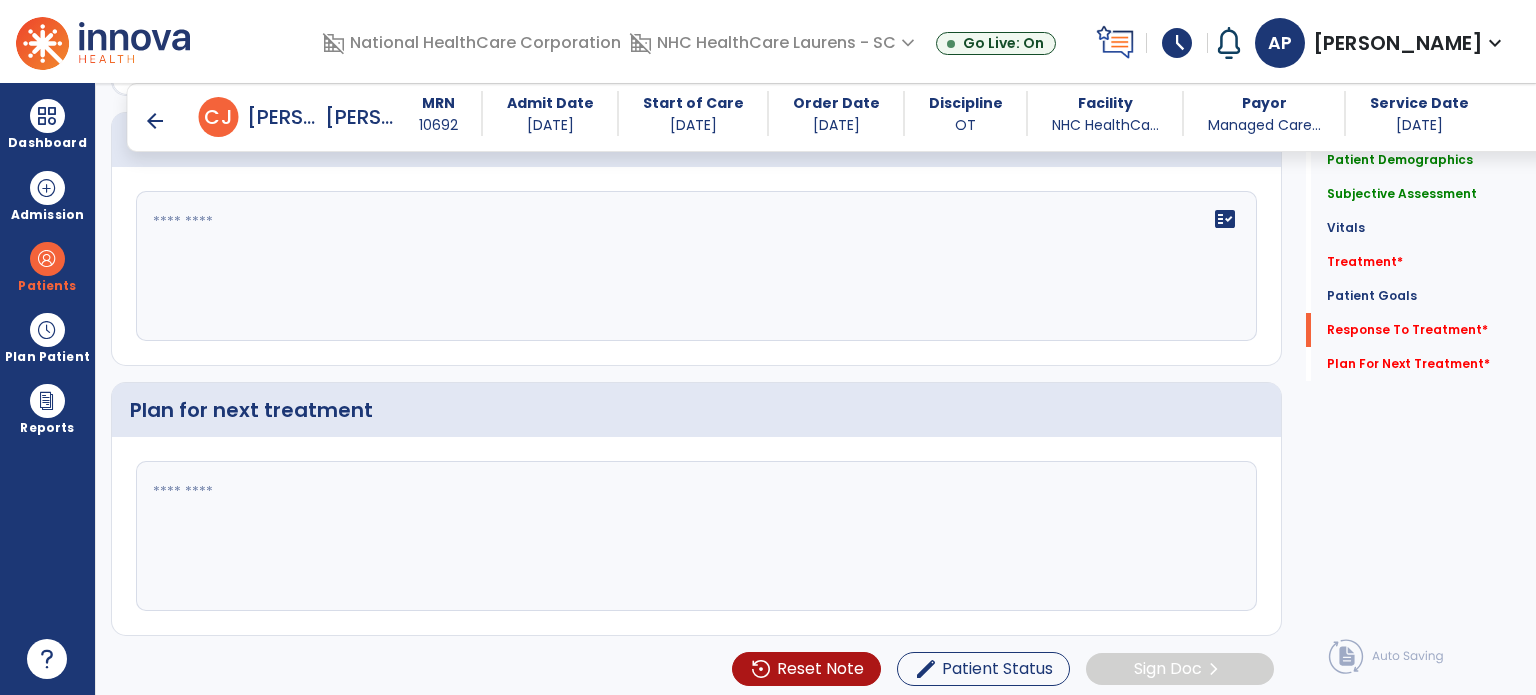 click 